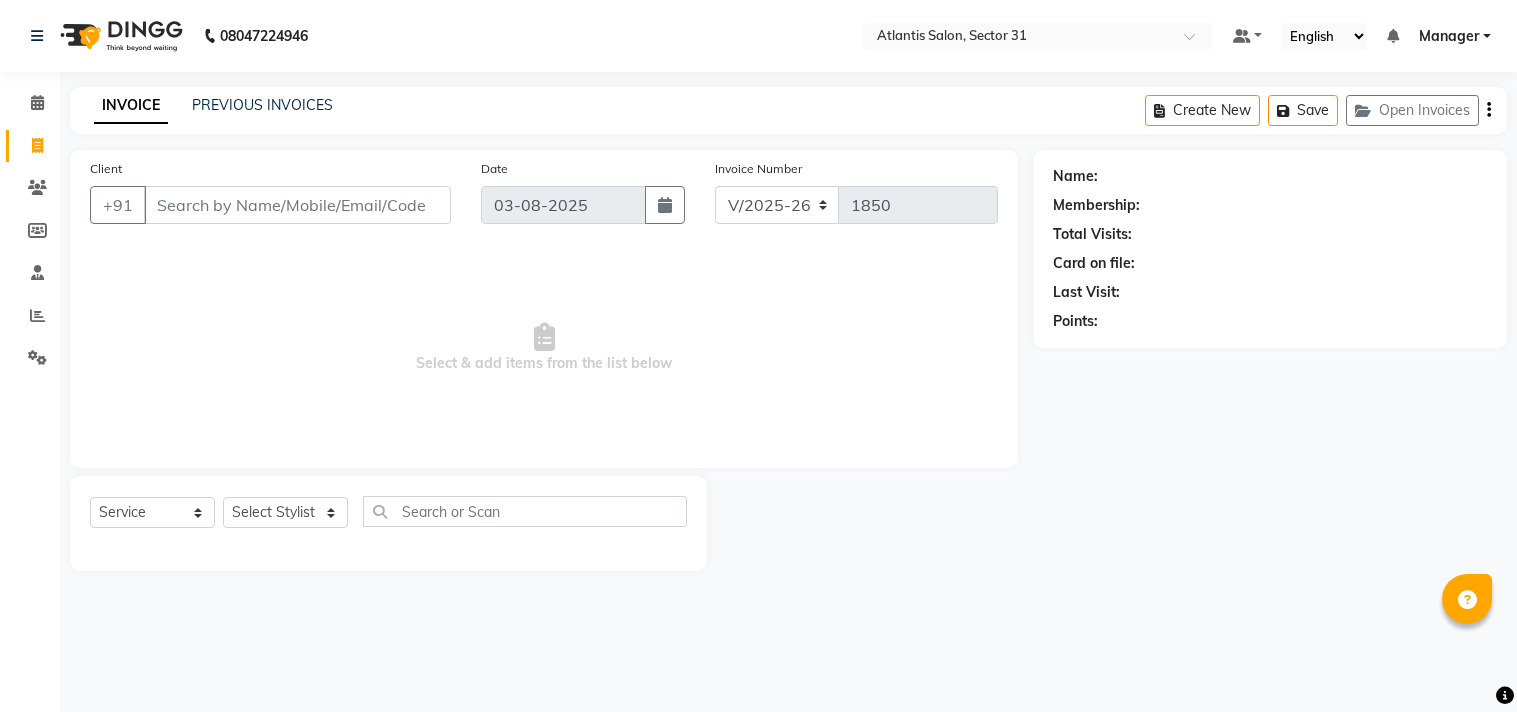 select on "4391" 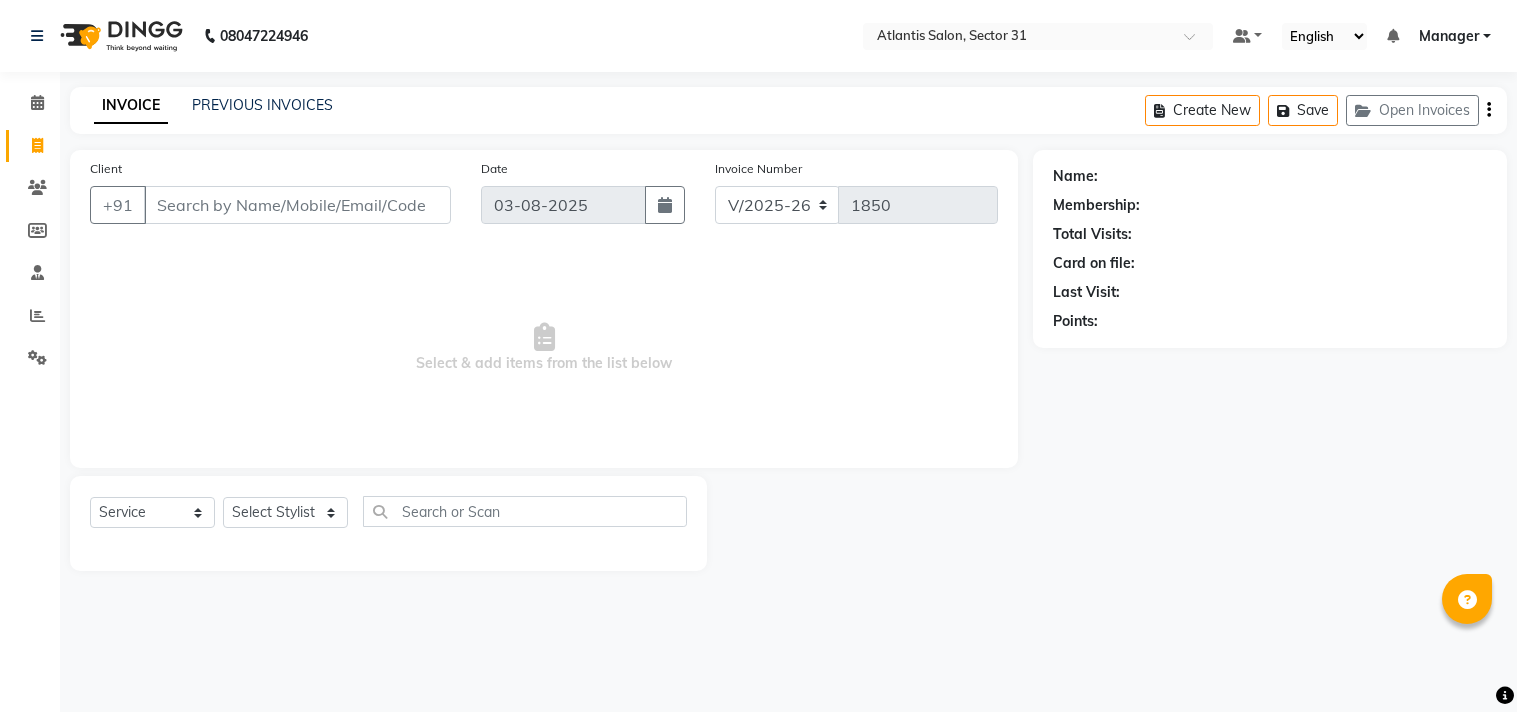 scroll, scrollTop: 0, scrollLeft: 0, axis: both 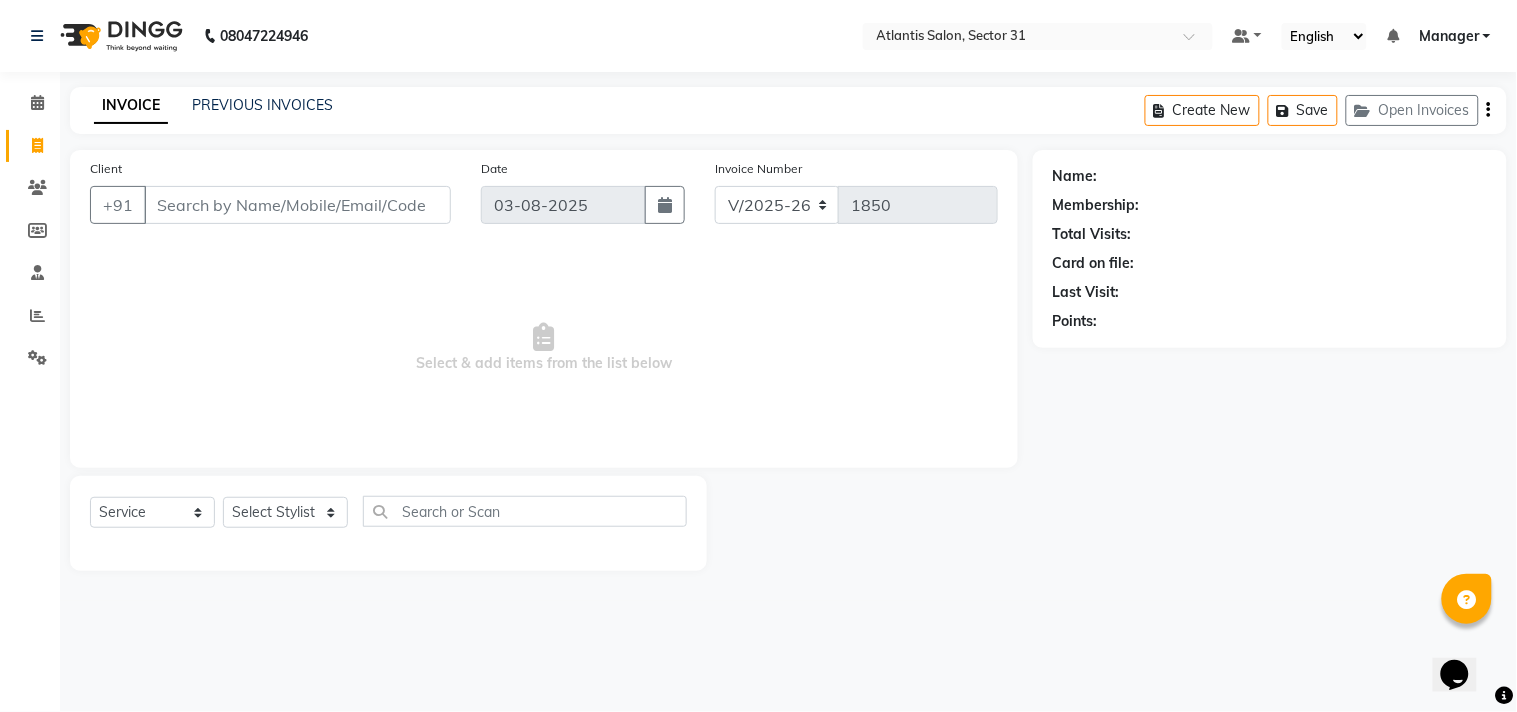 click on "Client" at bounding box center (297, 205) 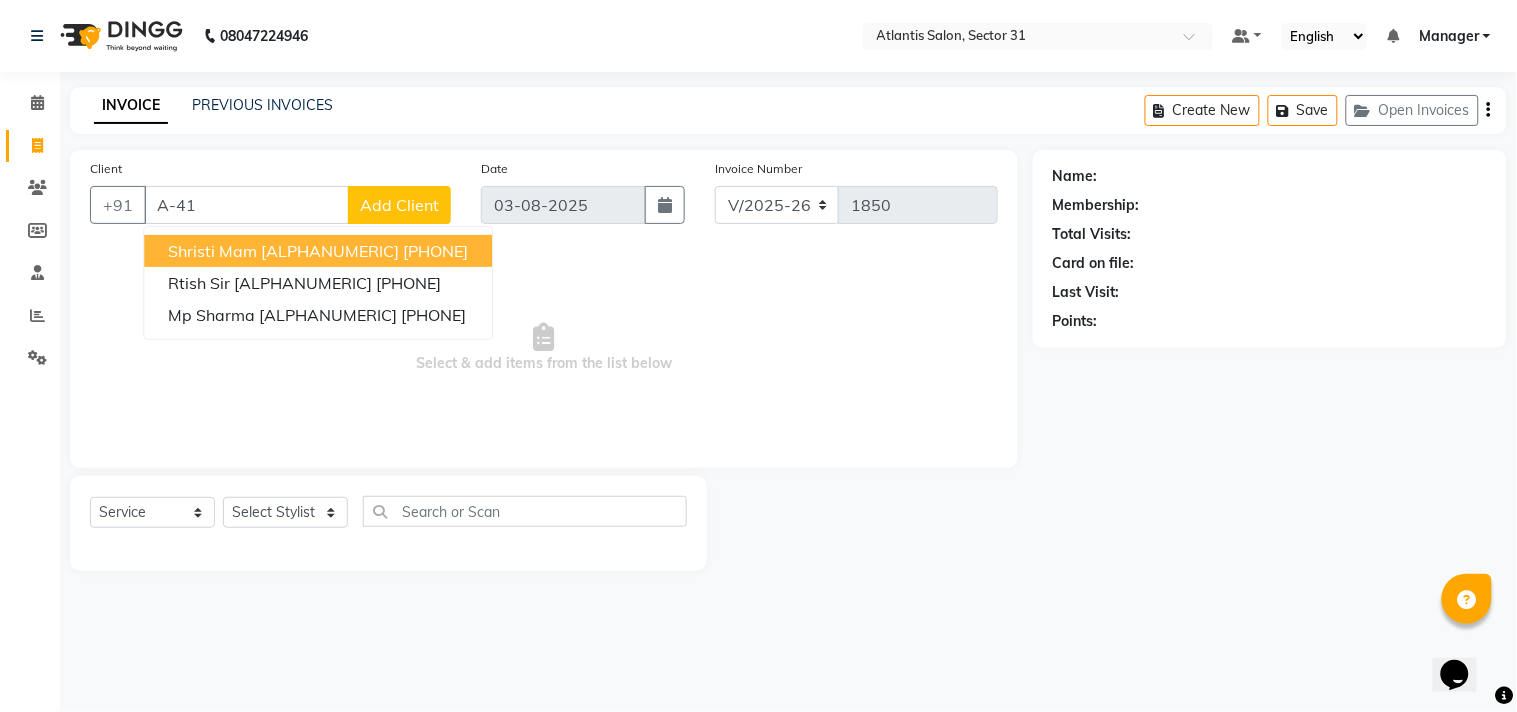 click on "Shristi Mam [ALPHANUMERIC] [PHONE]" at bounding box center [318, 251] 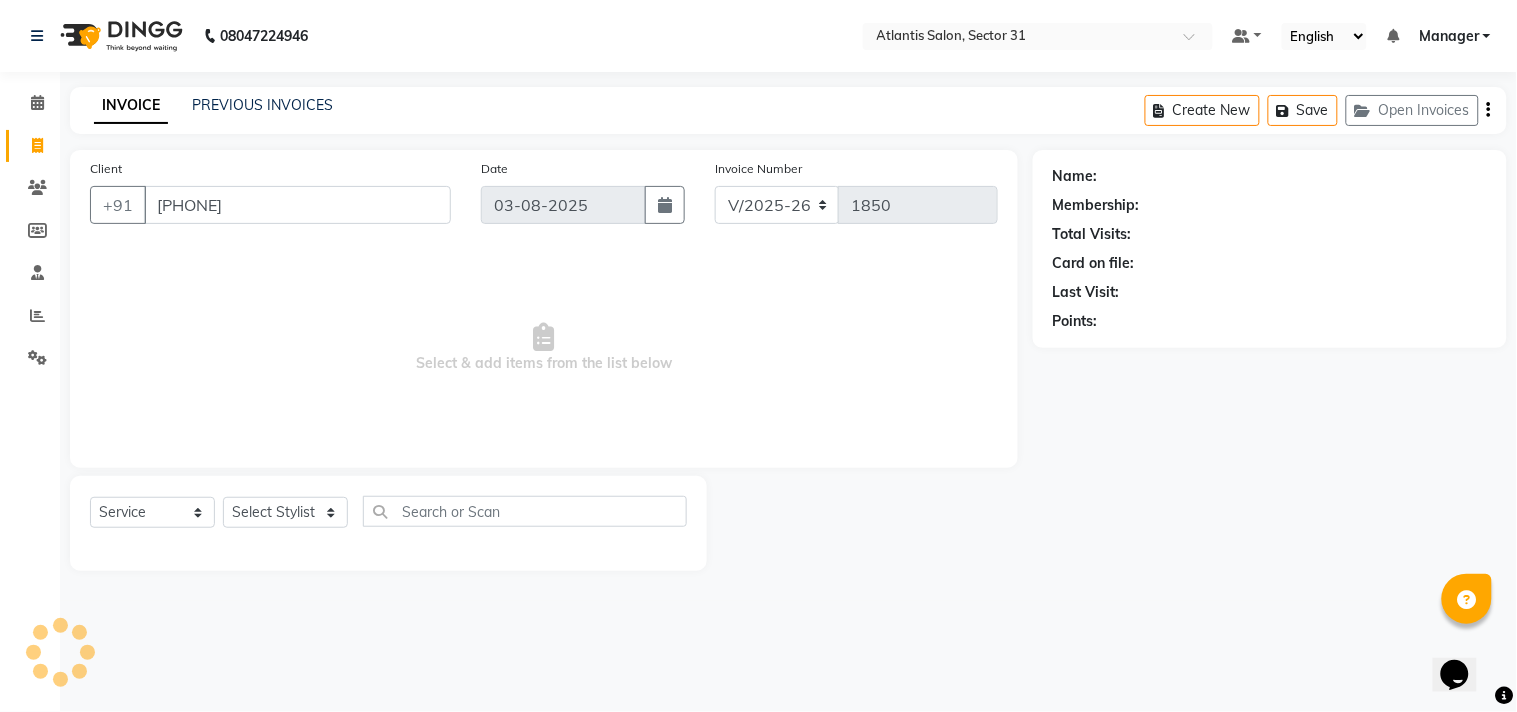 type on "[PHONE]" 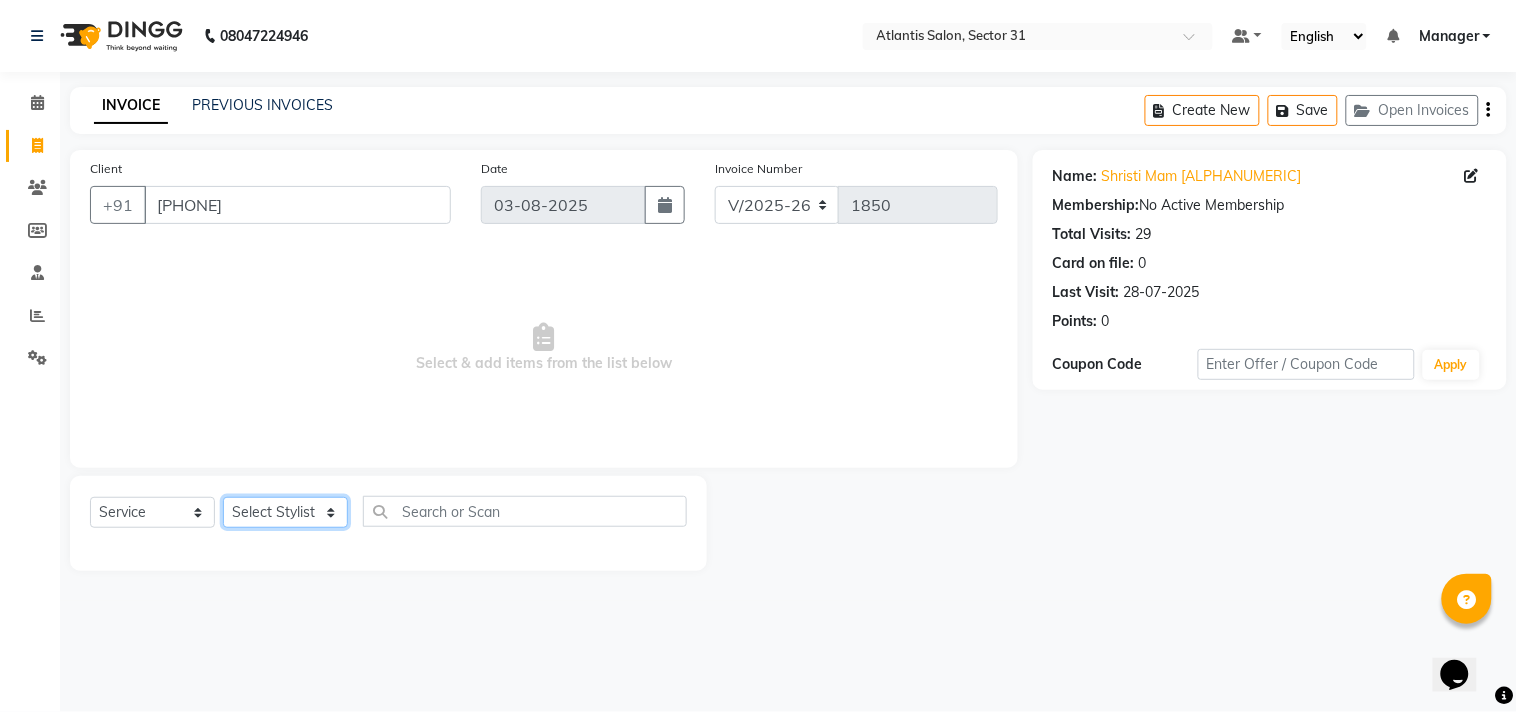click on "Select Stylist Alka Annu Chetan Farman Kavita Manager Staff 31 Staff ILD Suraj" 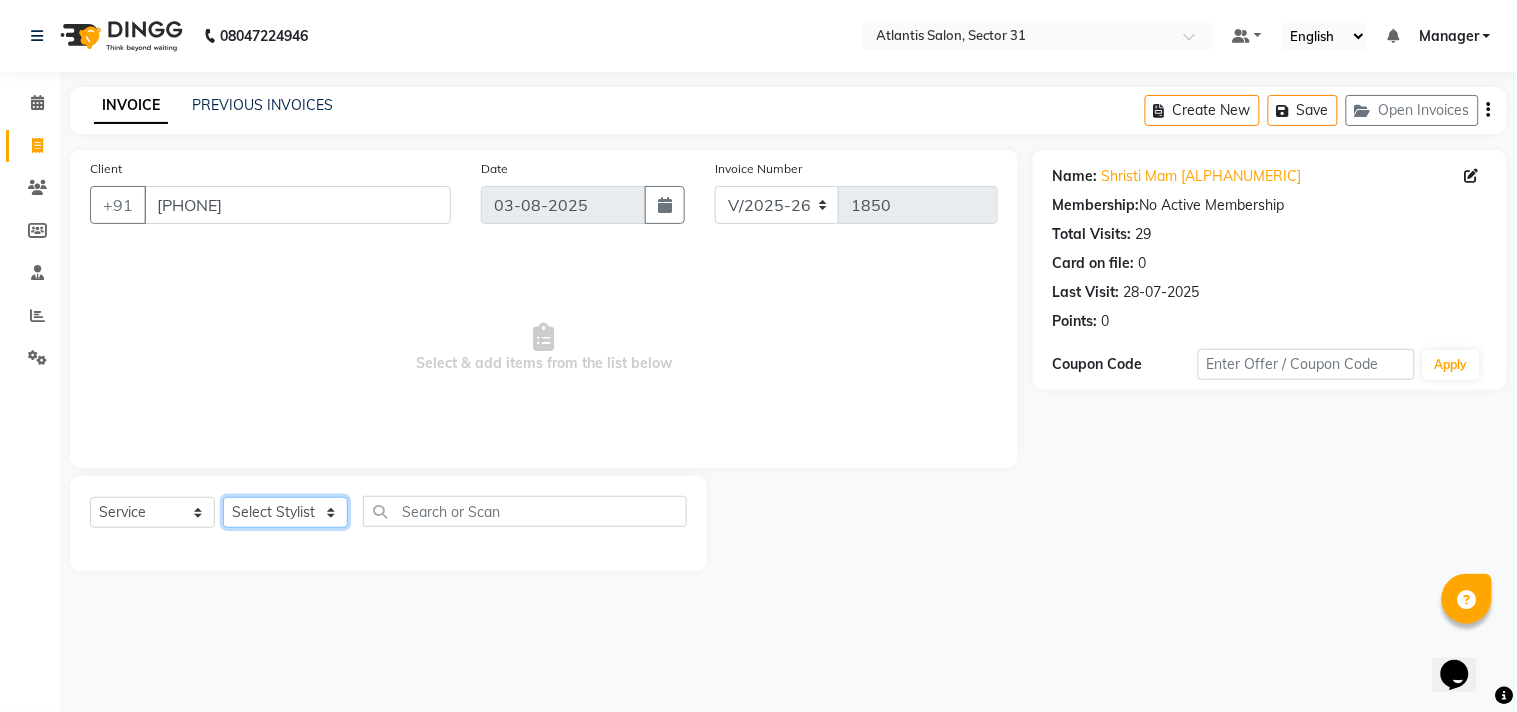 select on "33510" 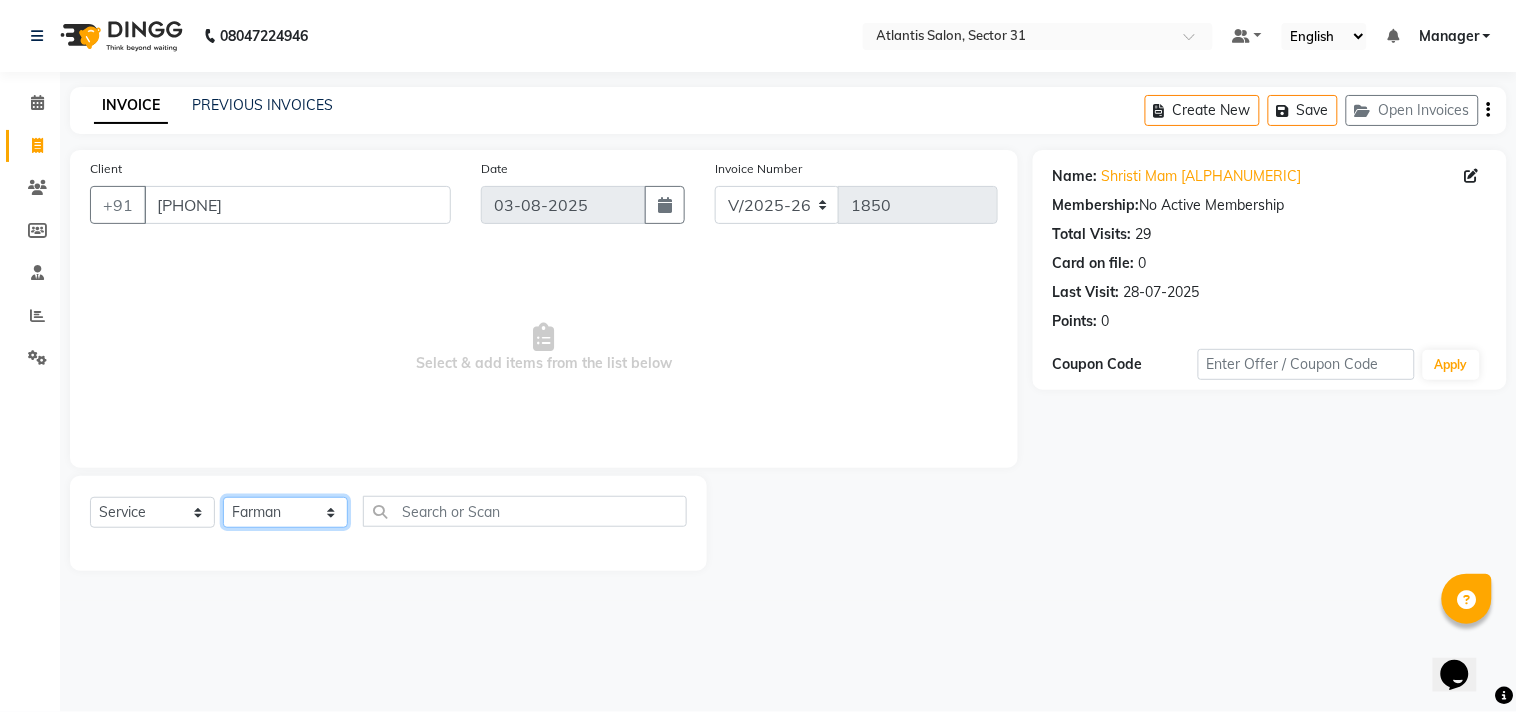 click on "Select Stylist Alka Annu Chetan Farman Kavita Manager Staff 31 Staff ILD Suraj" 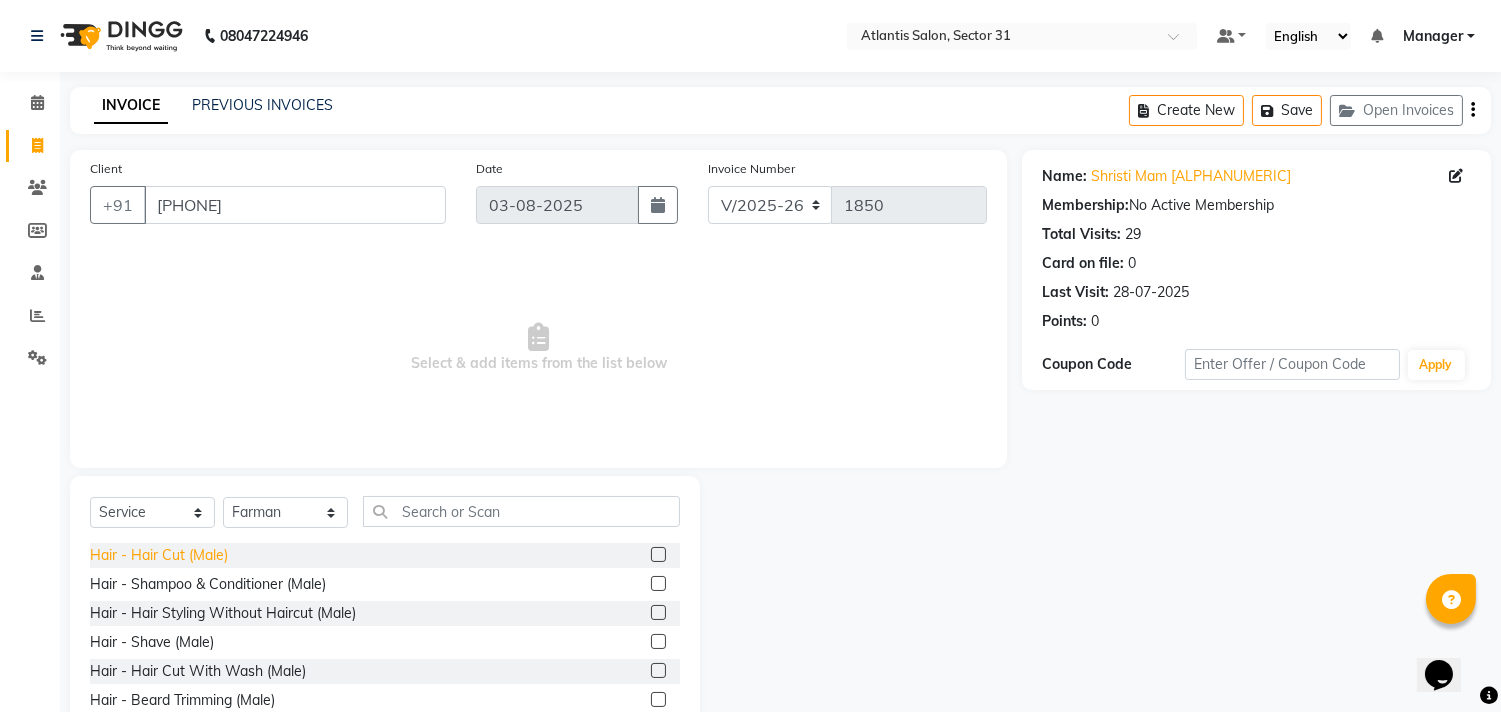 click on "Hair - Hair Cut (Male)" 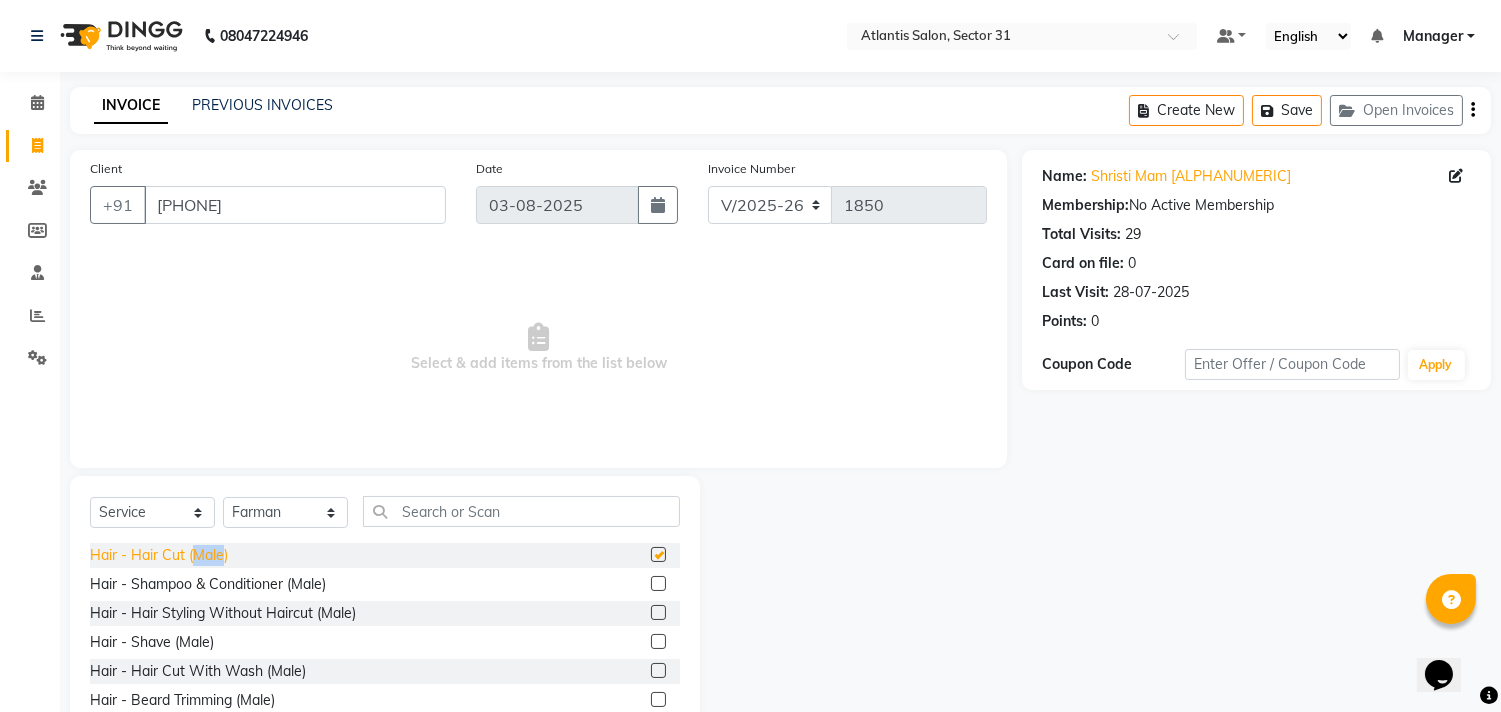 click on "Hair - Hair Cut (Male)" 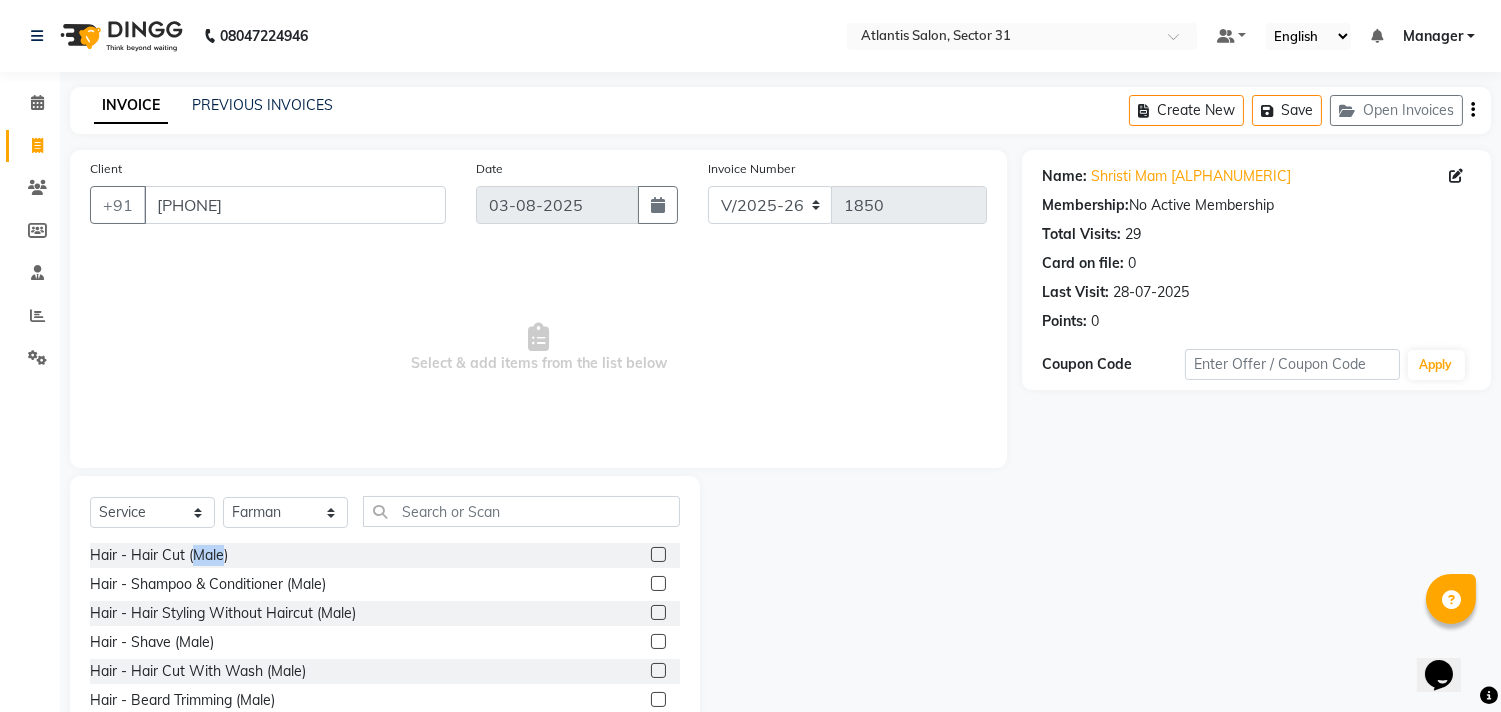 checkbox on "false" 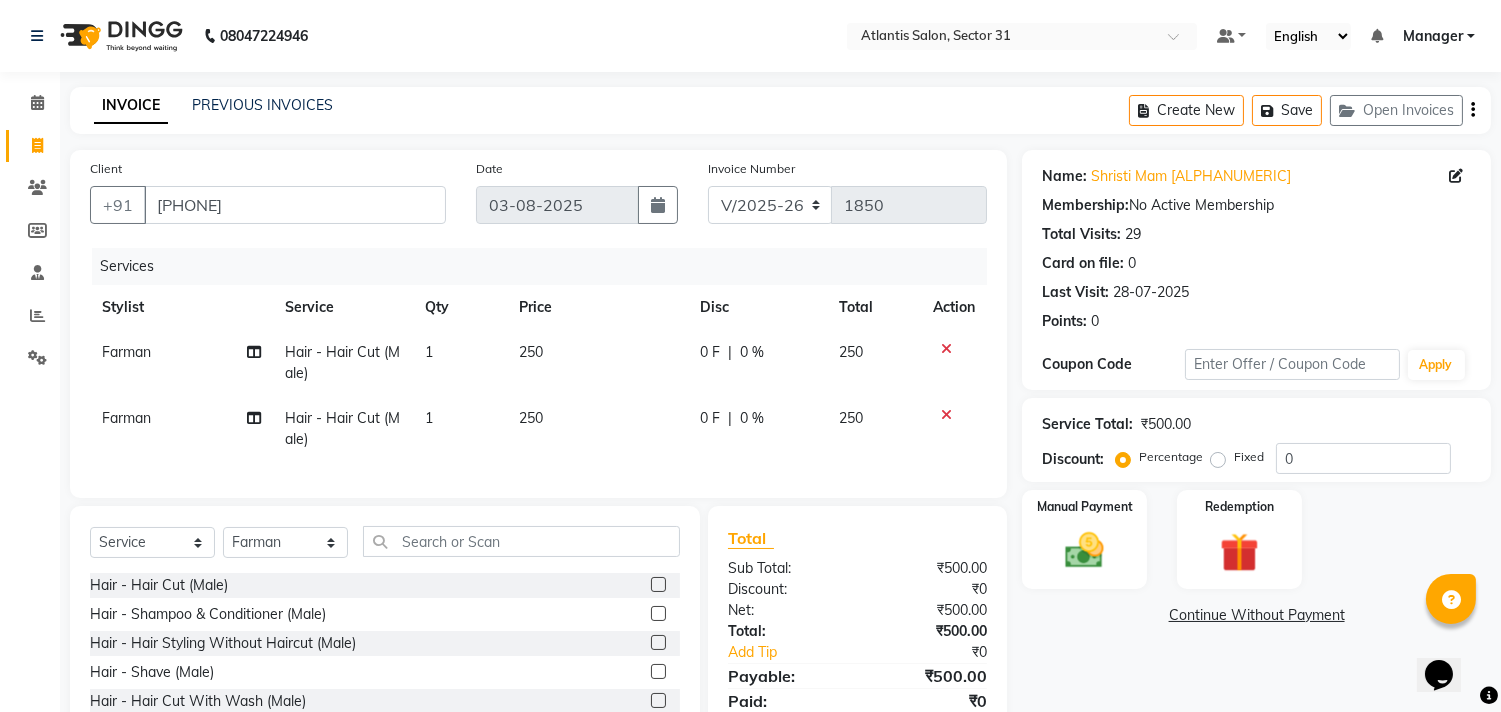 click 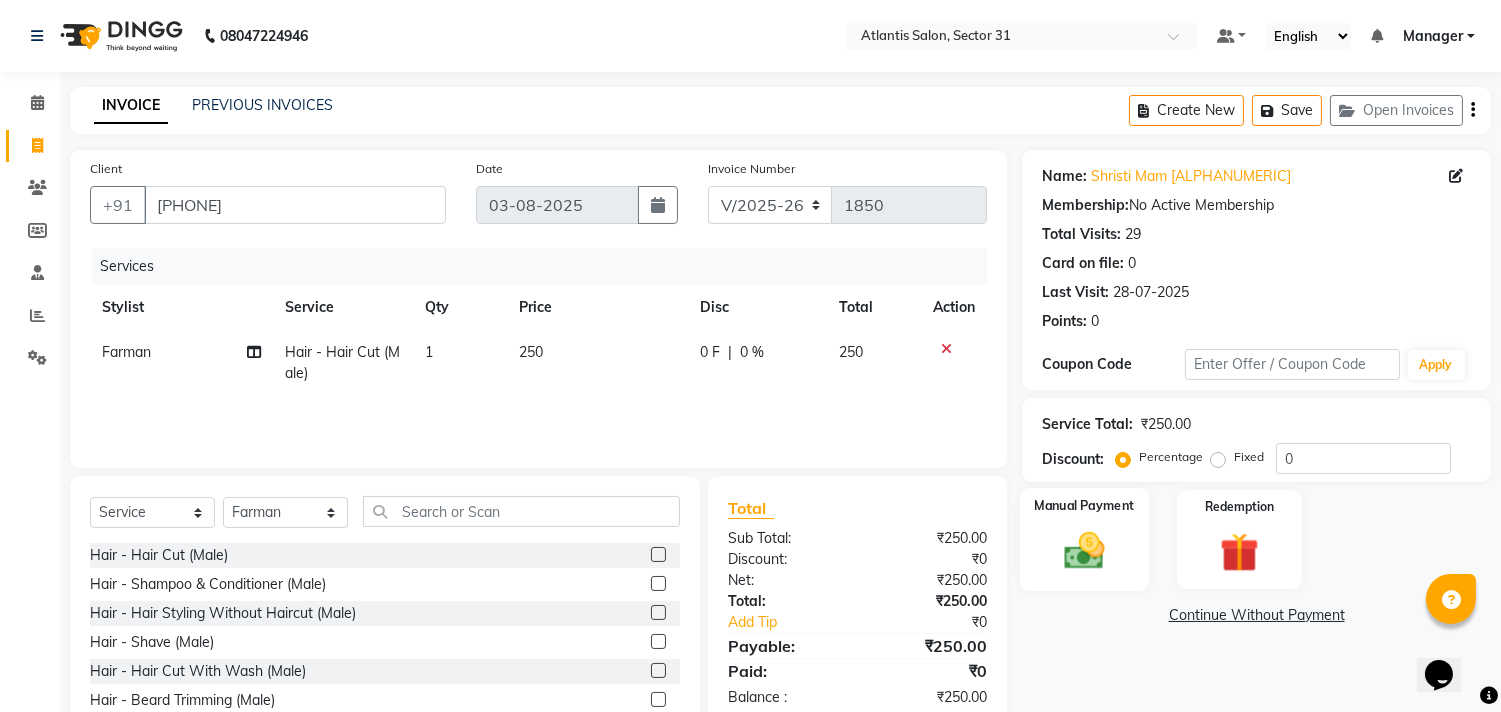 click 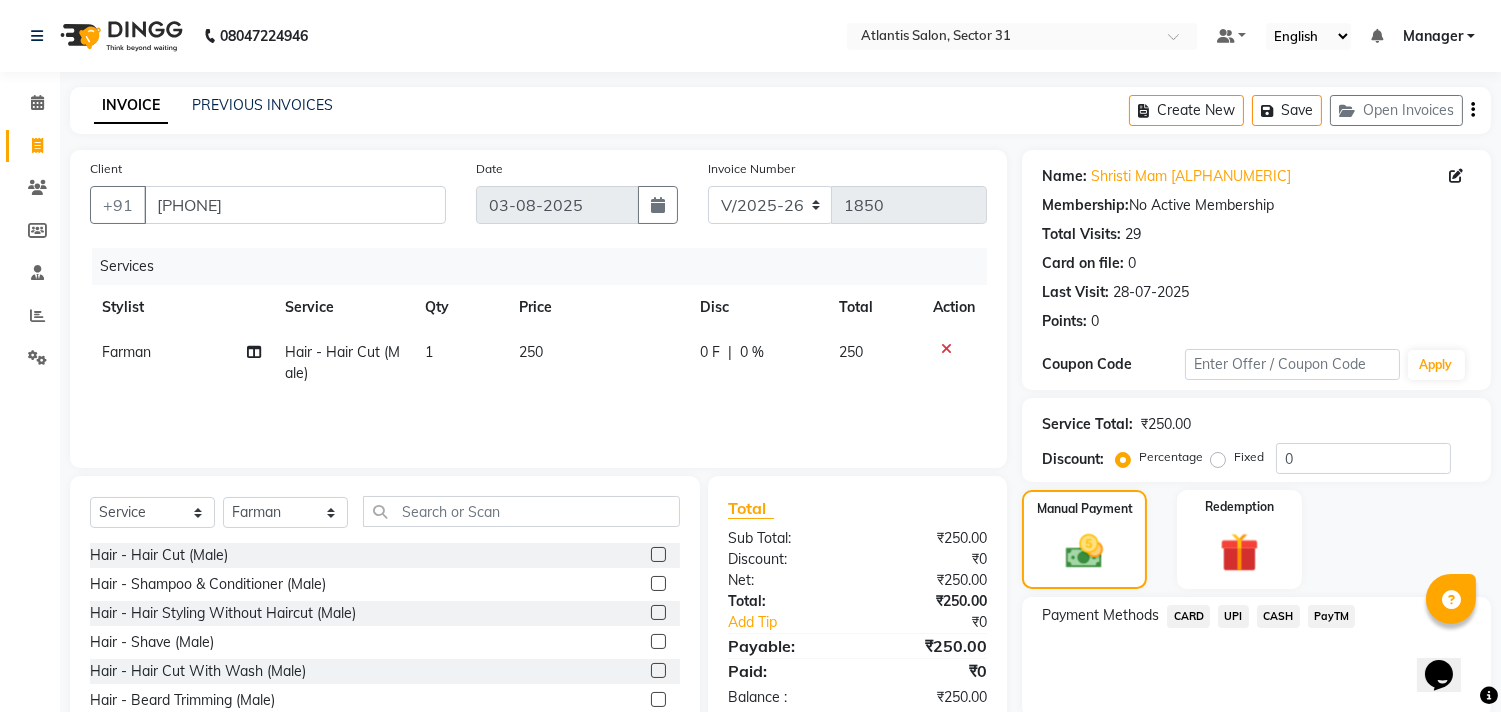 click on "UPI" 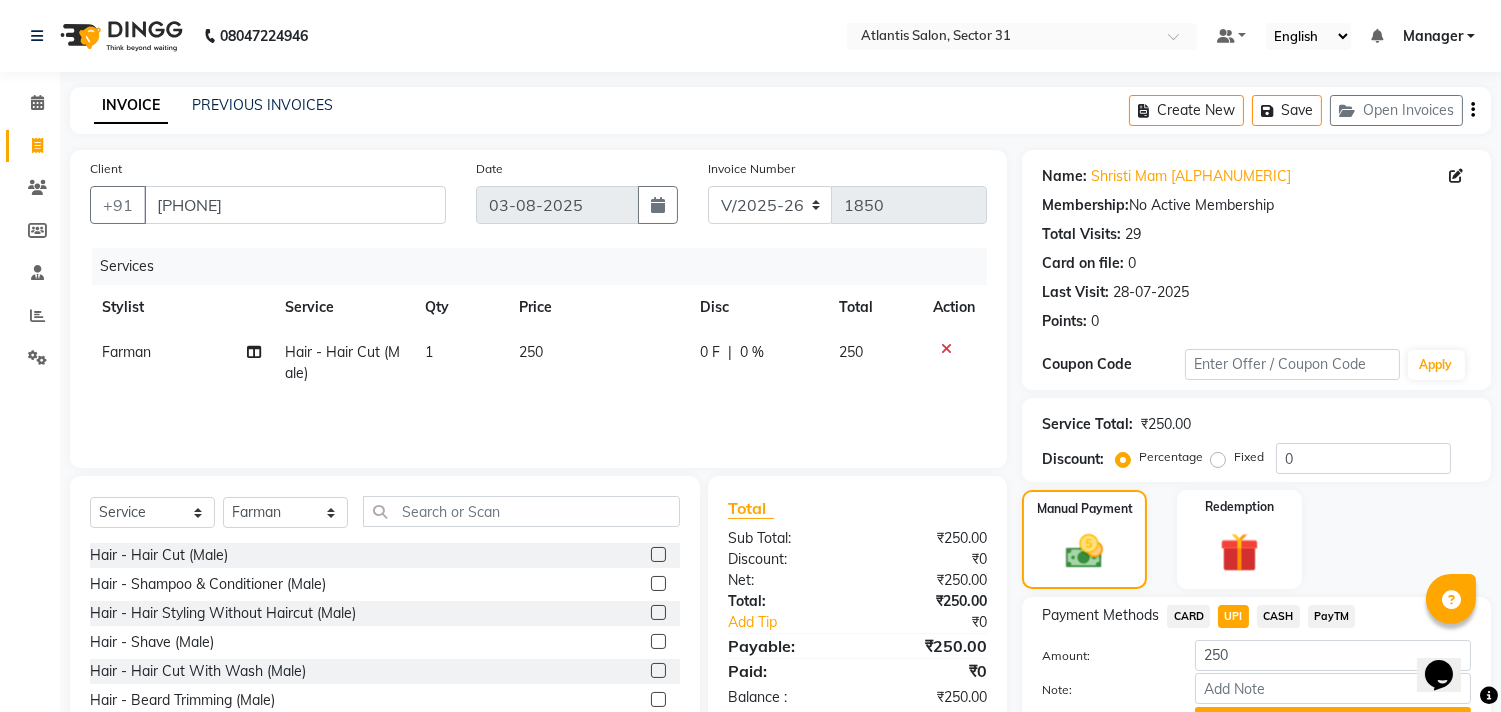 scroll, scrollTop: 104, scrollLeft: 0, axis: vertical 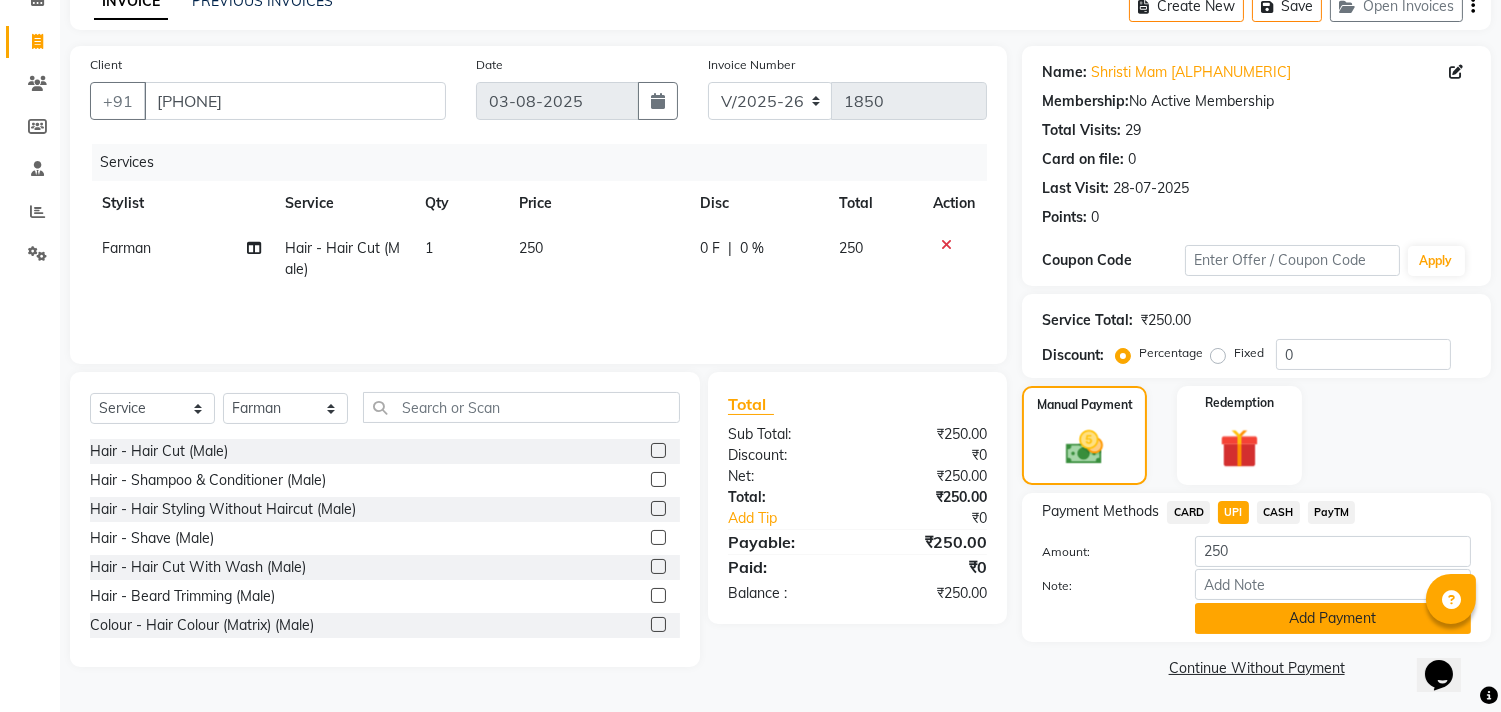 click on "Add Payment" 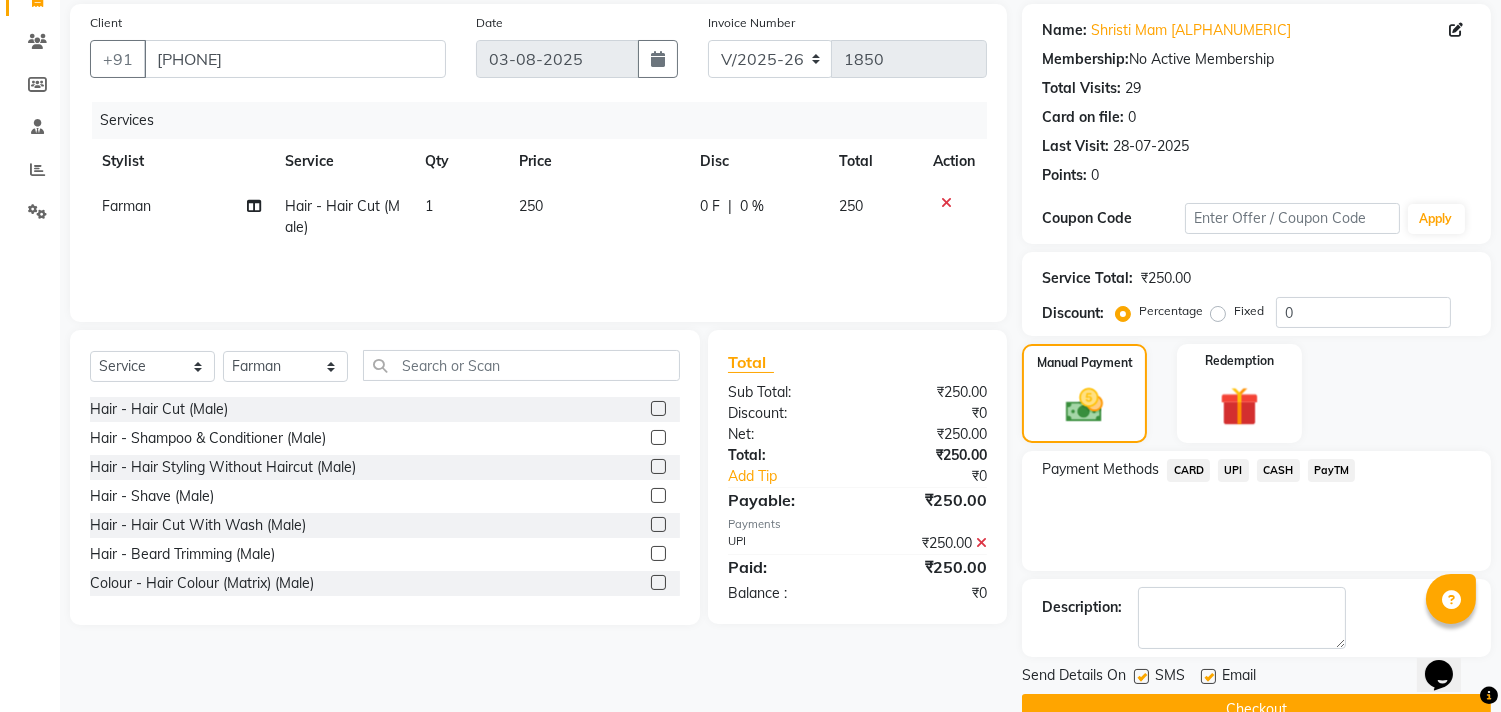 scroll, scrollTop: 187, scrollLeft: 0, axis: vertical 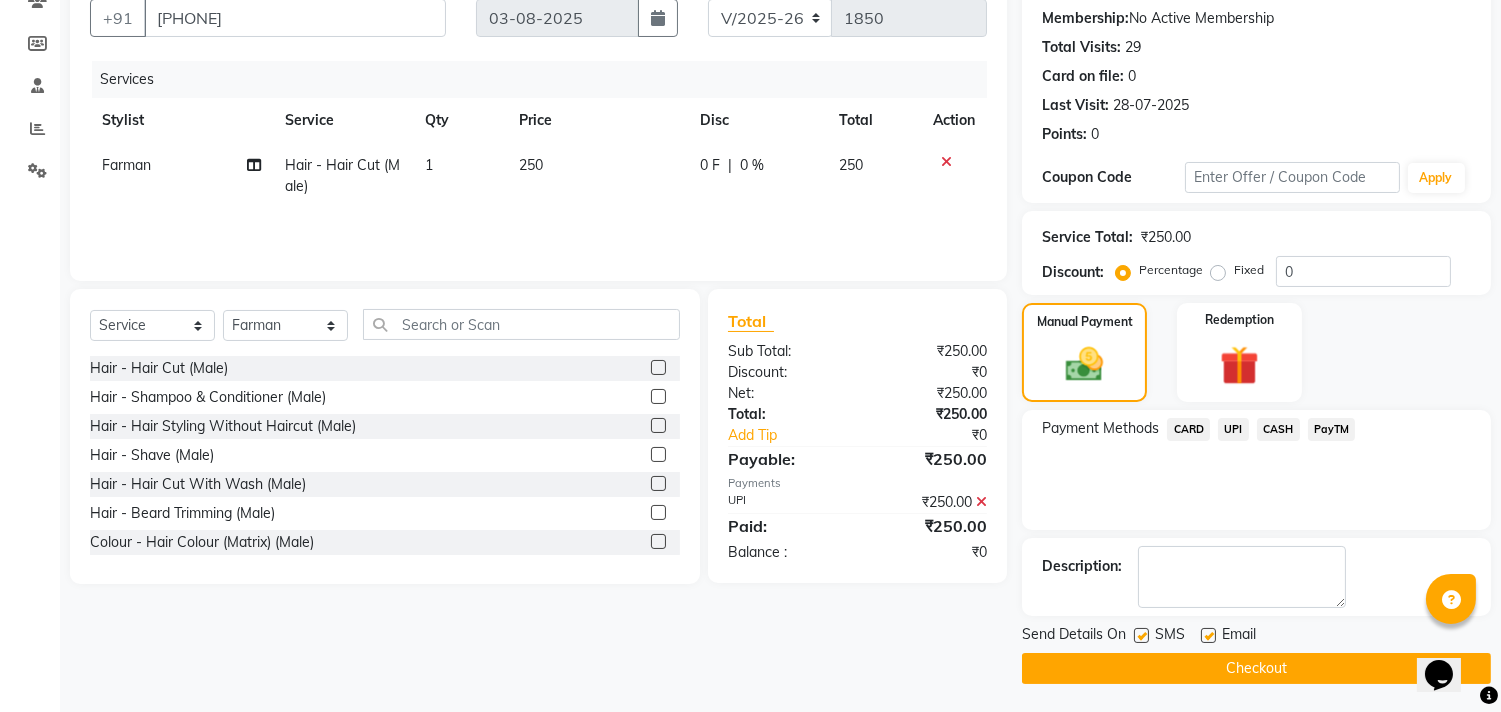 click on "Email" 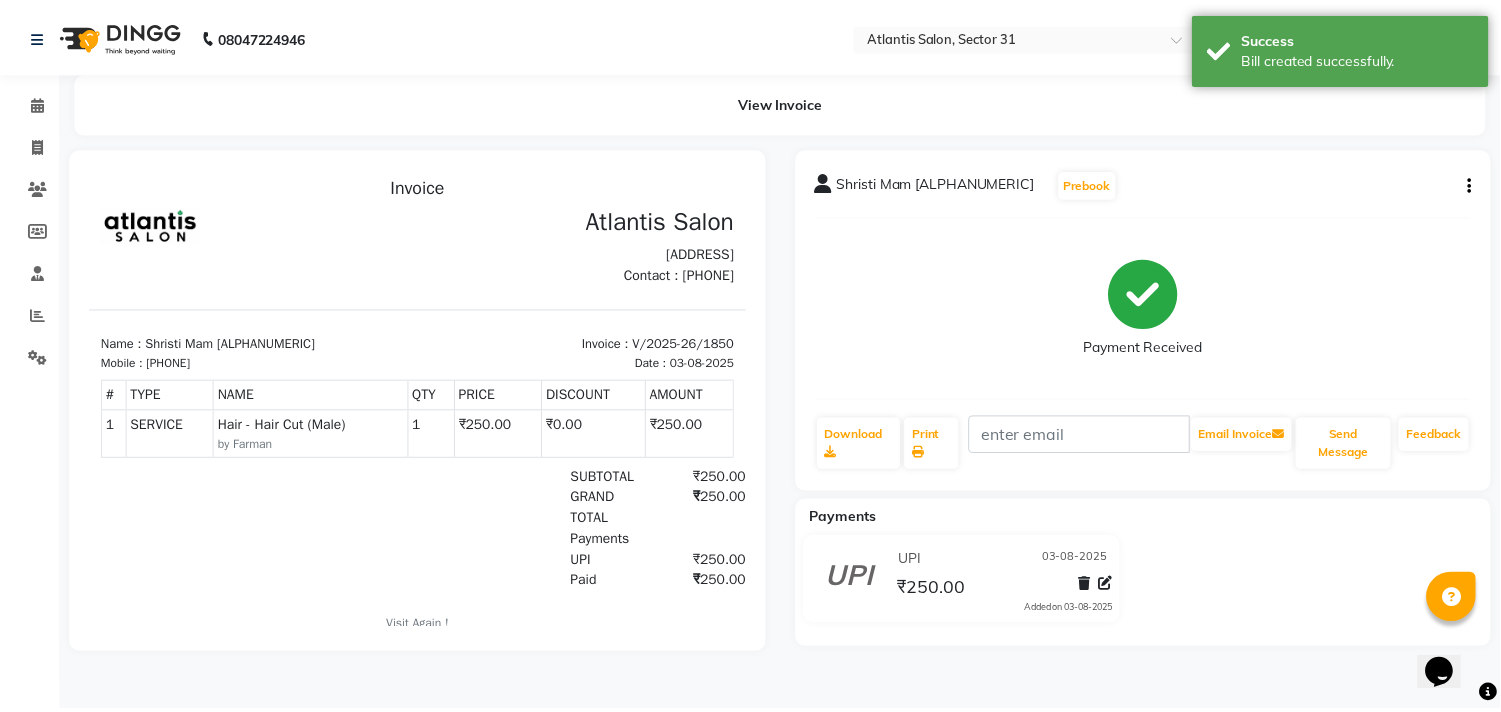 scroll, scrollTop: 0, scrollLeft: 0, axis: both 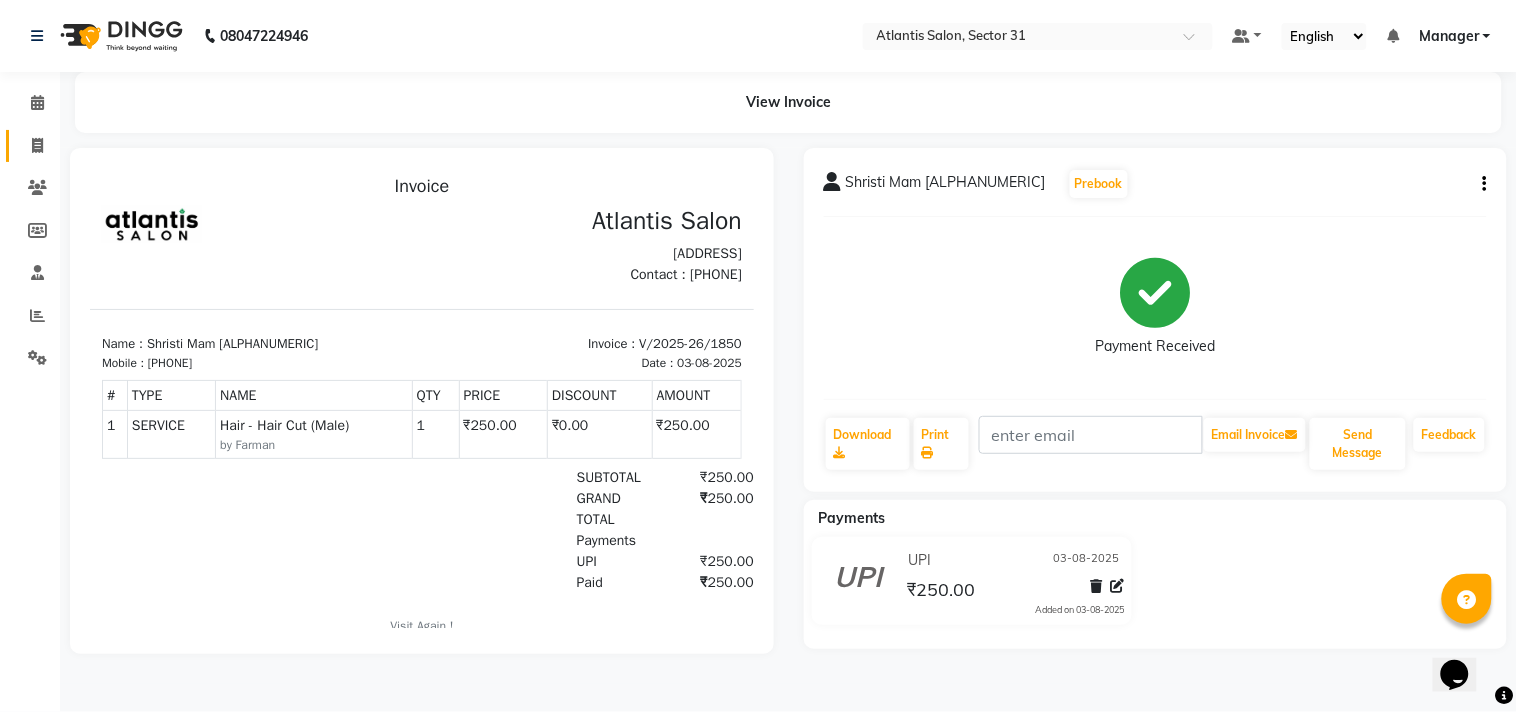click on "Invoice" 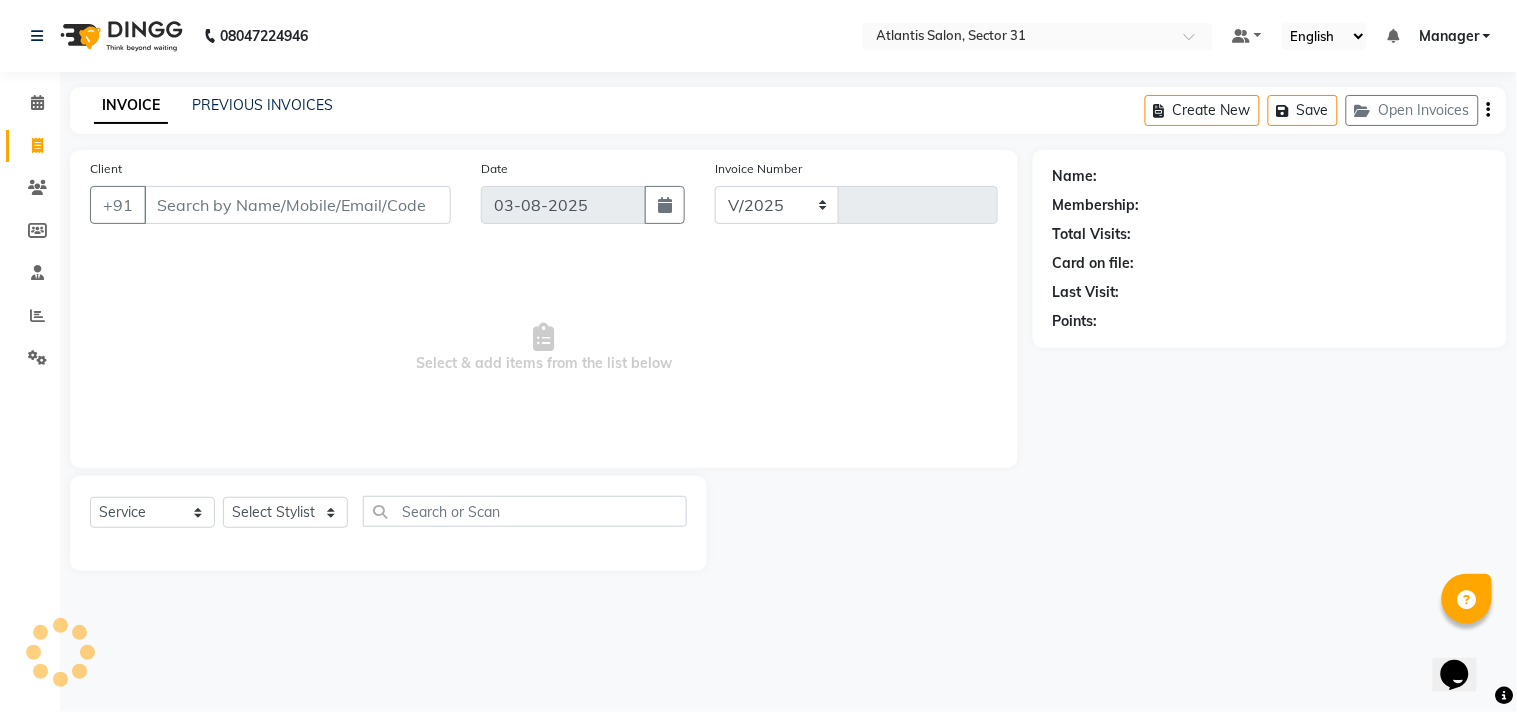 select on "4391" 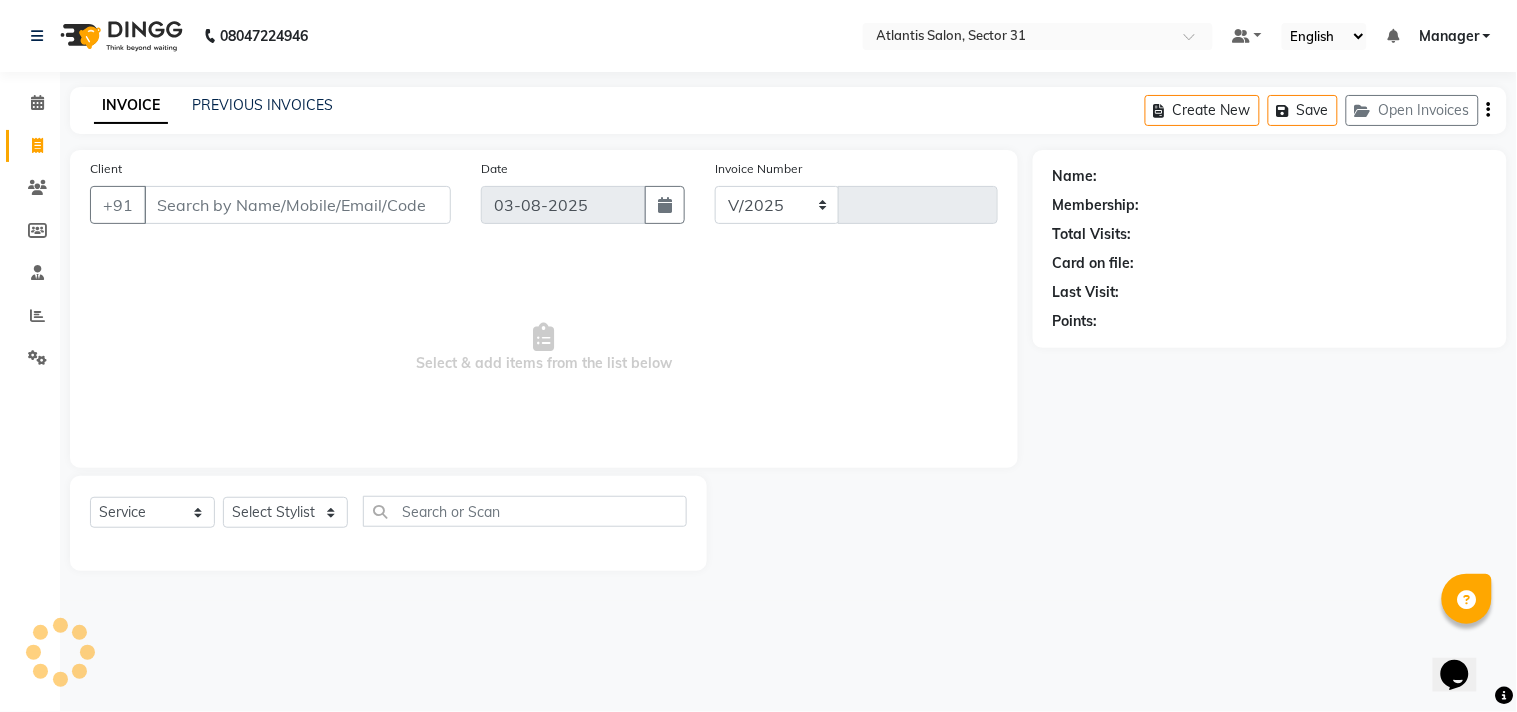 type on "1851" 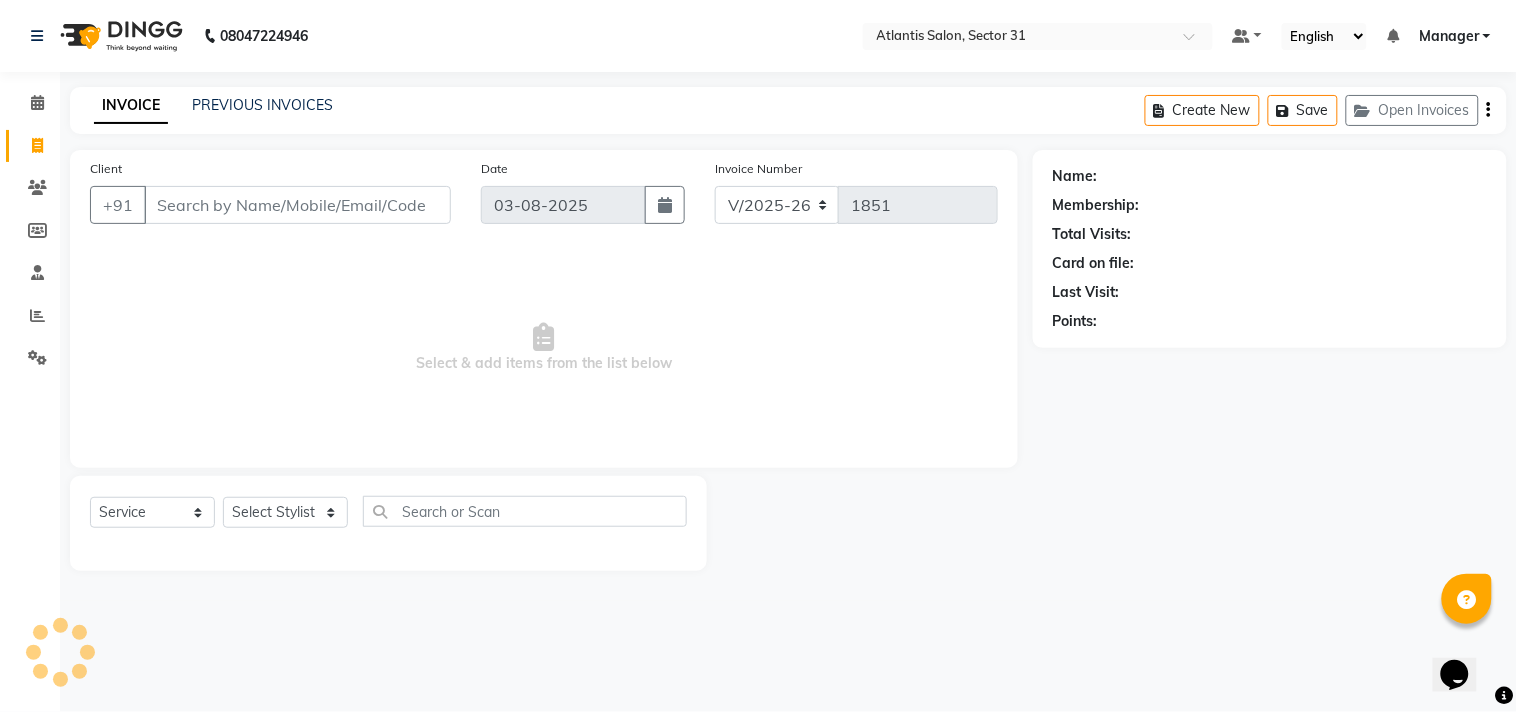 click on "Client" at bounding box center (297, 205) 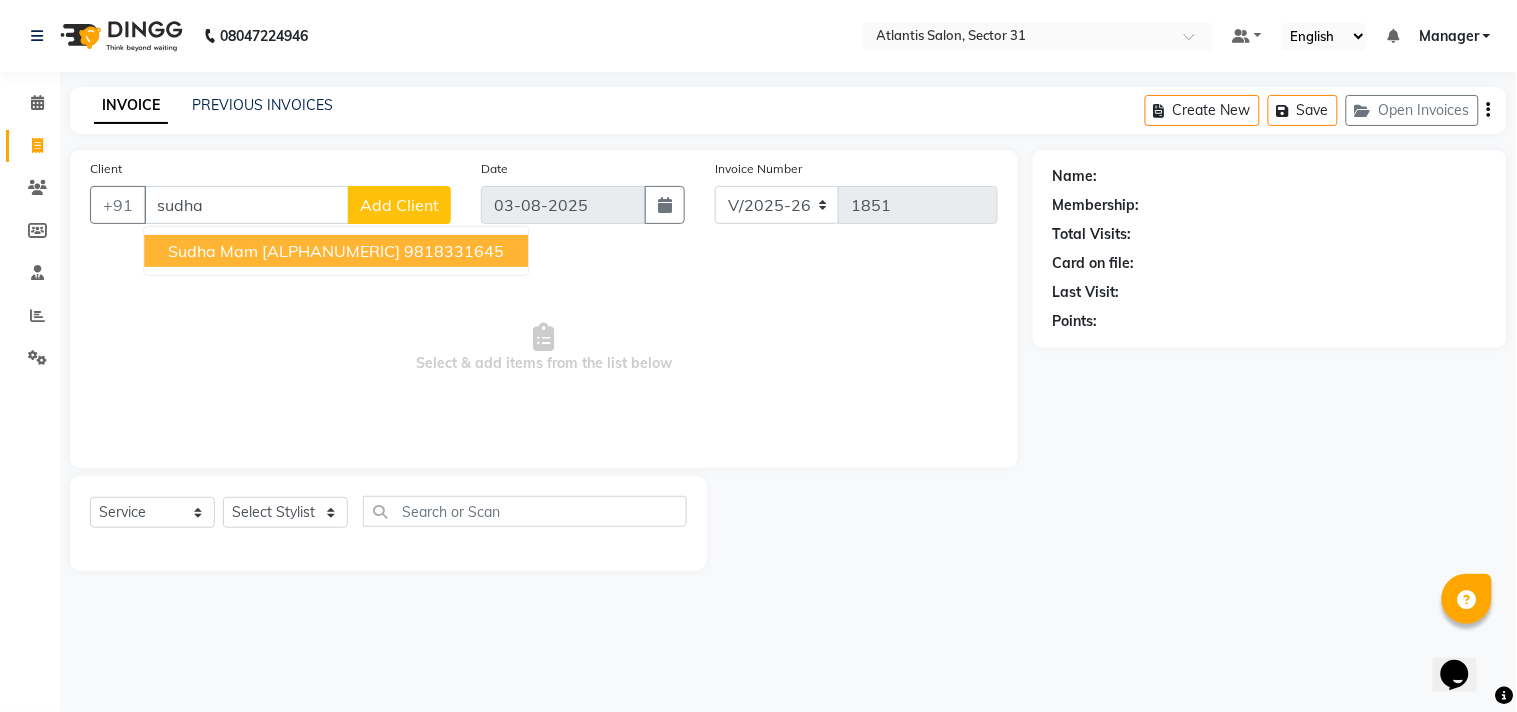 click on "Sudha Mam [ALPHANUMERIC]" at bounding box center (284, 251) 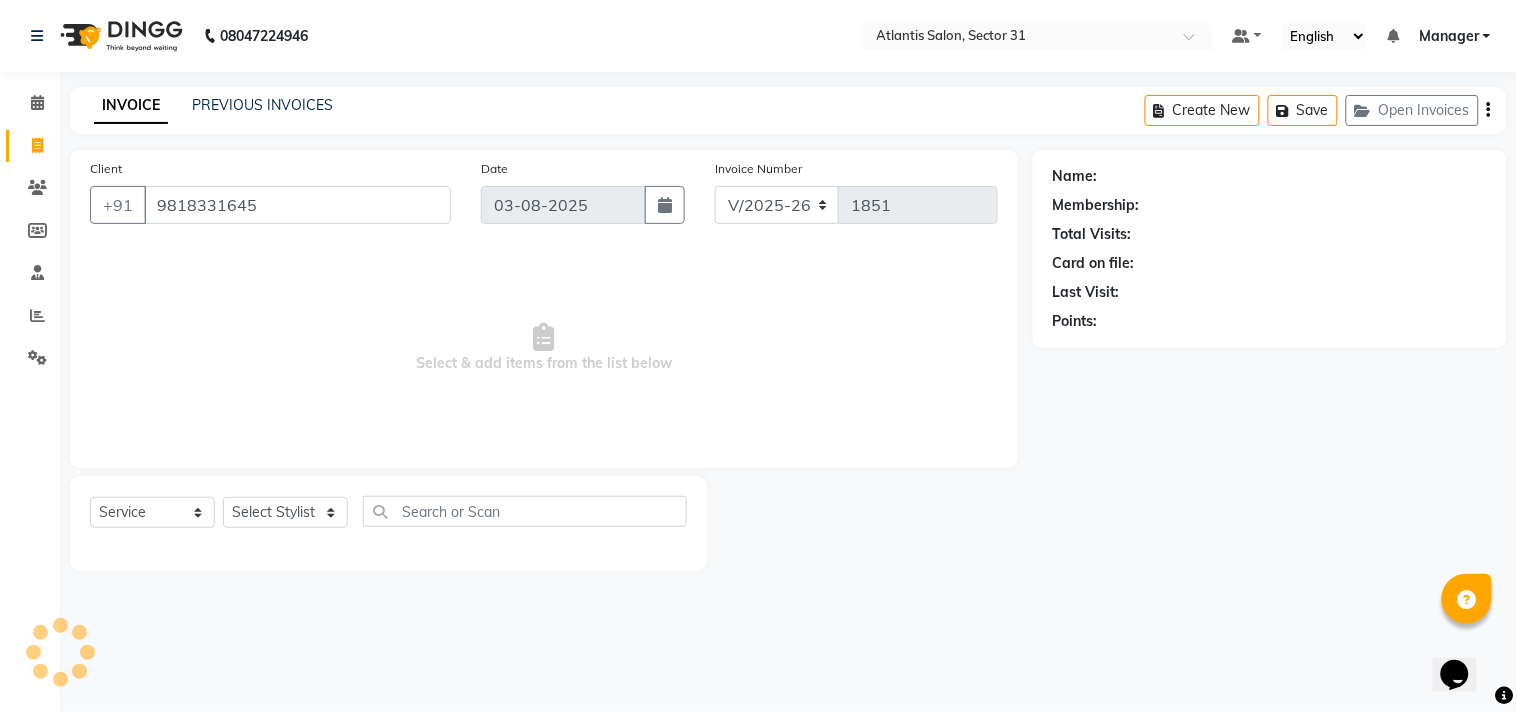 type on "9818331645" 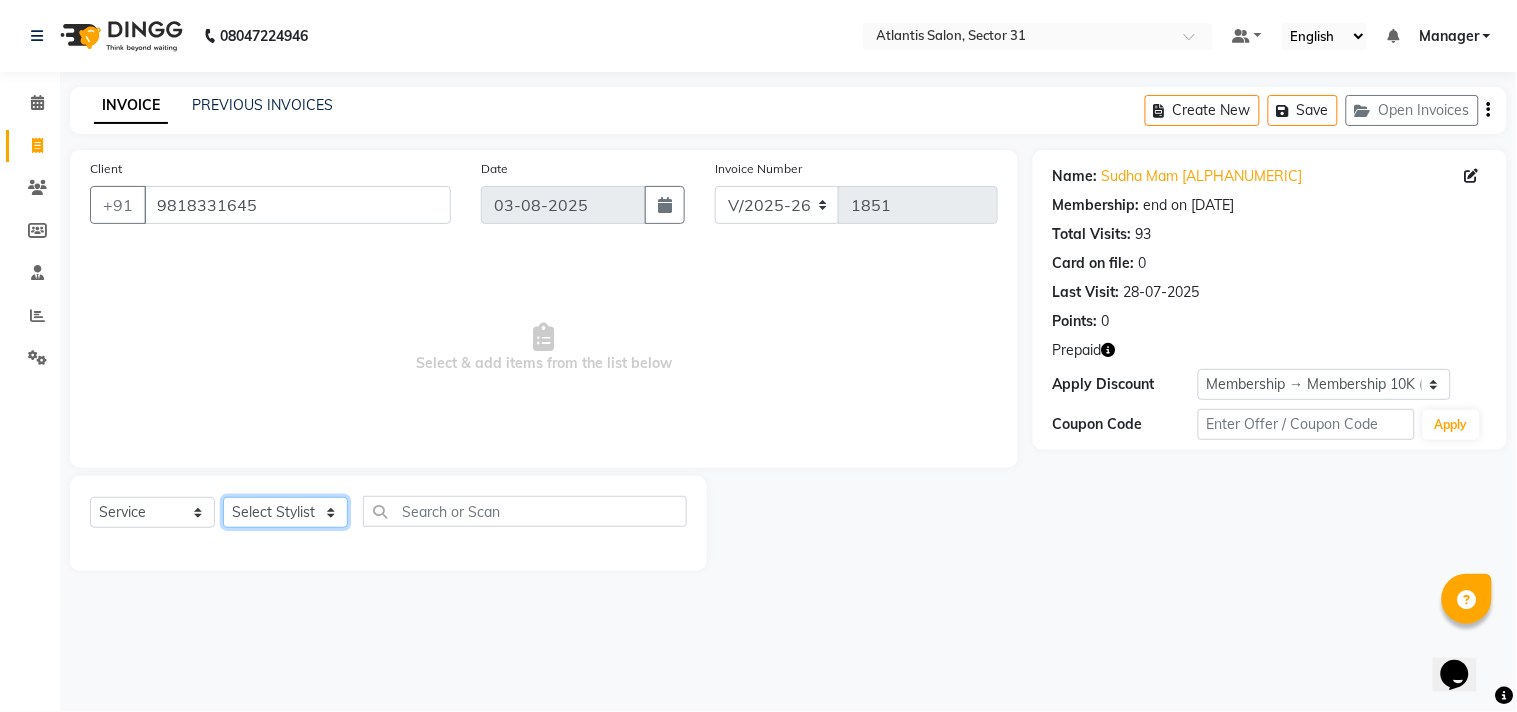 click on "Select Stylist Alka Annu Chetan Farman Kavita Manager Staff 31 Staff ILD Suraj" 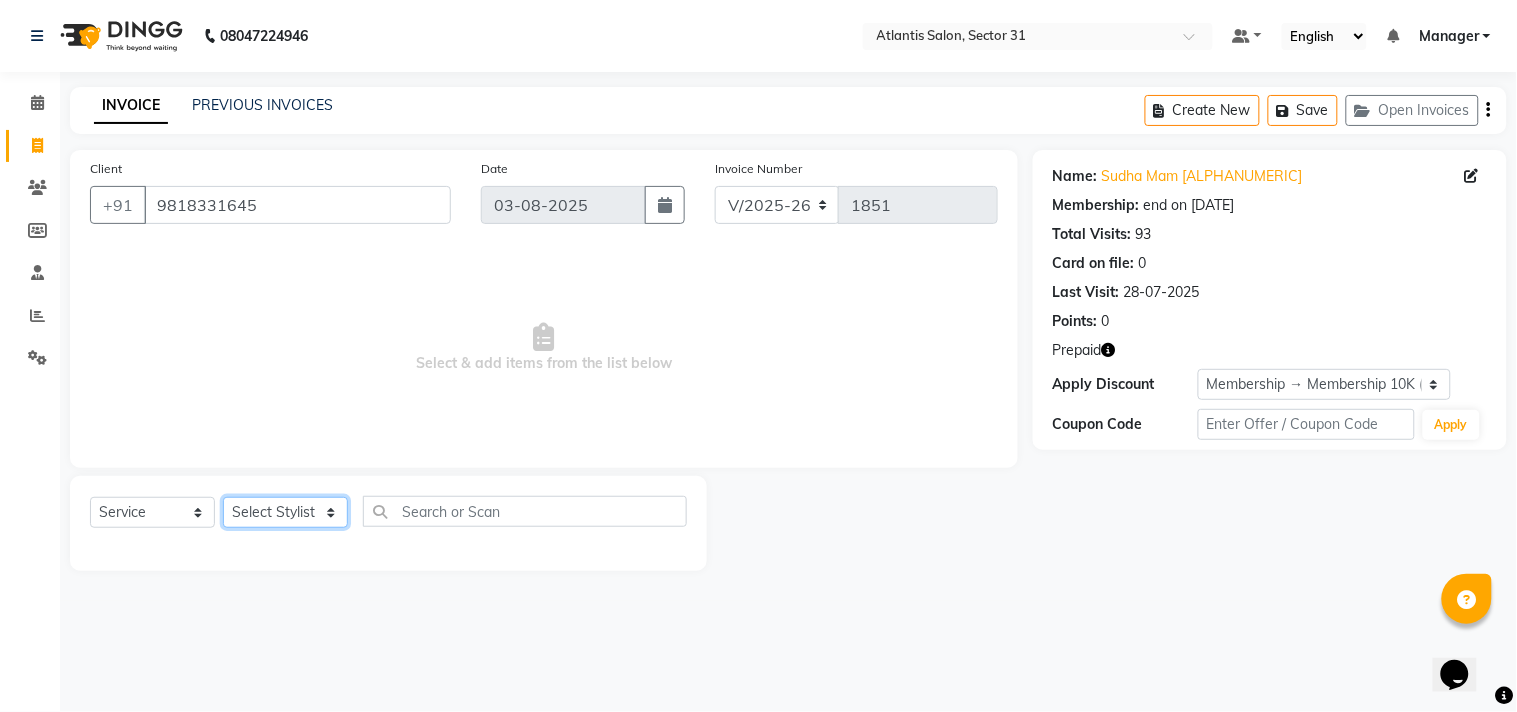 select on "33510" 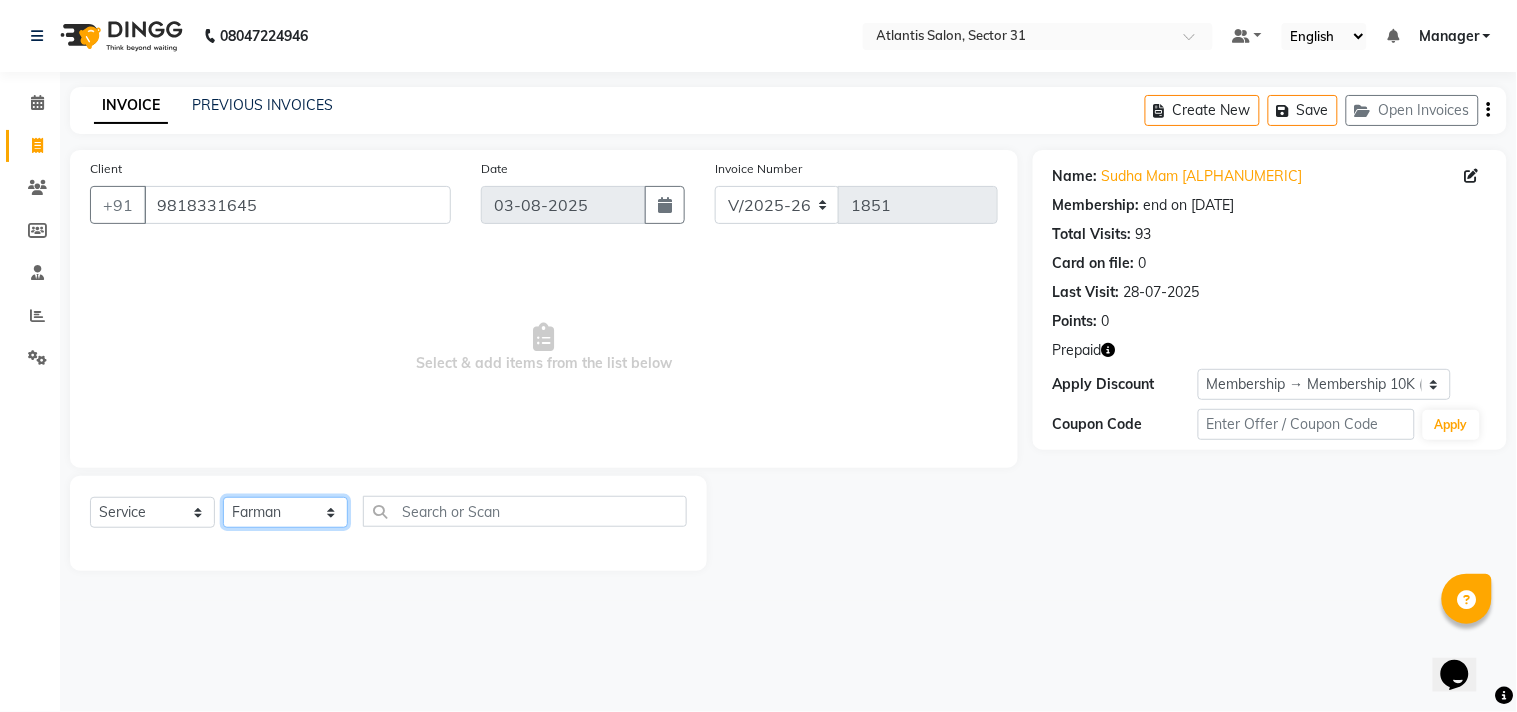 click on "Select Stylist Alka Annu Chetan Farman Kavita Manager Staff 31 Staff ILD Suraj" 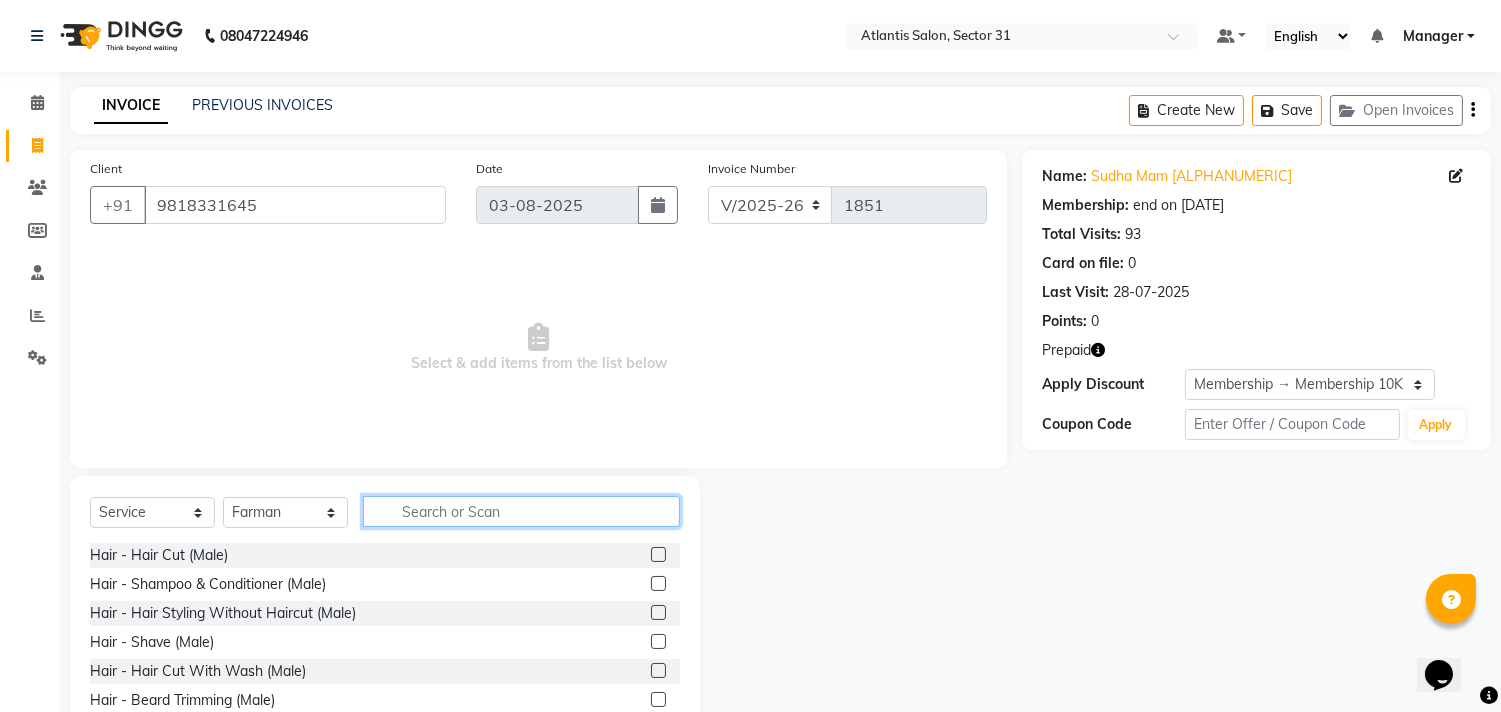 click 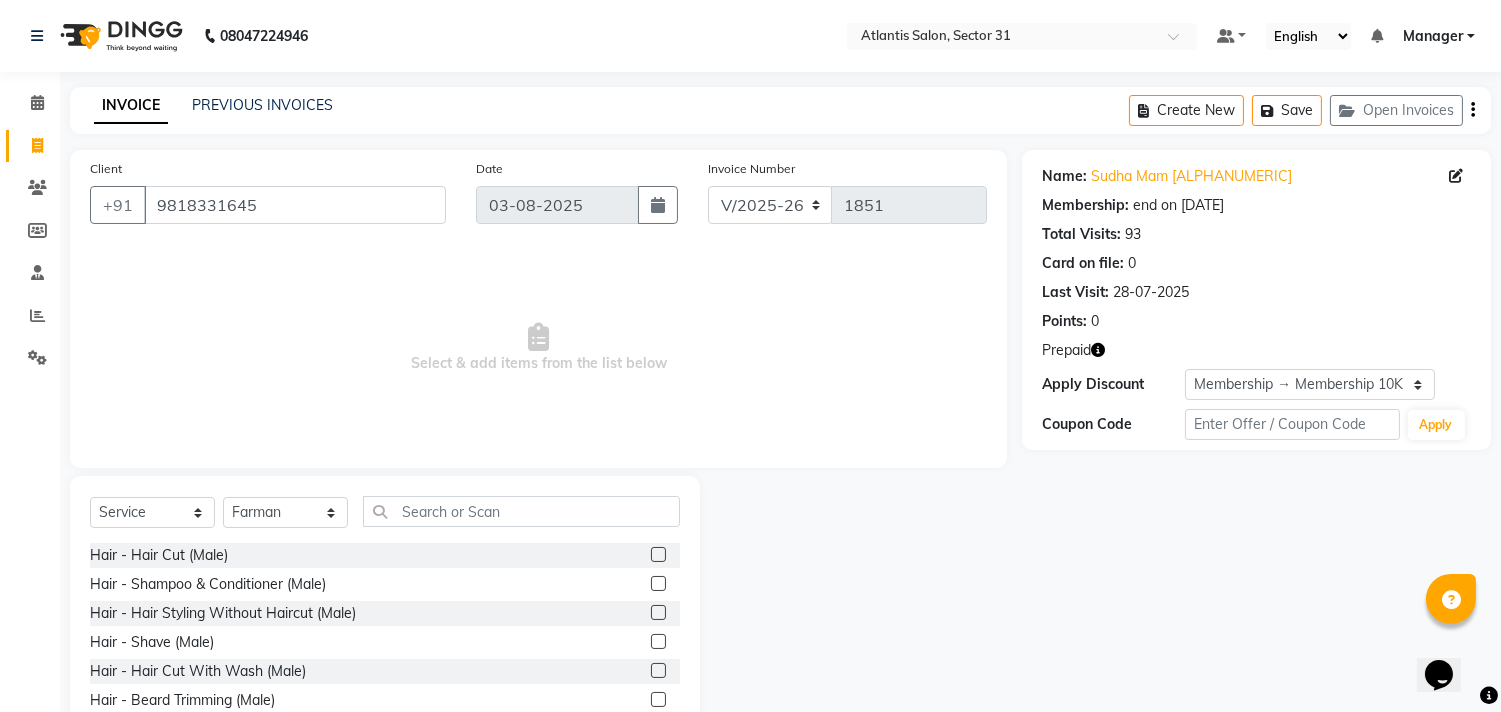 drag, startPoint x: 212, startPoint y: 554, endPoint x: 320, endPoint y: 544, distance: 108.461975 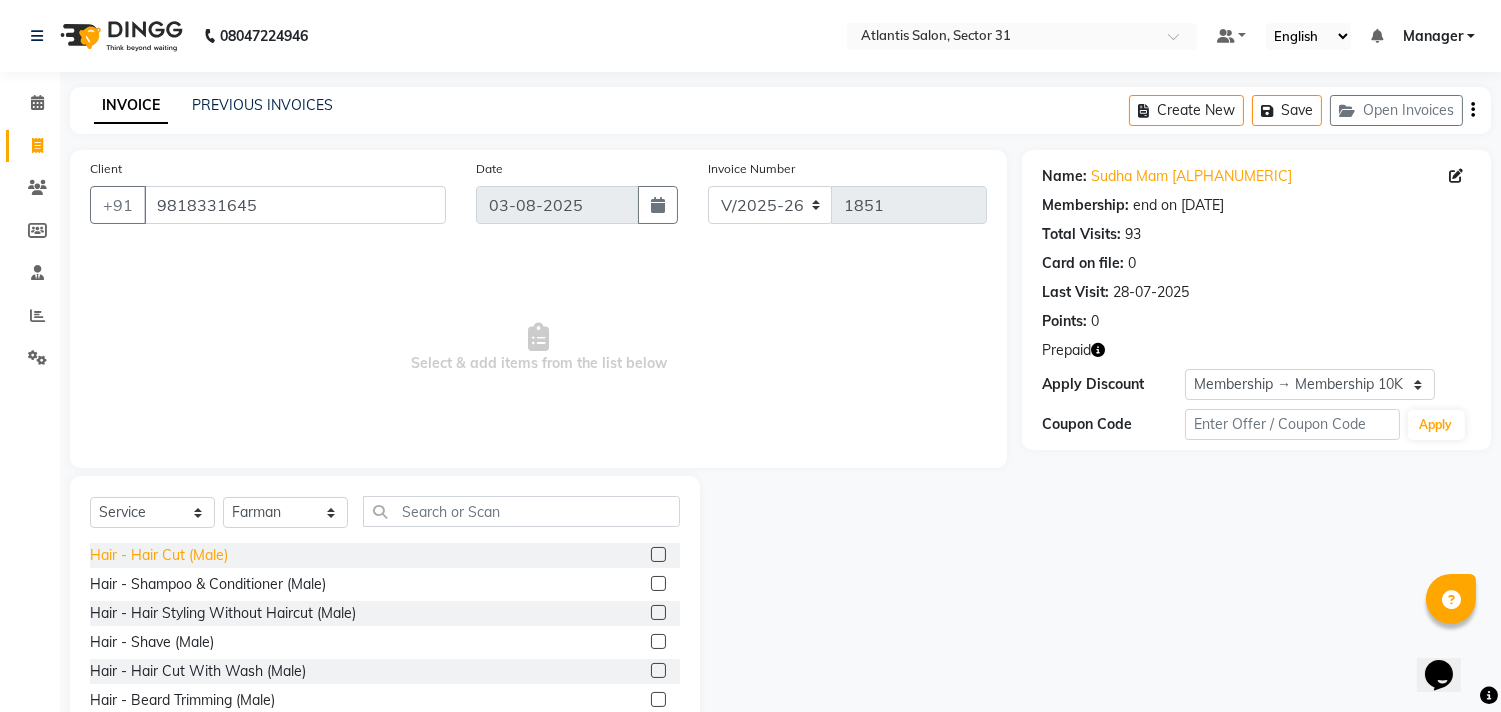 click on "Hair - Hair Cut (Male)" 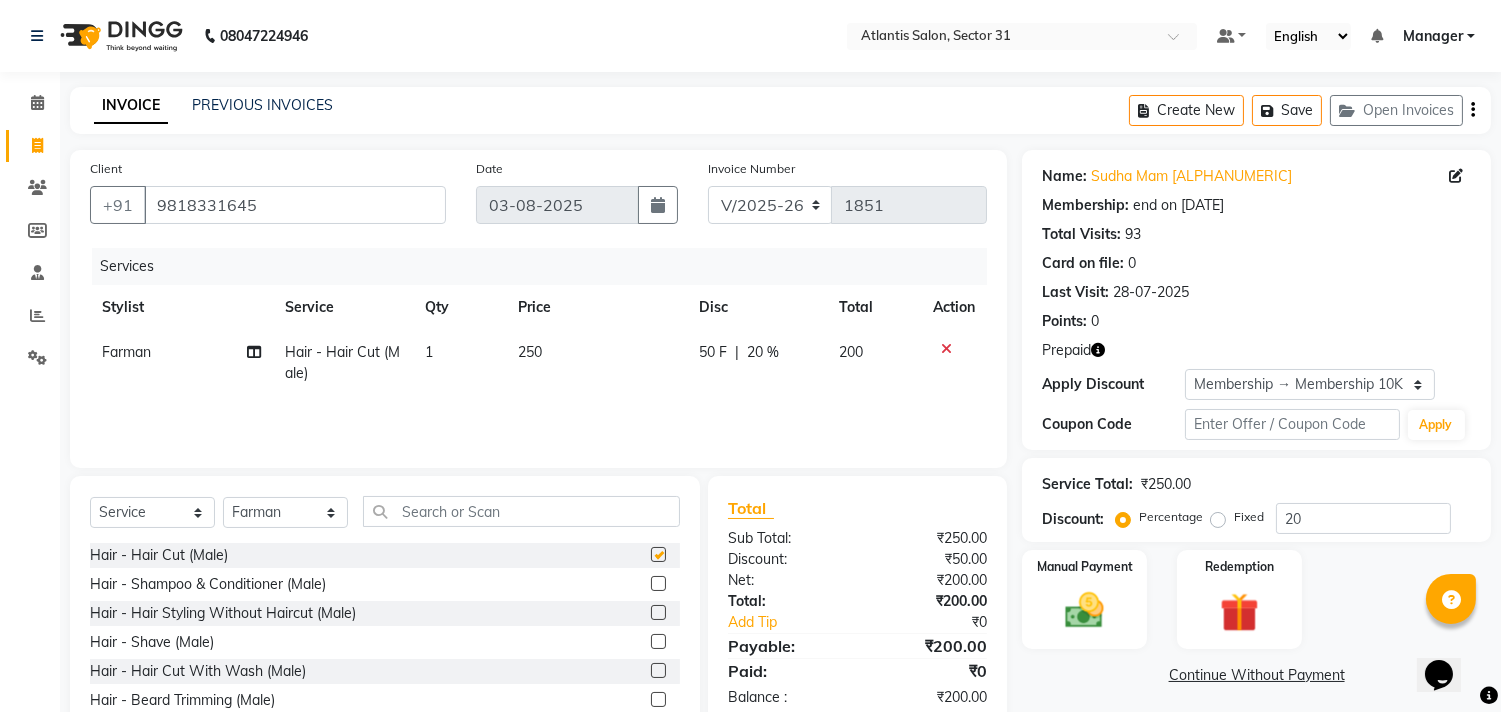 checkbox on "false" 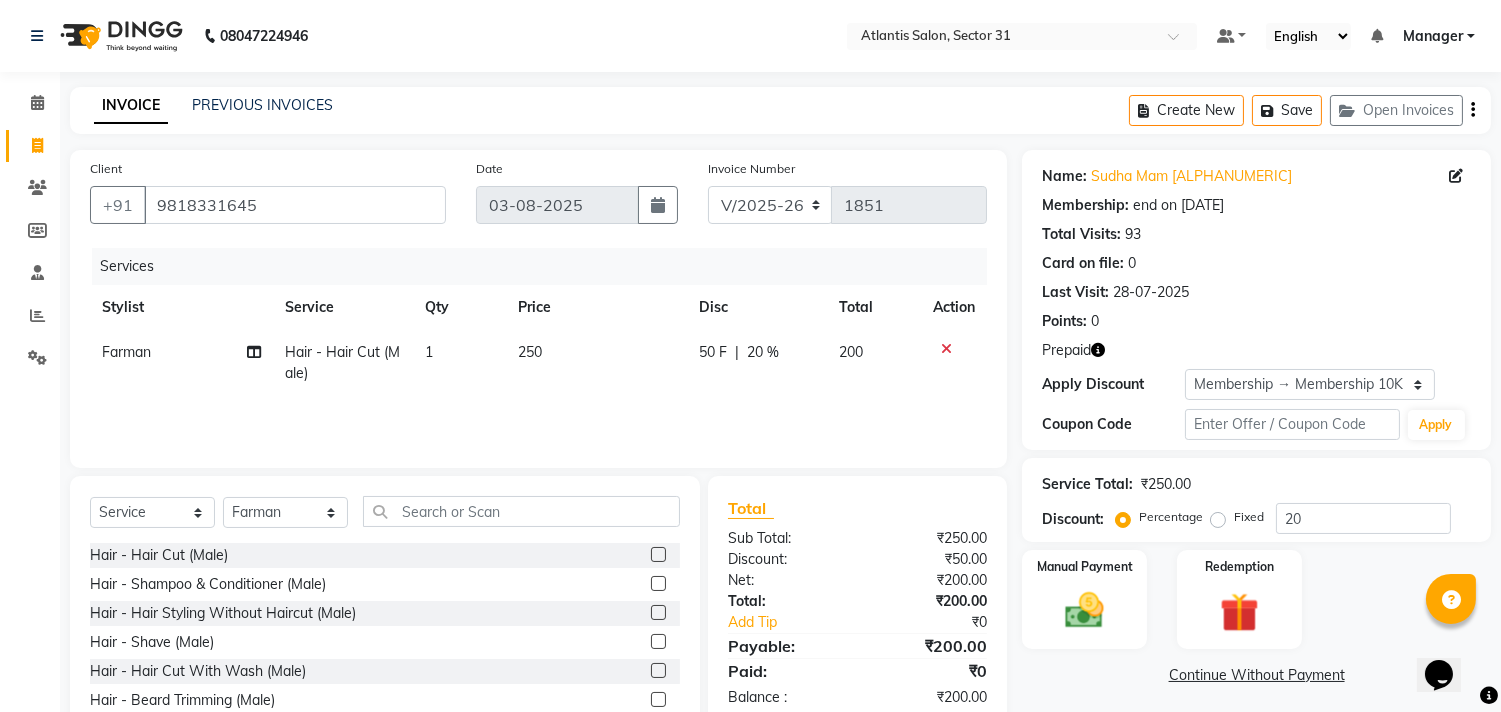 scroll, scrollTop: 481, scrollLeft: 0, axis: vertical 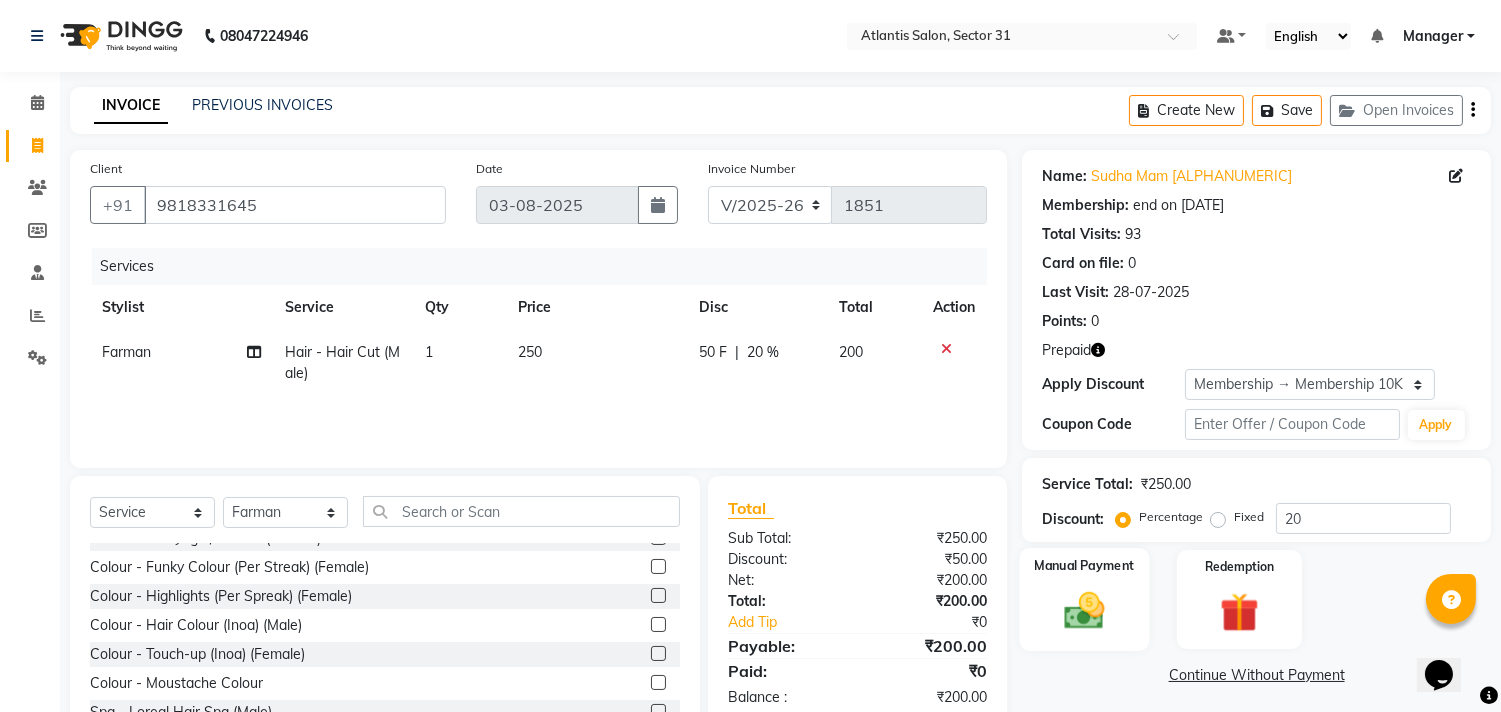 click on "Manual Payment" 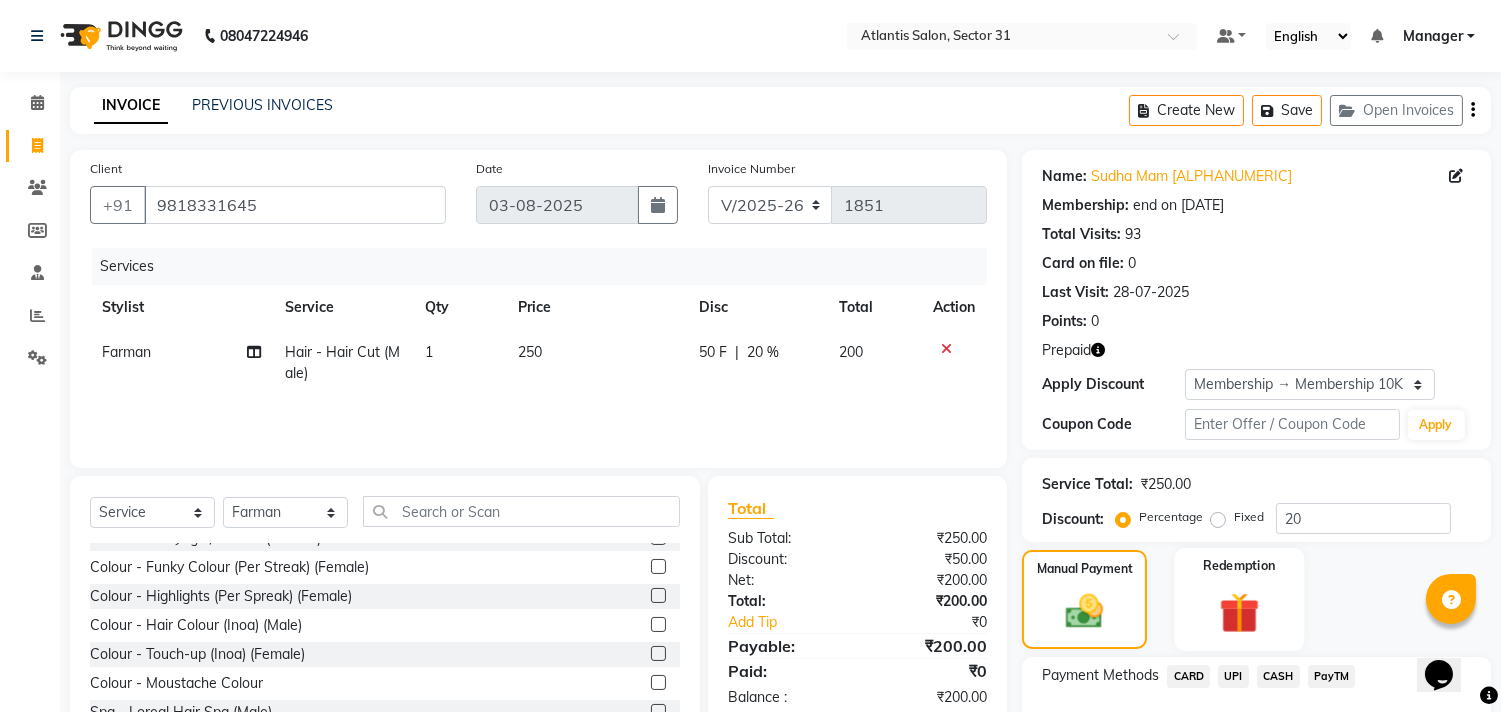 click 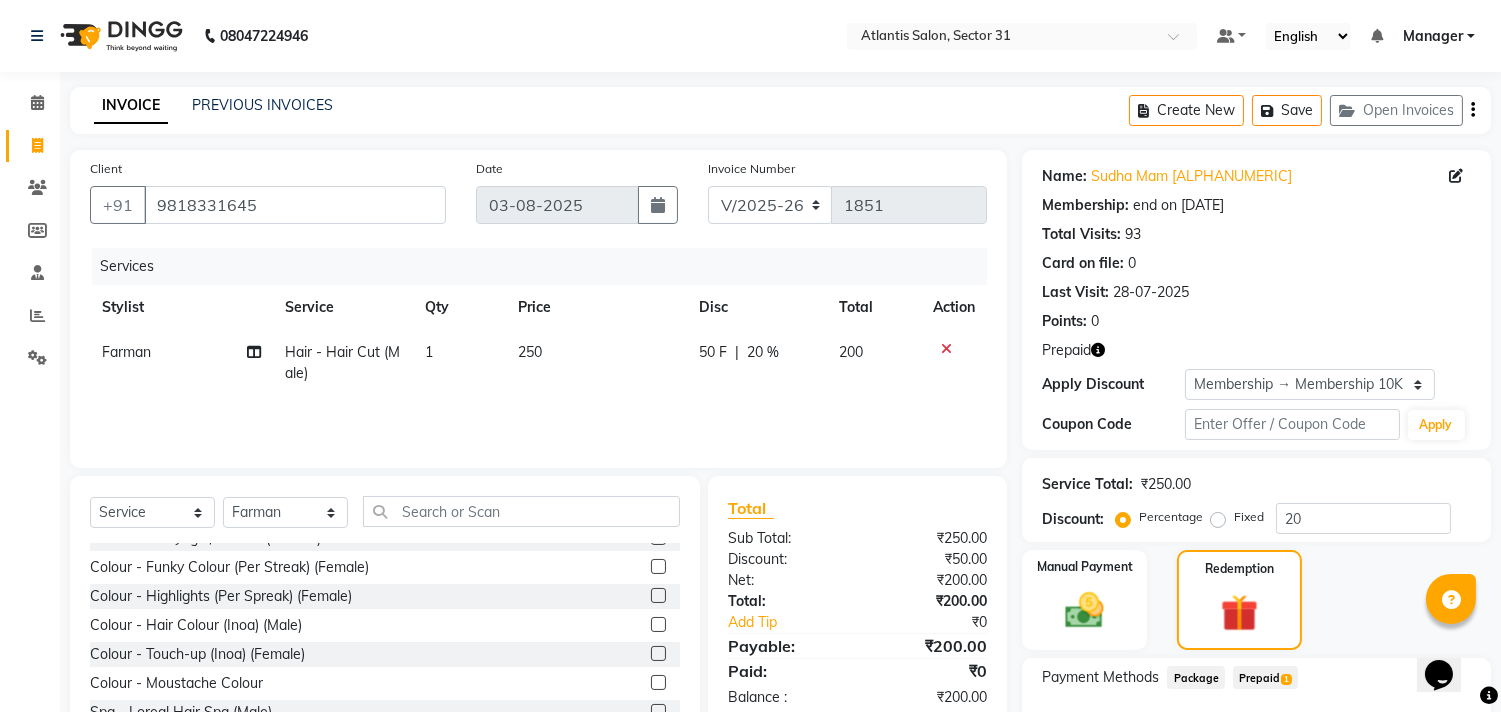 click on "Prepaid  1" 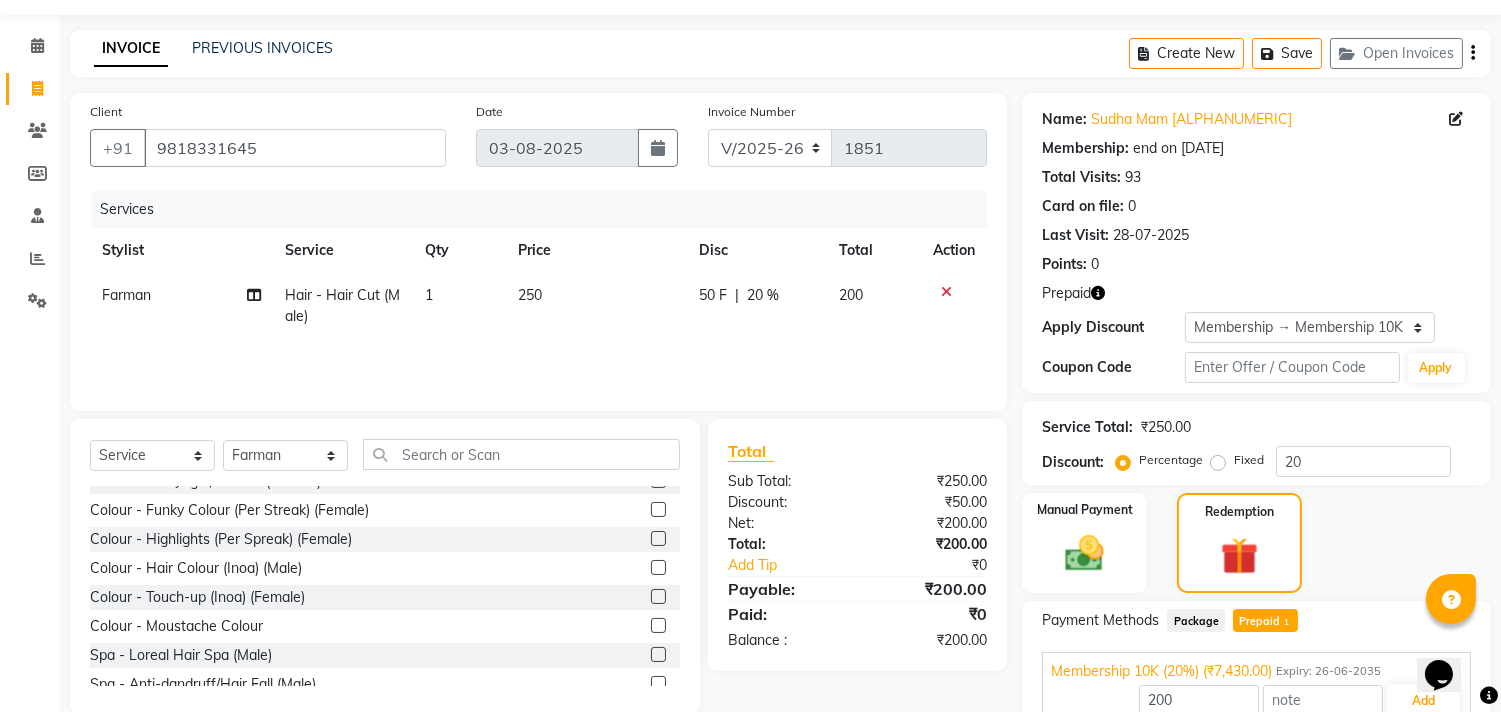 scroll, scrollTop: 152, scrollLeft: 0, axis: vertical 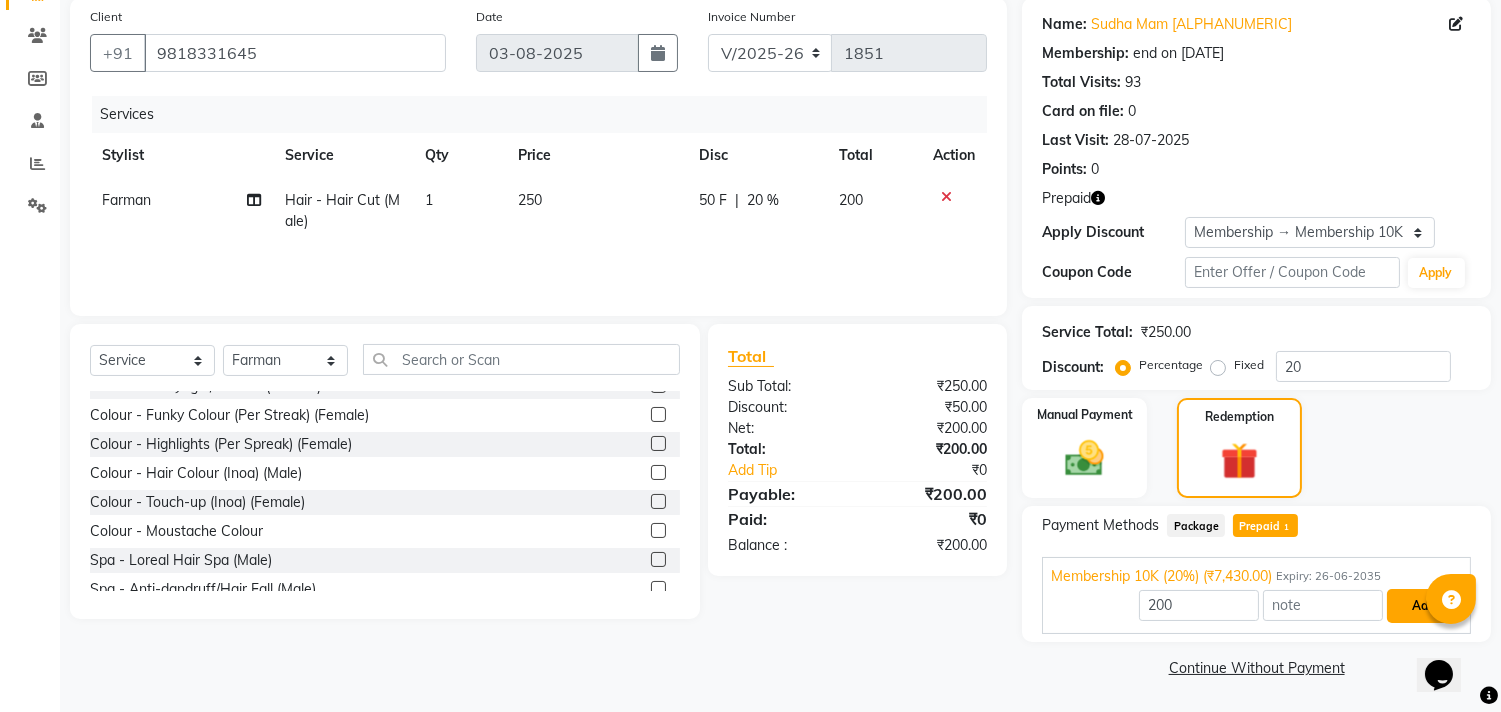 click on "Add" at bounding box center [1423, 606] 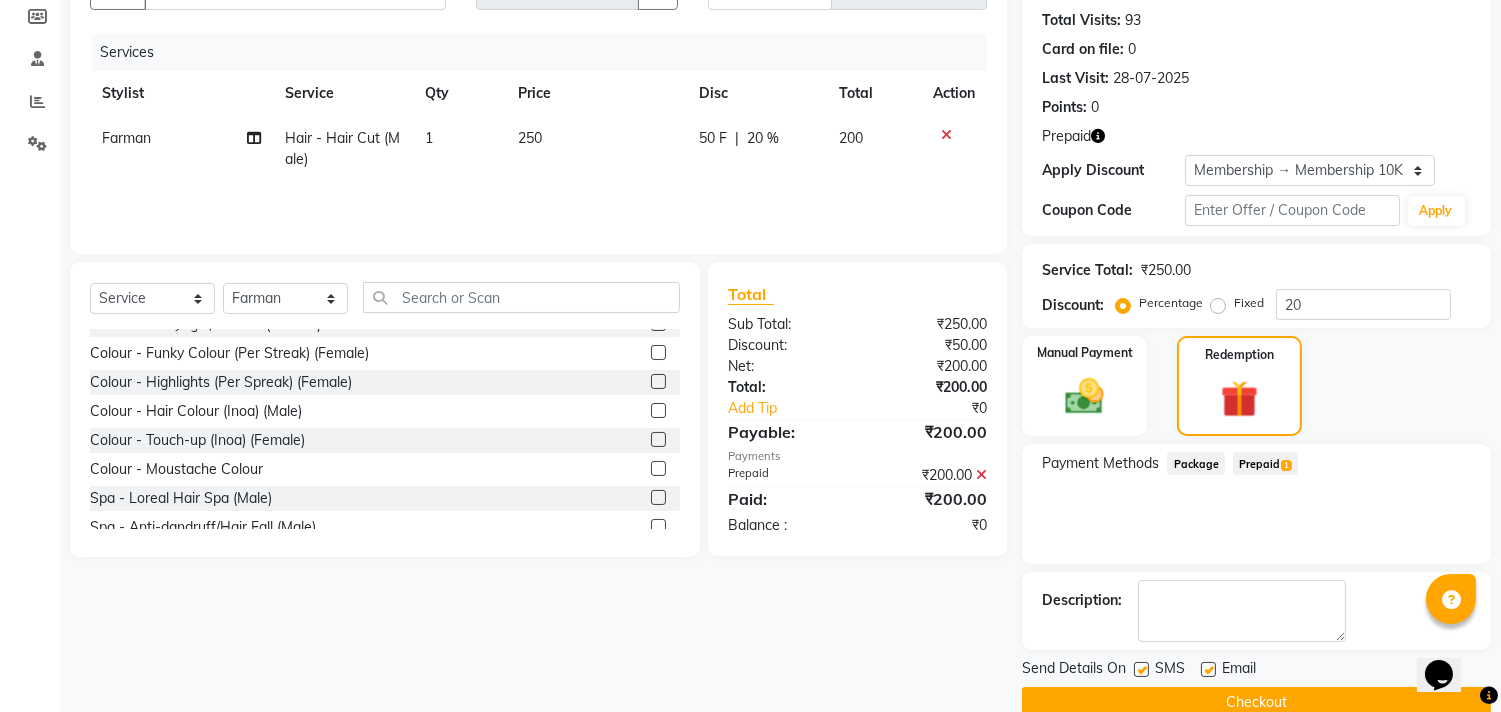 scroll, scrollTop: 248, scrollLeft: 0, axis: vertical 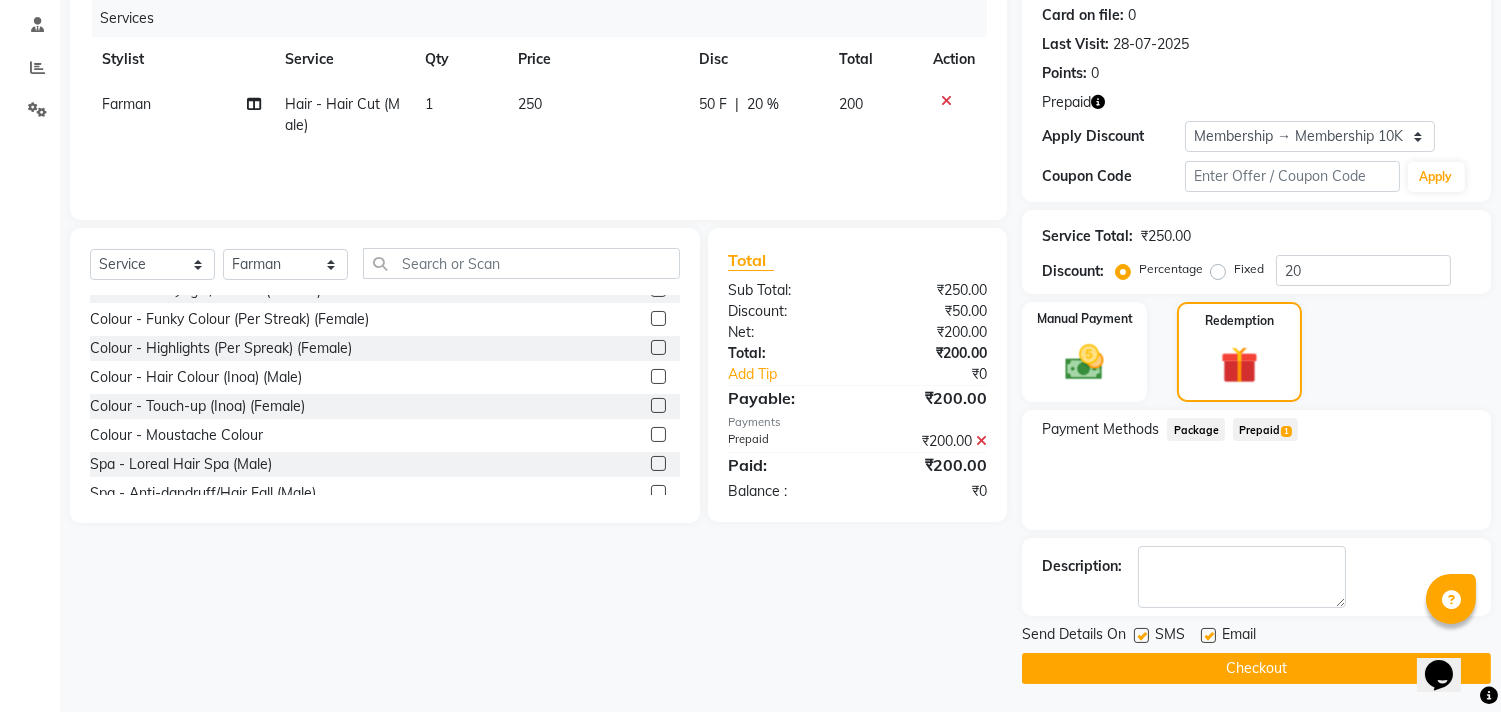 click on "INVOICE PREVIOUS INVOICES Create New Save Open Invoices Client [PHONE] Date [DATE] Invoice Number V/2025 V/2025-26 1851 Services Stylist Service Qty Price Disc Total Action Farman Hair - Hair Cut (Male) 1 250 50 F | 20 % 200 Select Service Product Membership Package Voucher Prepaid Gift Card Select Stylist Alka Annu Chetan Farman Kavita Manager Staff 31 Staff ILD Suraj Hair - Hair Cut (Male) Hair - Shampoo & Conditioner (Male) Hair - Hair Styling Without Haircut (Male) Hair - Shave (Male) Hair - Hair Cut With Wash (Male) Hair - Beard Trimming (Male) Colour - Hair Colour (Matrix) (Male) Colour - Hair Colour (Majirel) (Male) Colour - Beard Colour (Male) Colour - Highlights (Male) Colour - Touch-up (Matrix) (Female) Colour - Touch-up (Majirel) (Female) Colour - Colour Cleansing (Female) Colour - Highlights (Crown) (Female) Colour - Highlights (Full Head) (Female) Colour - Global Colour (Female) Colour - Balayage / Ombre (Female) Colour - Funky Colour (Per Streak) (Female)" 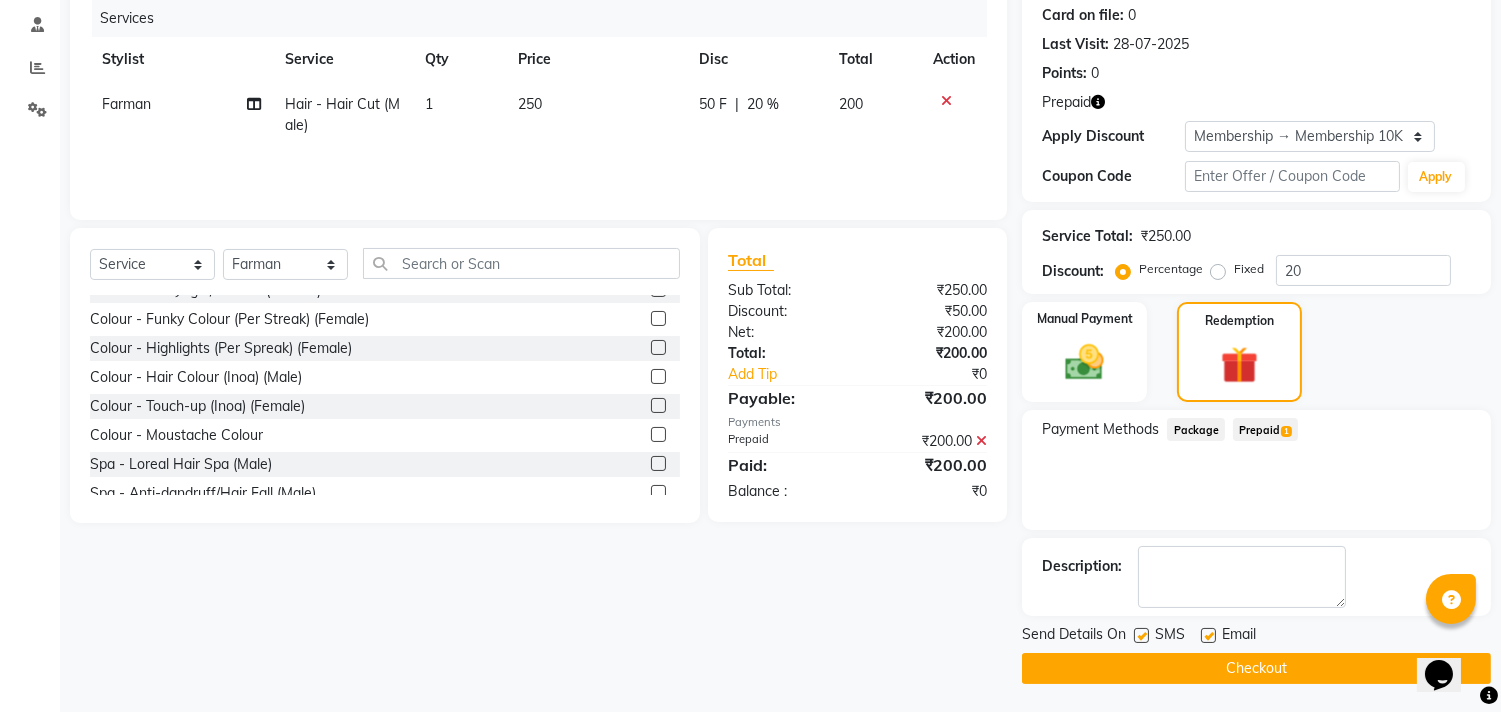 drag, startPoint x: 1146, startPoint y: 628, endPoint x: 1148, endPoint y: 657, distance: 29.068884 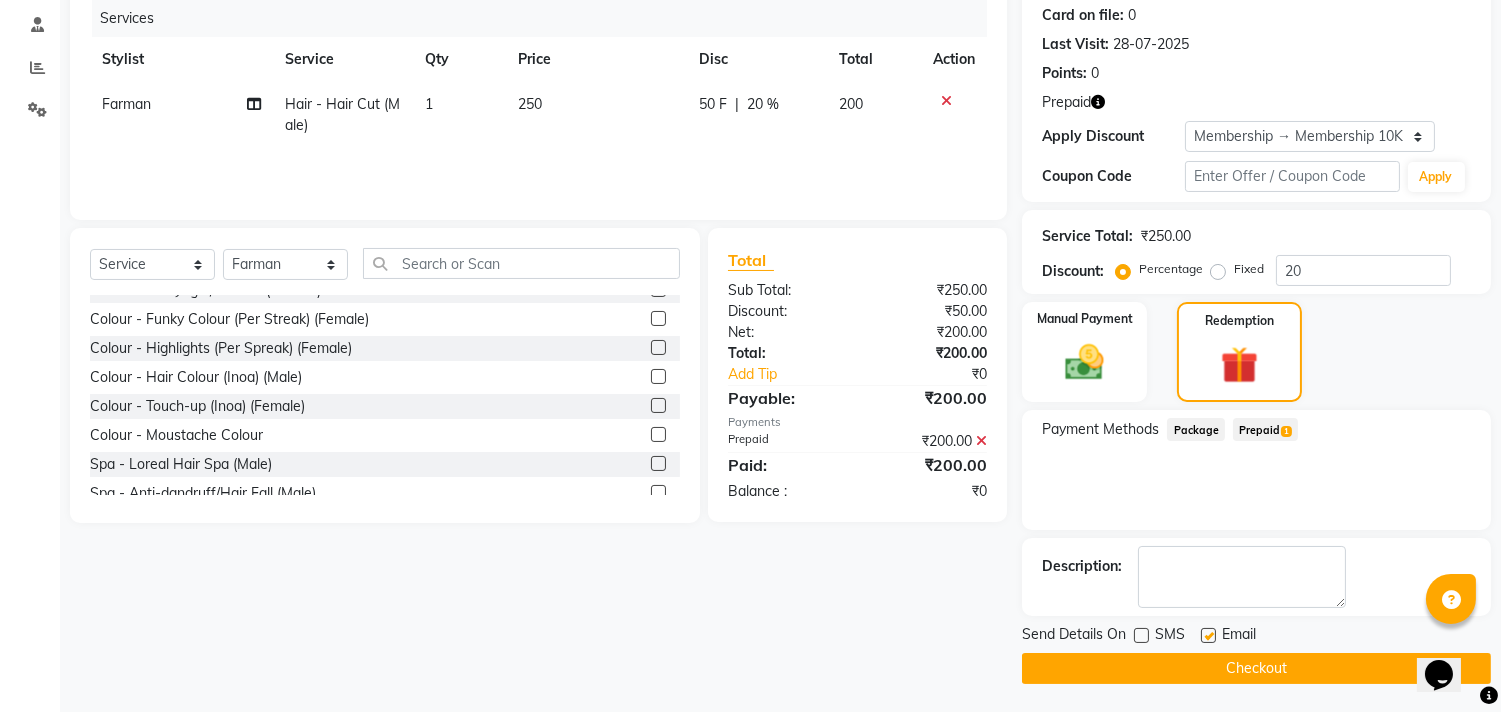 click on "Checkout" 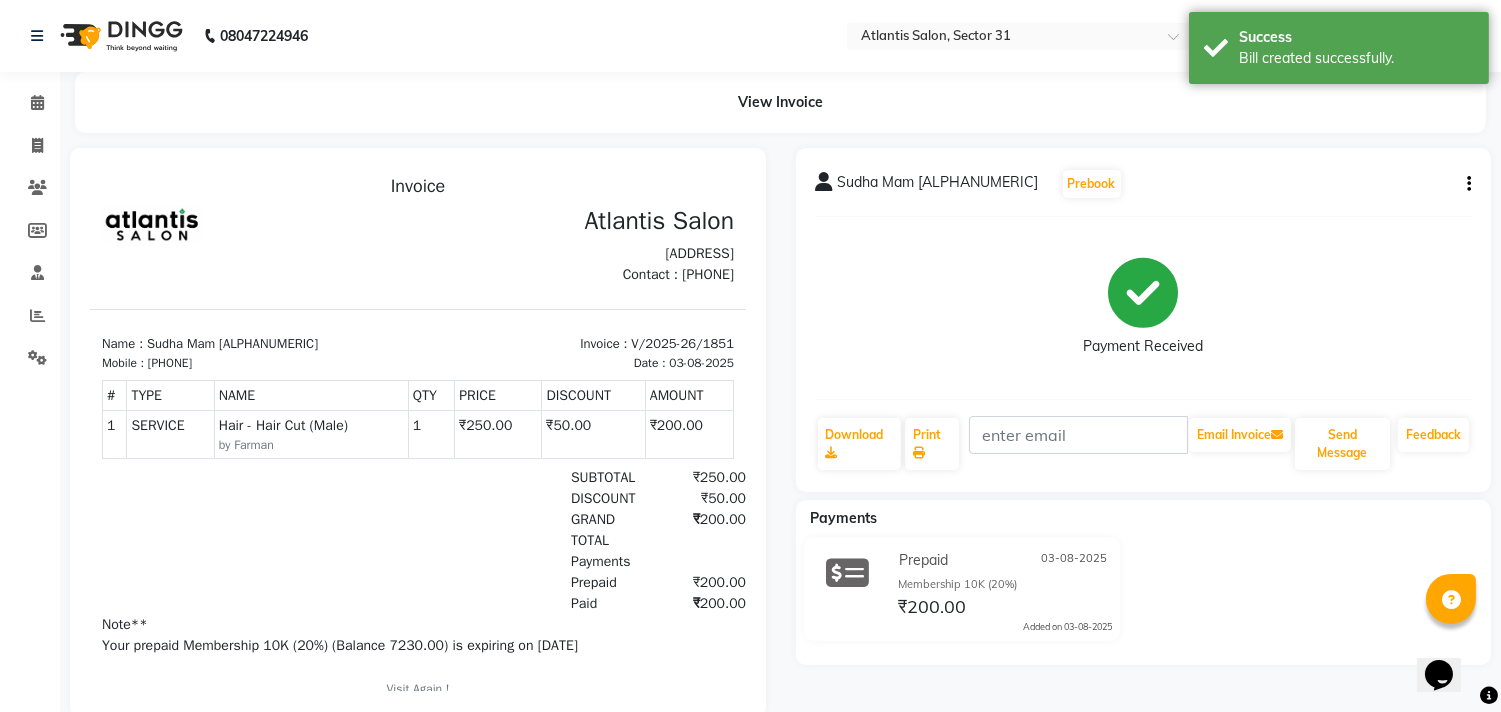 scroll, scrollTop: 0, scrollLeft: 0, axis: both 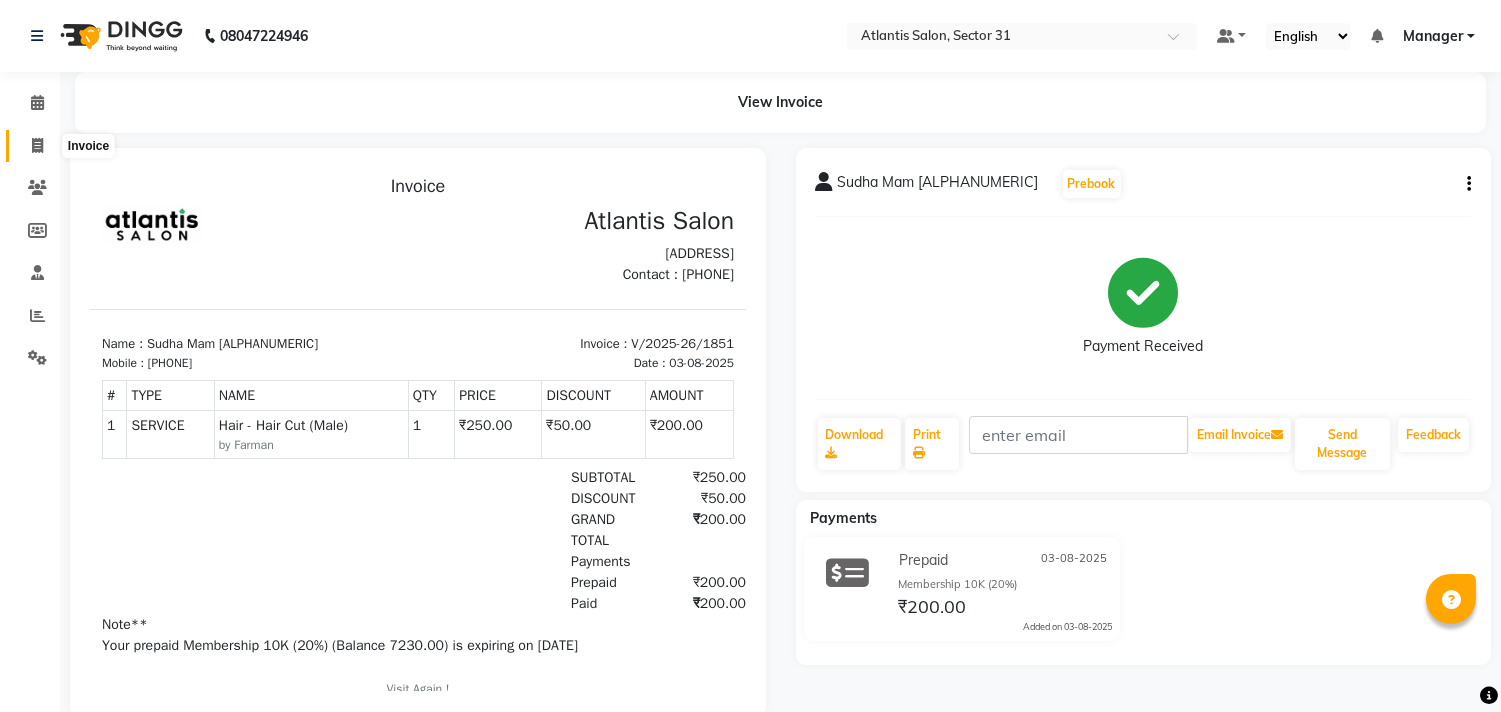 click 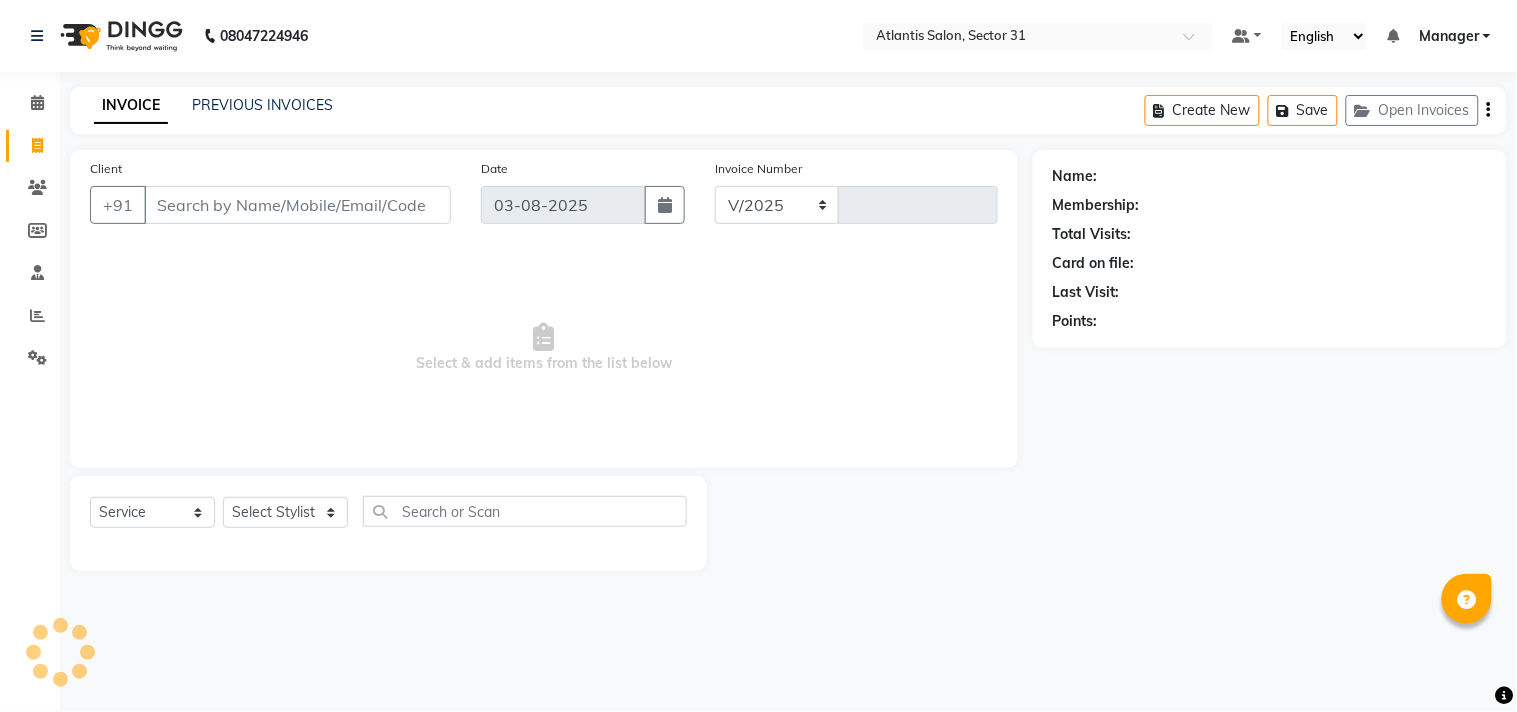 select on "4391" 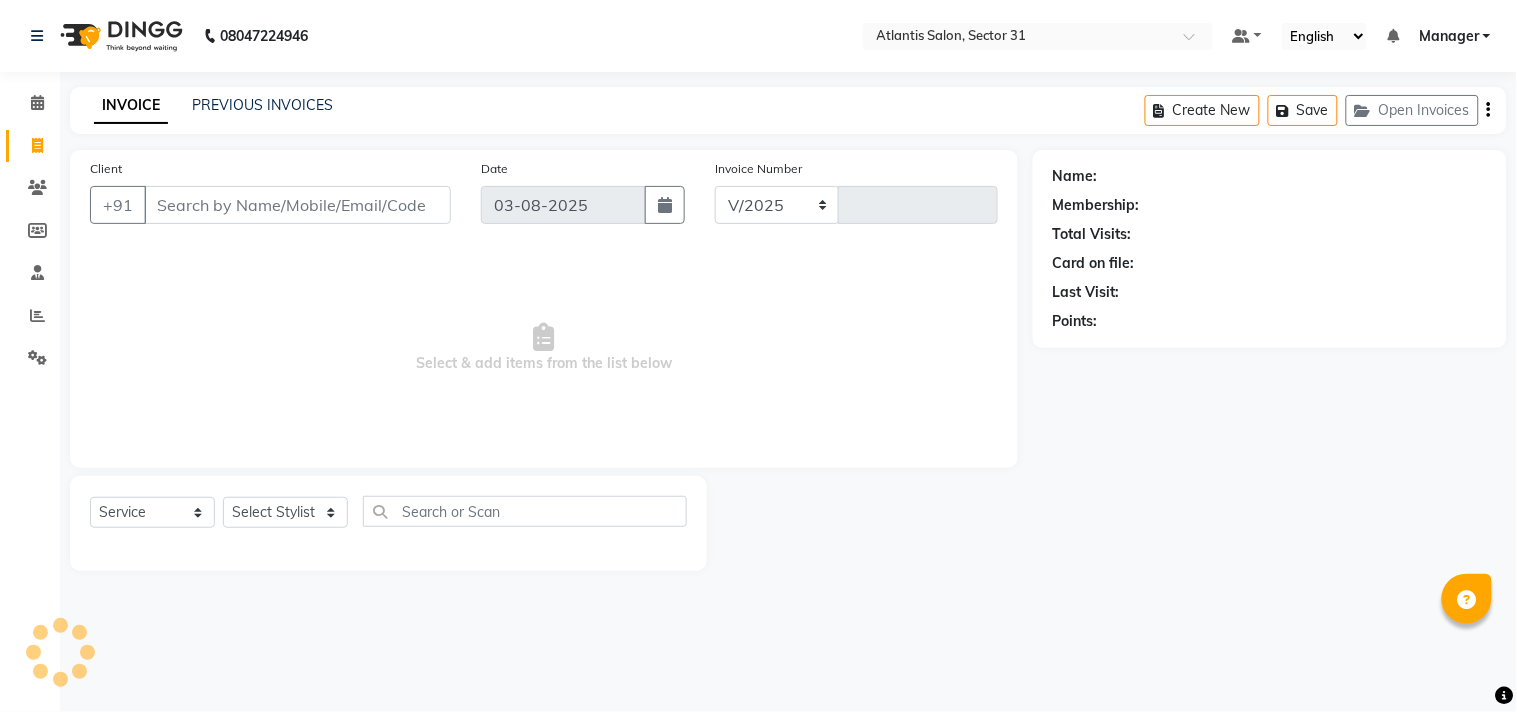 type on "1852" 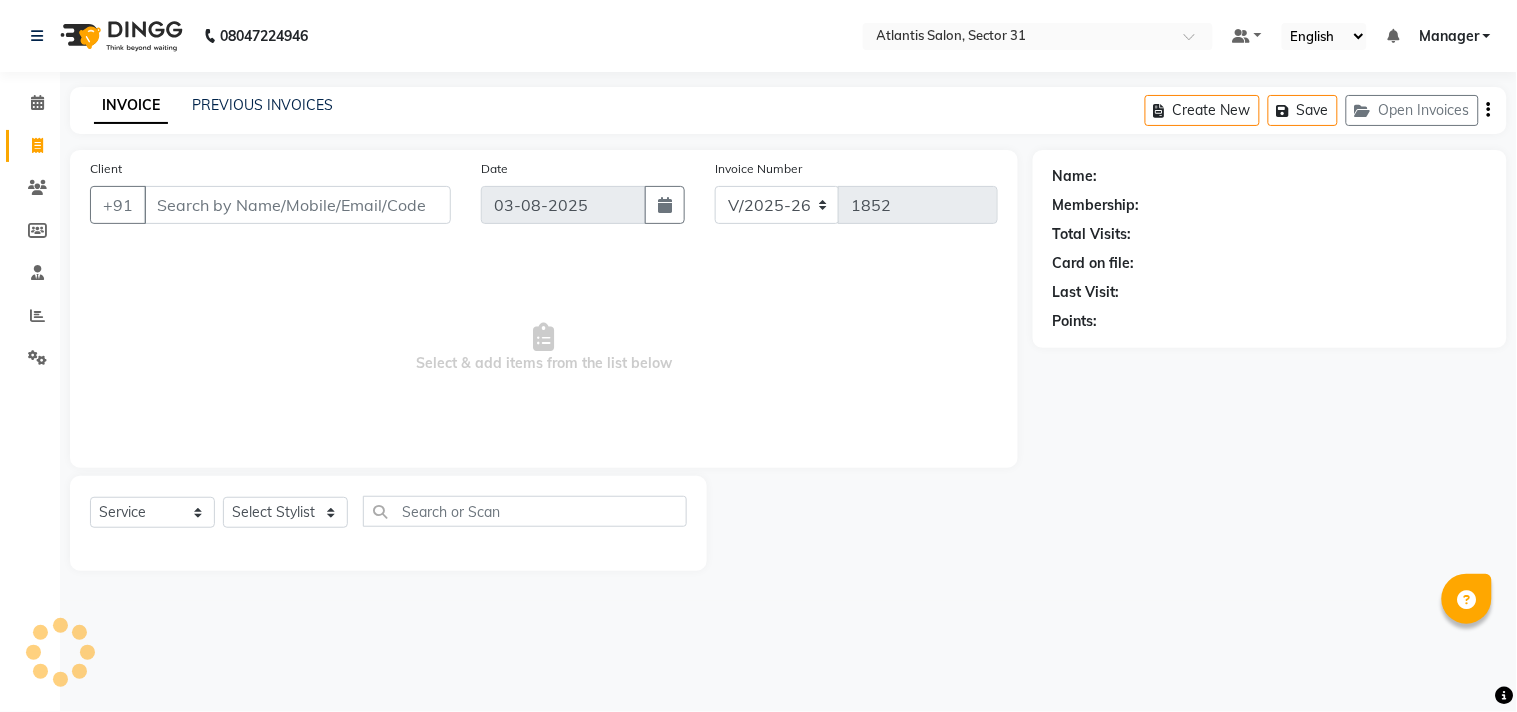 click on "Client" at bounding box center [297, 205] 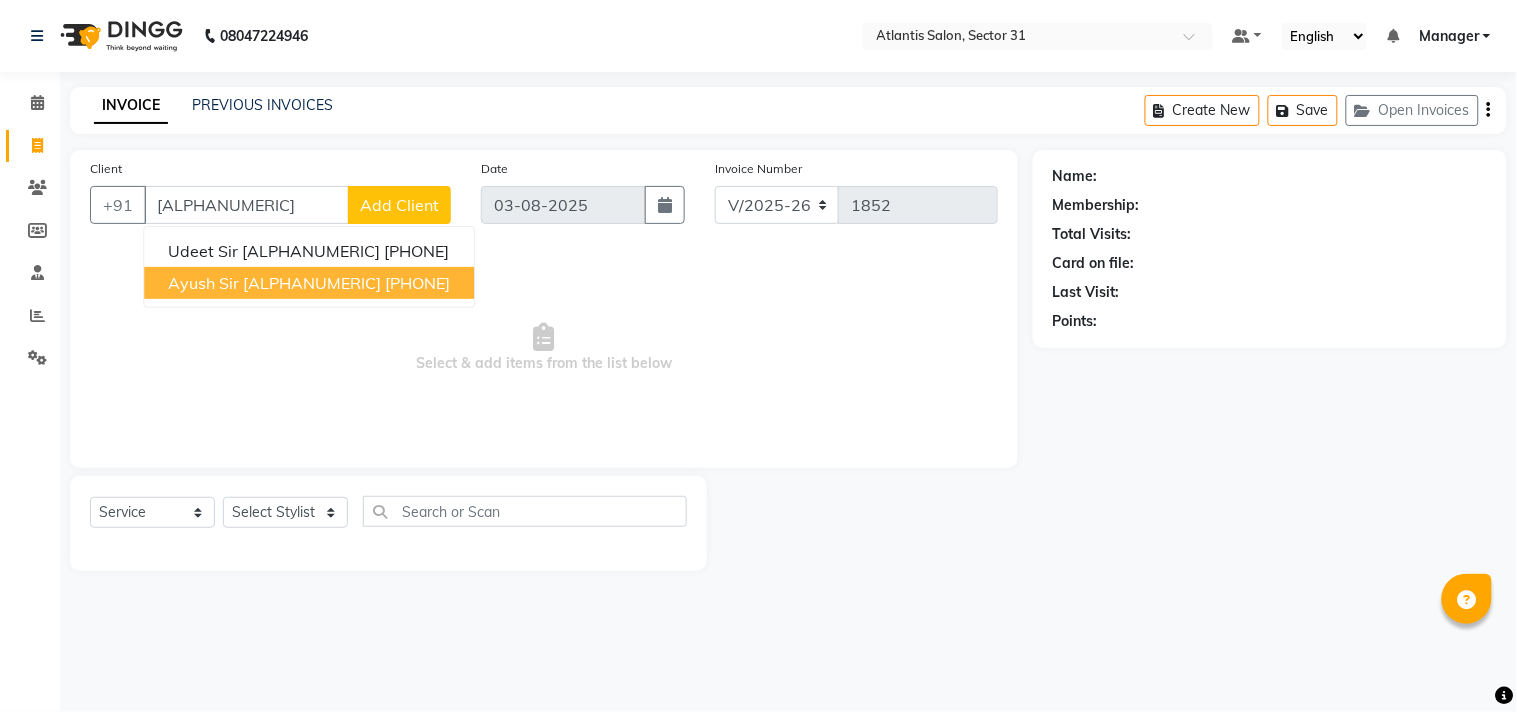 click on "Ayush Sir [ALPHANUMERIC]" at bounding box center (274, 283) 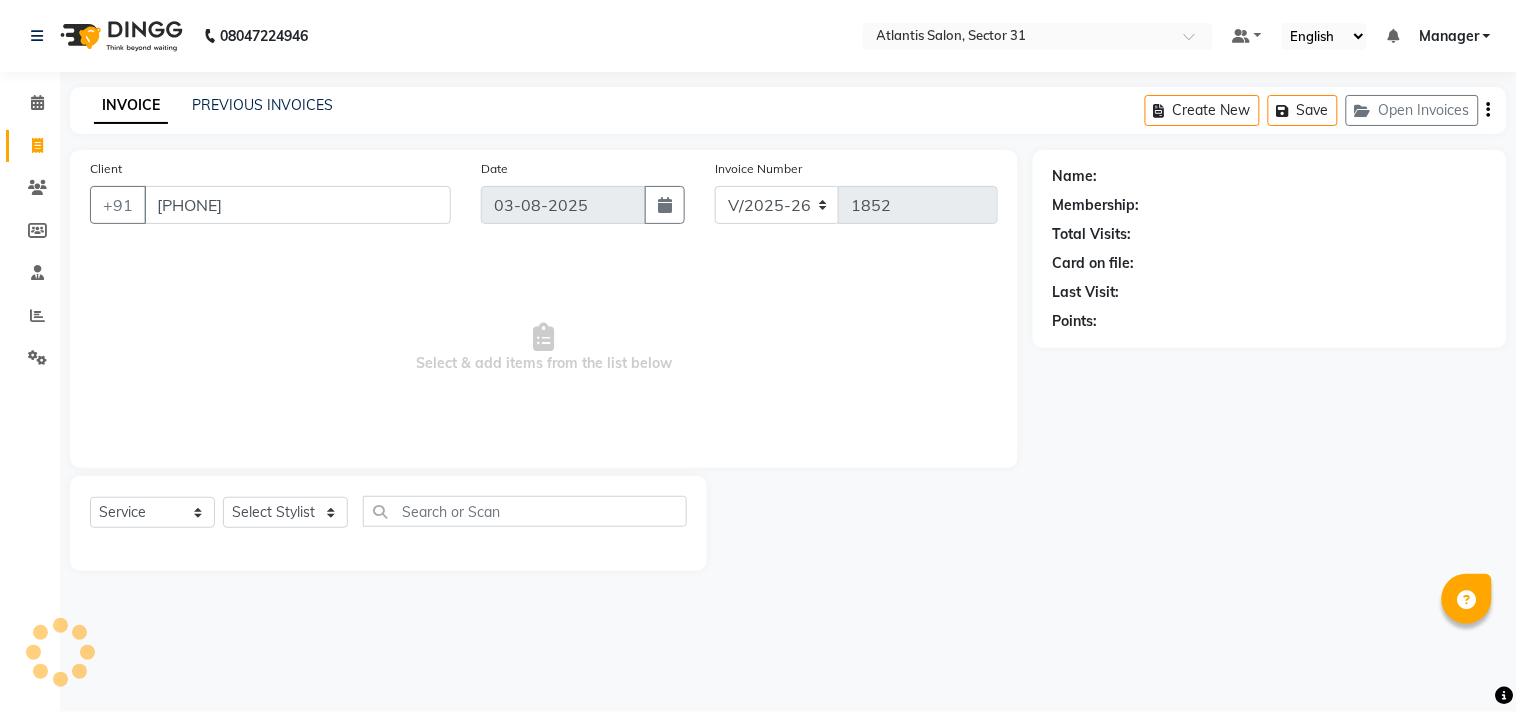 type on "[PHONE]" 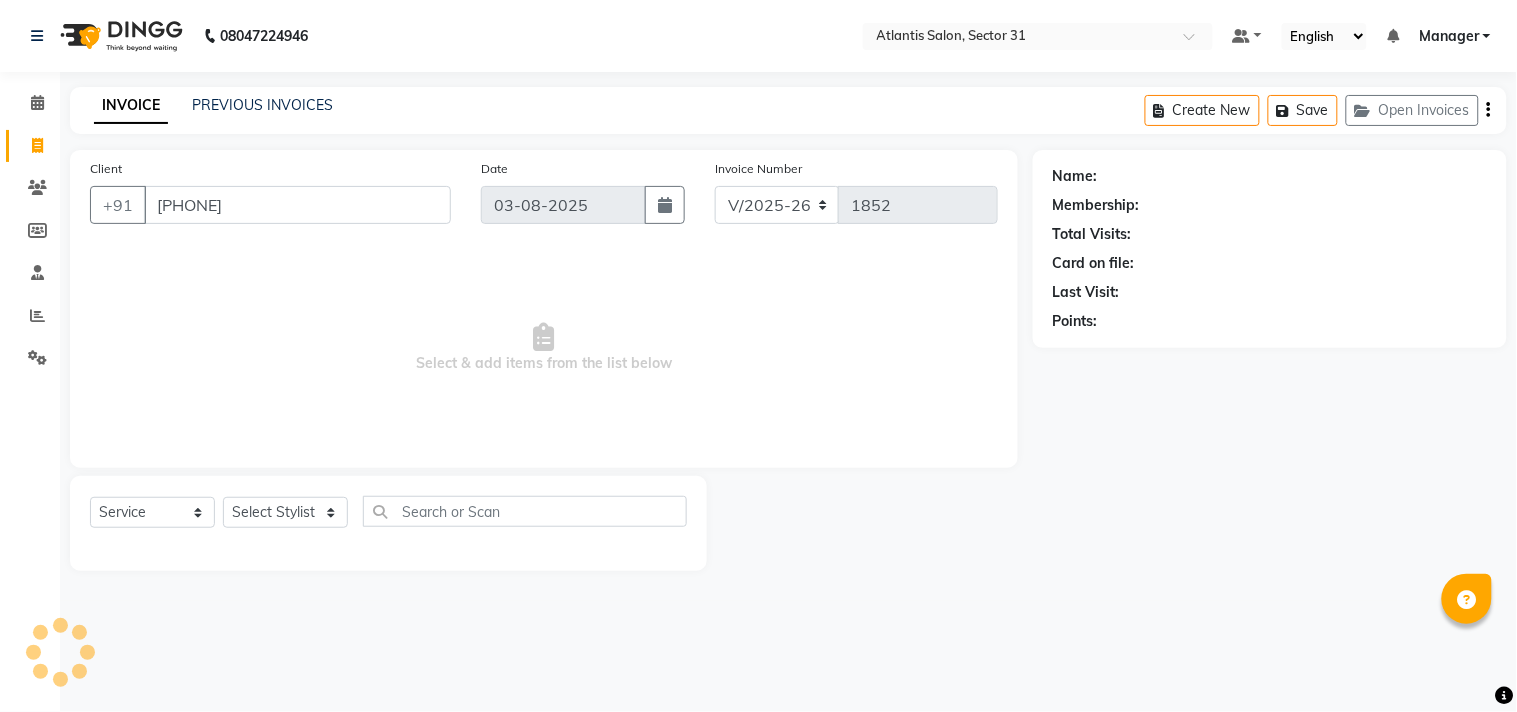 select on "1: Object" 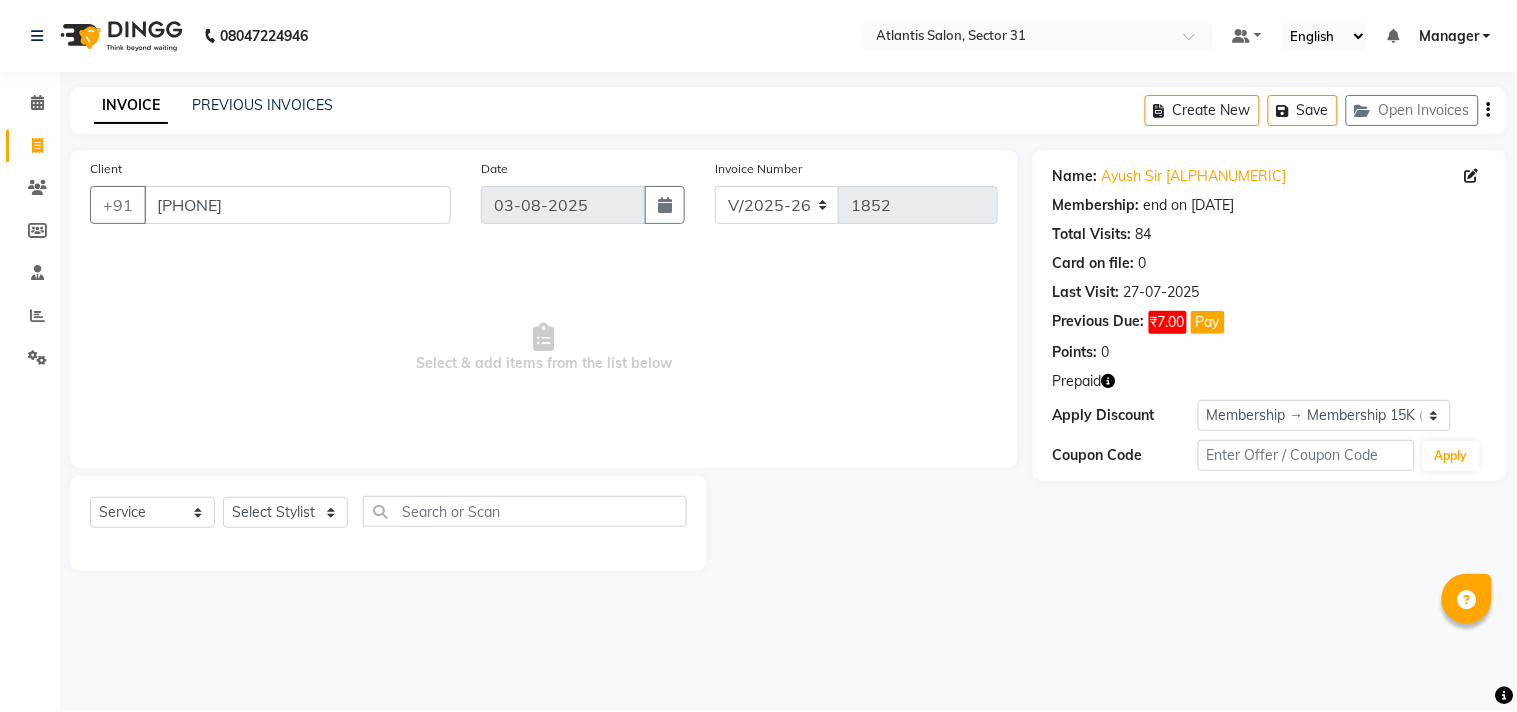 click 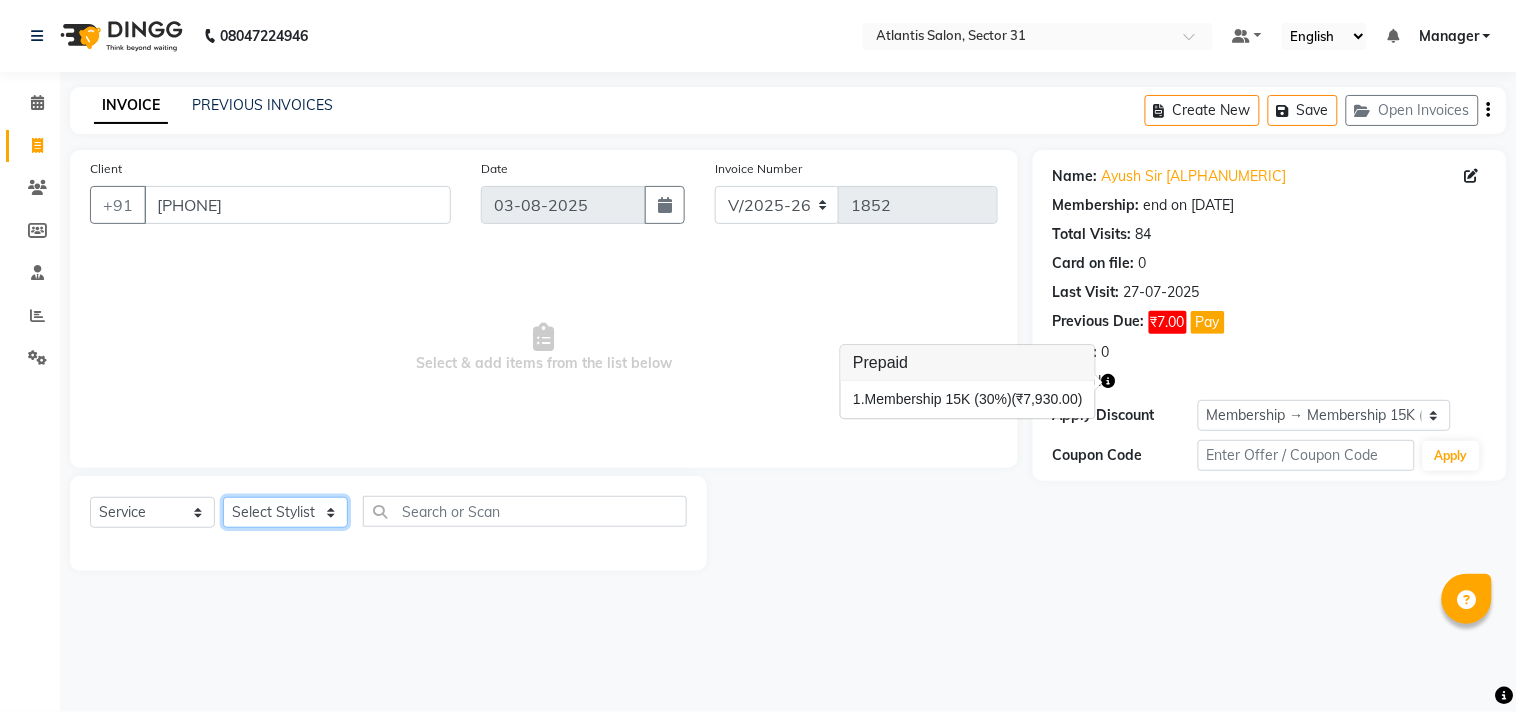 click on "Select Stylist Alka Annu Chetan Farman Kavita Manager Staff 31 Staff ILD Suraj" 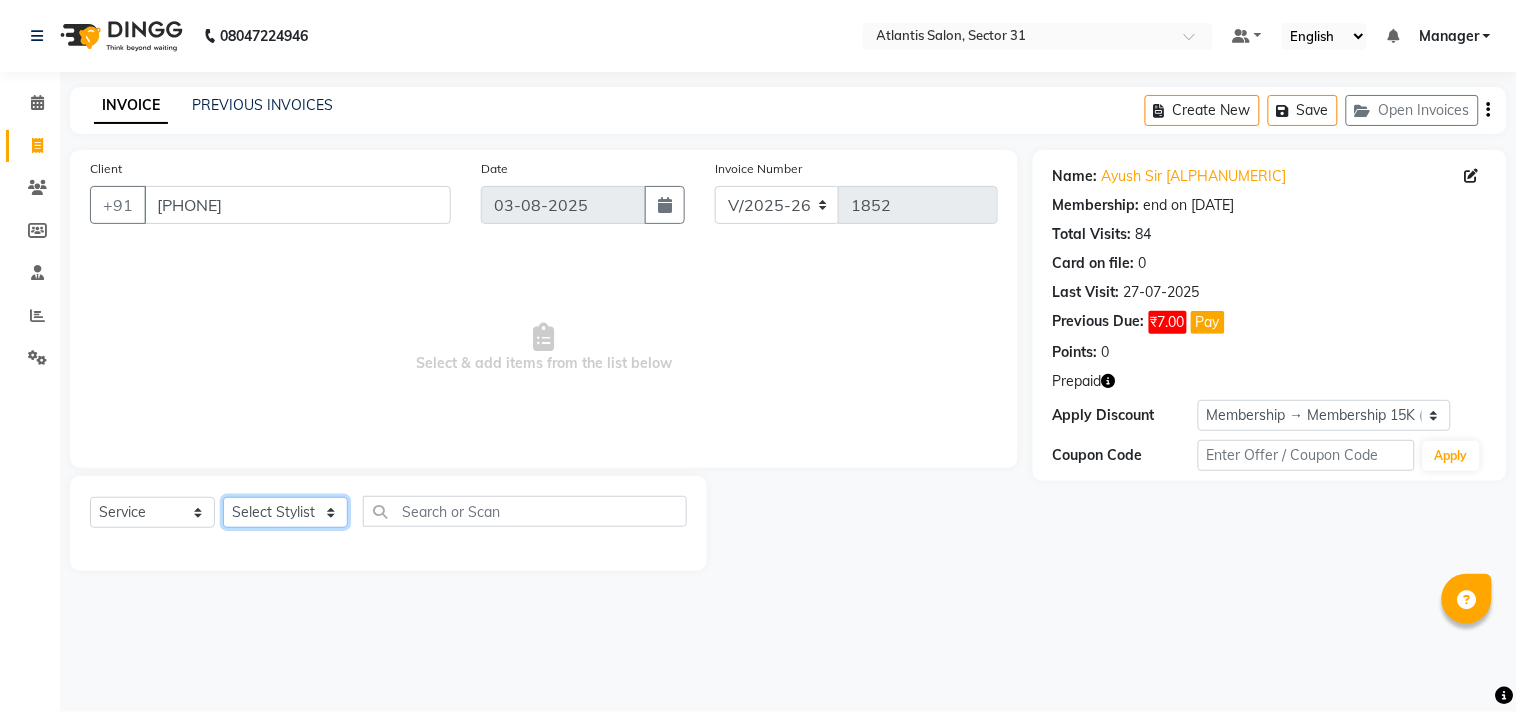 select on "33510" 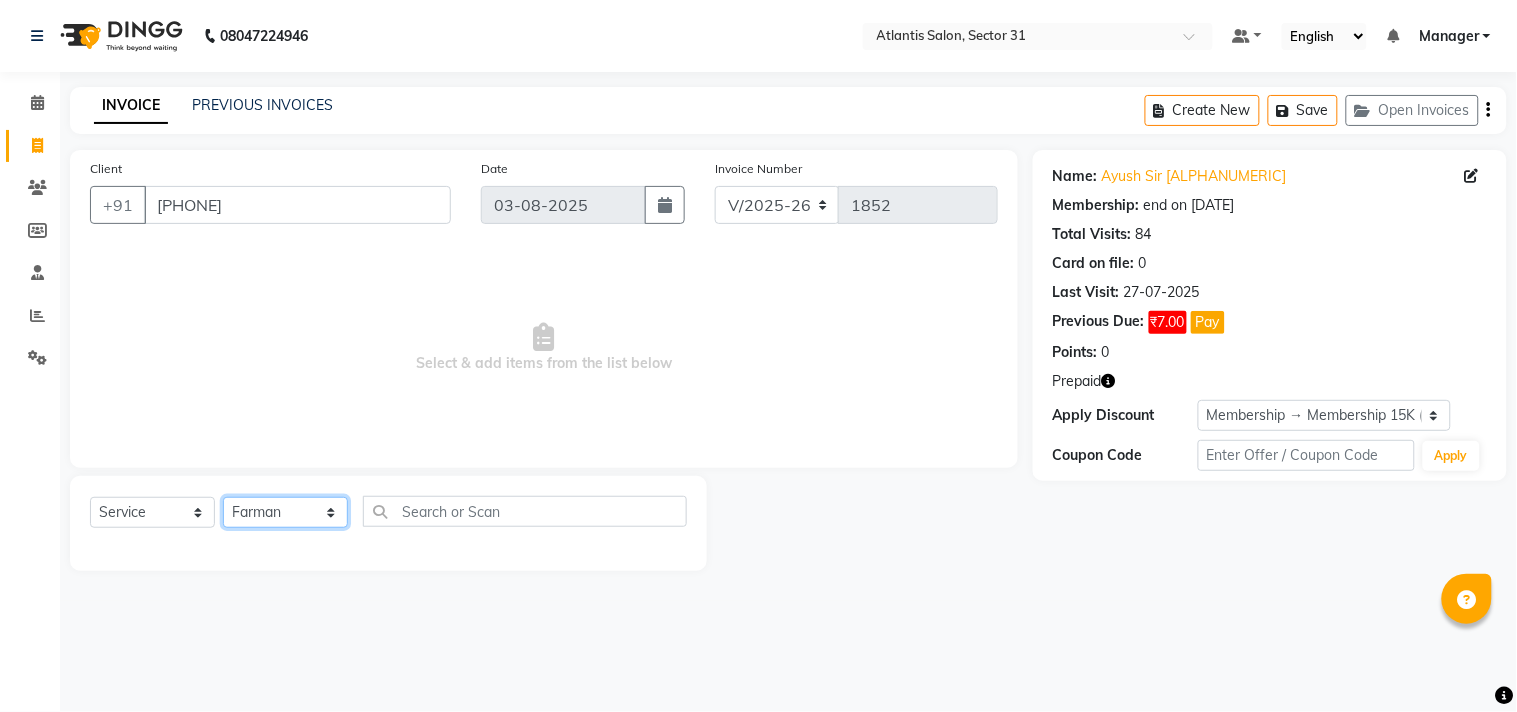 click on "Select Stylist Alka Annu Chetan Farman Kavita Manager Staff 31 Staff ILD Suraj" 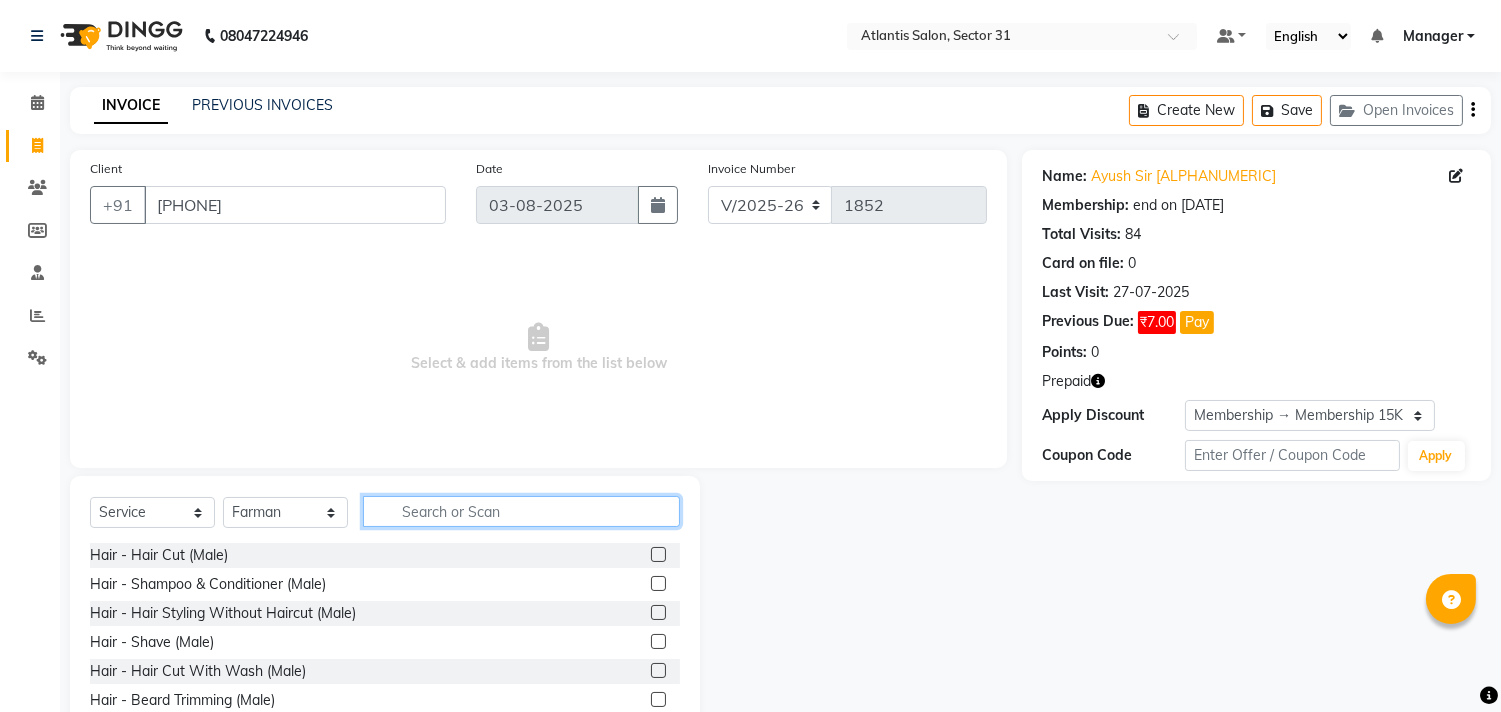 click 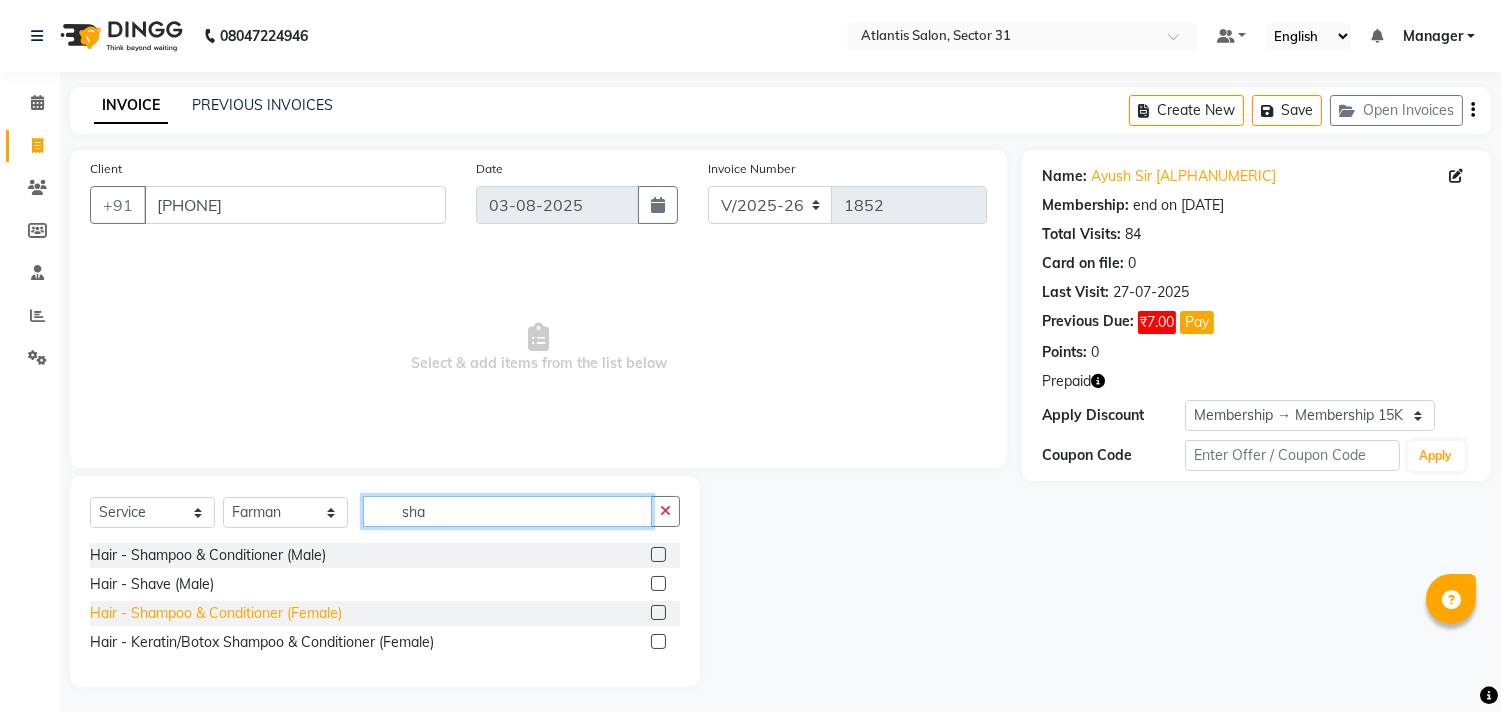 type on "sha" 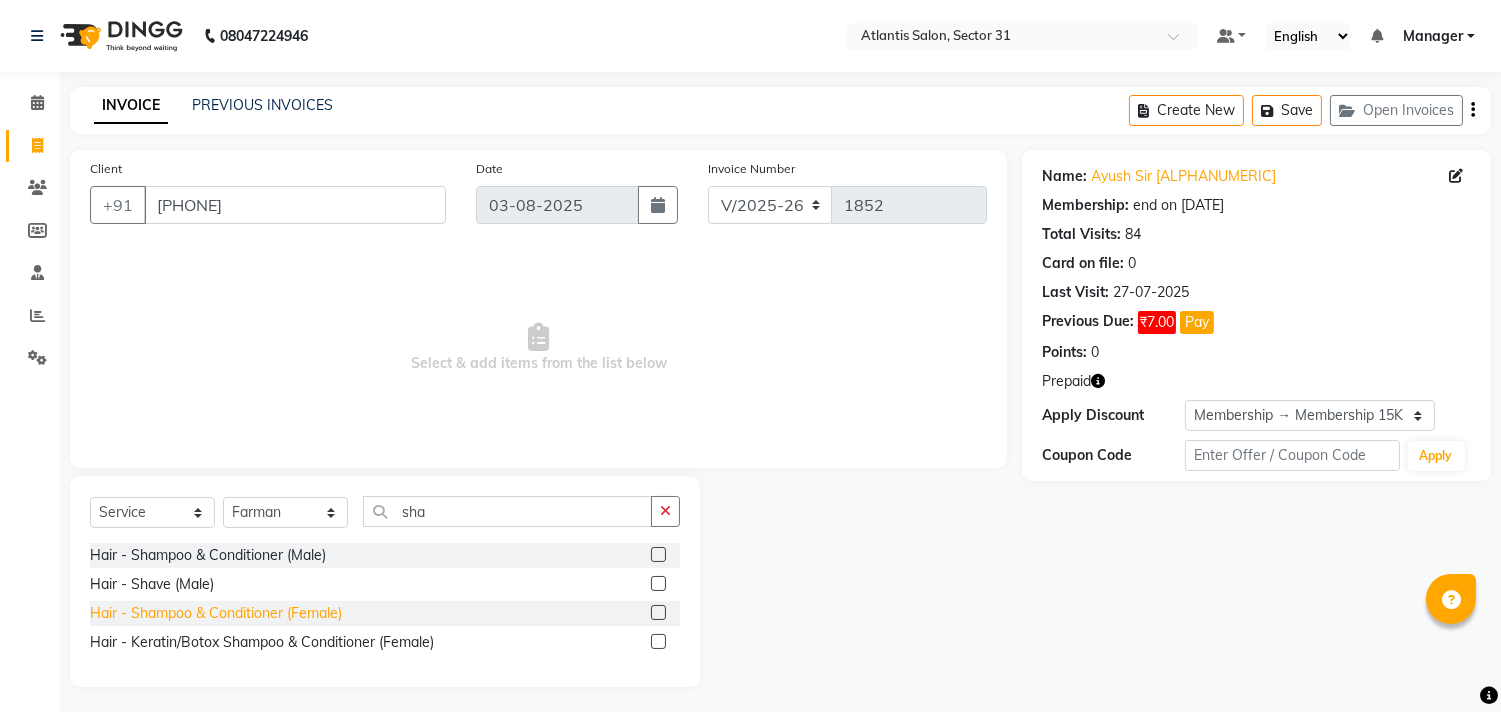 click on "Hair - Shampoo & Conditioner  (Female)" 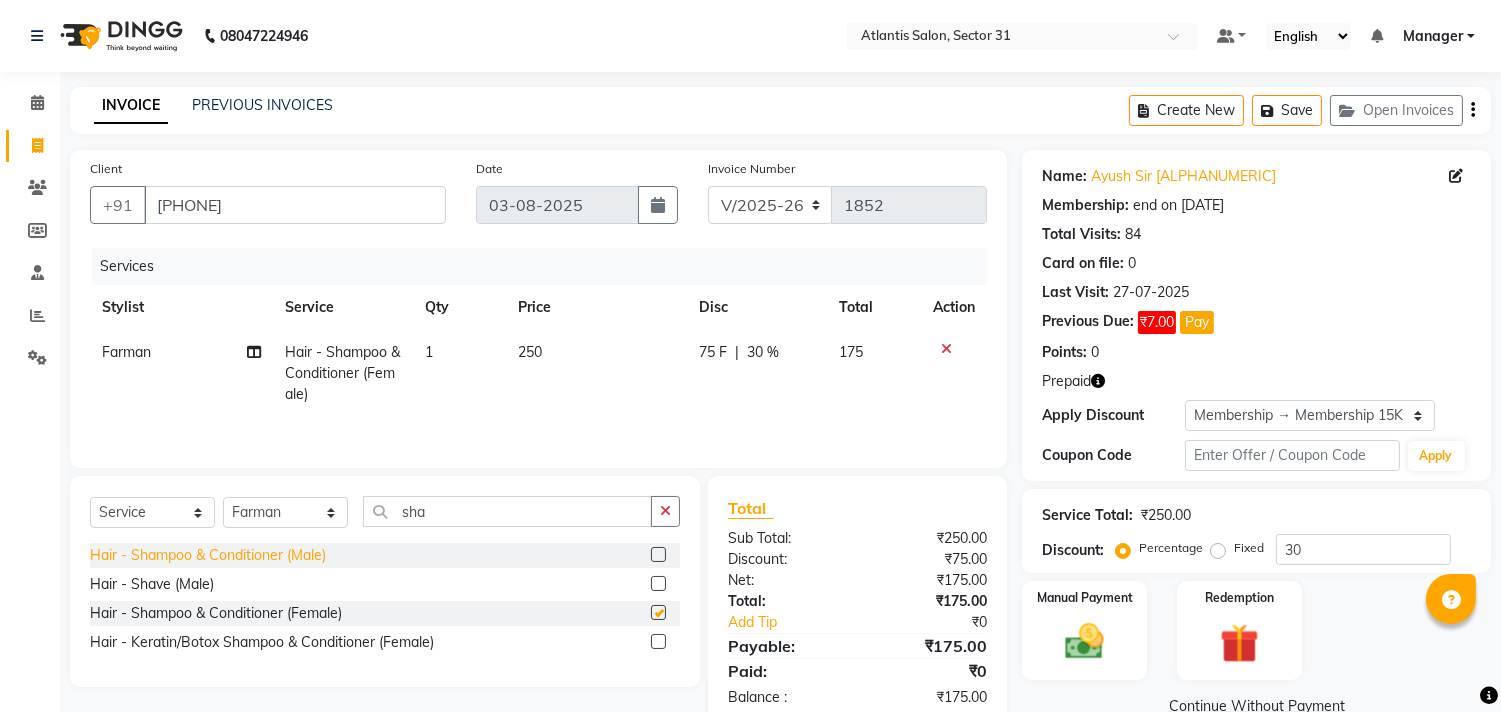 checkbox on "false" 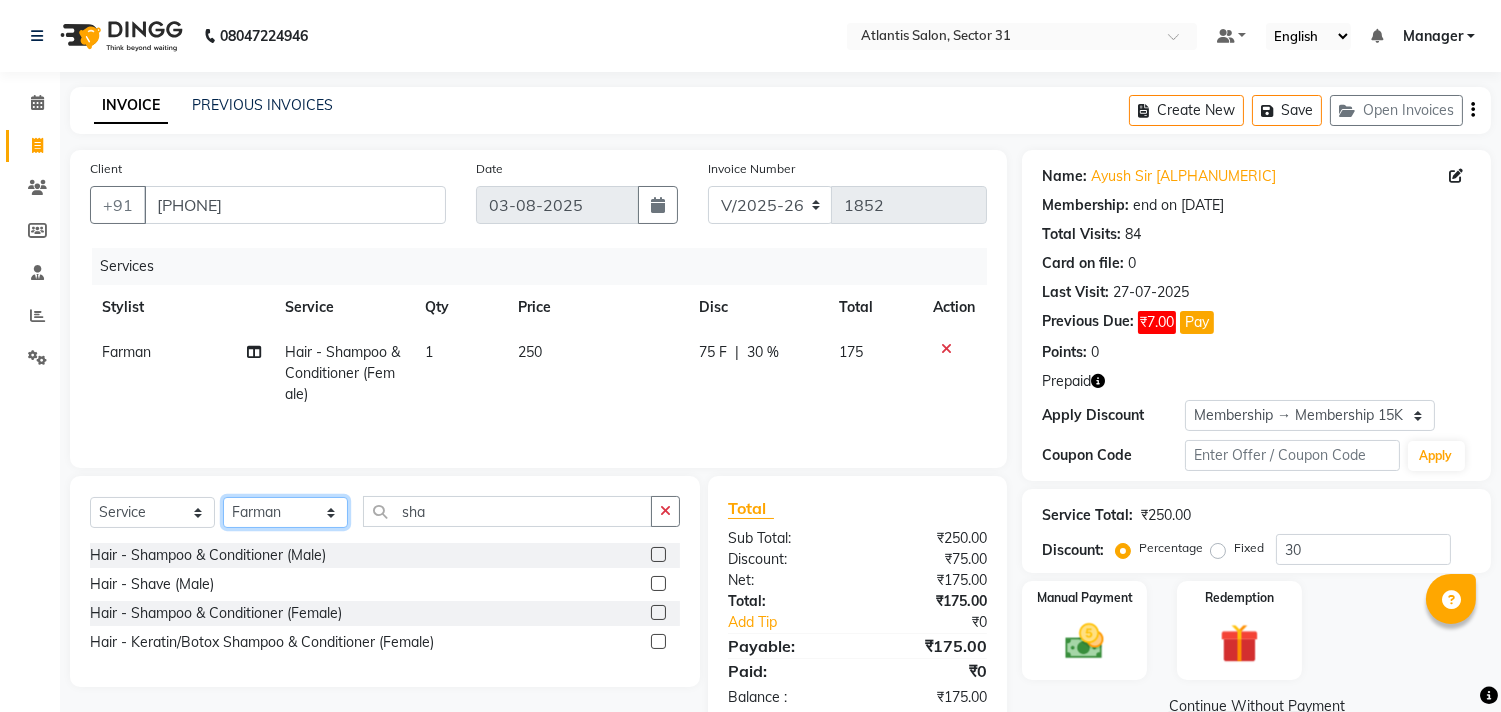 click on "Select Stylist Alka Annu Chetan Farman Kavita Manager Staff 31 Staff ILD Suraj" 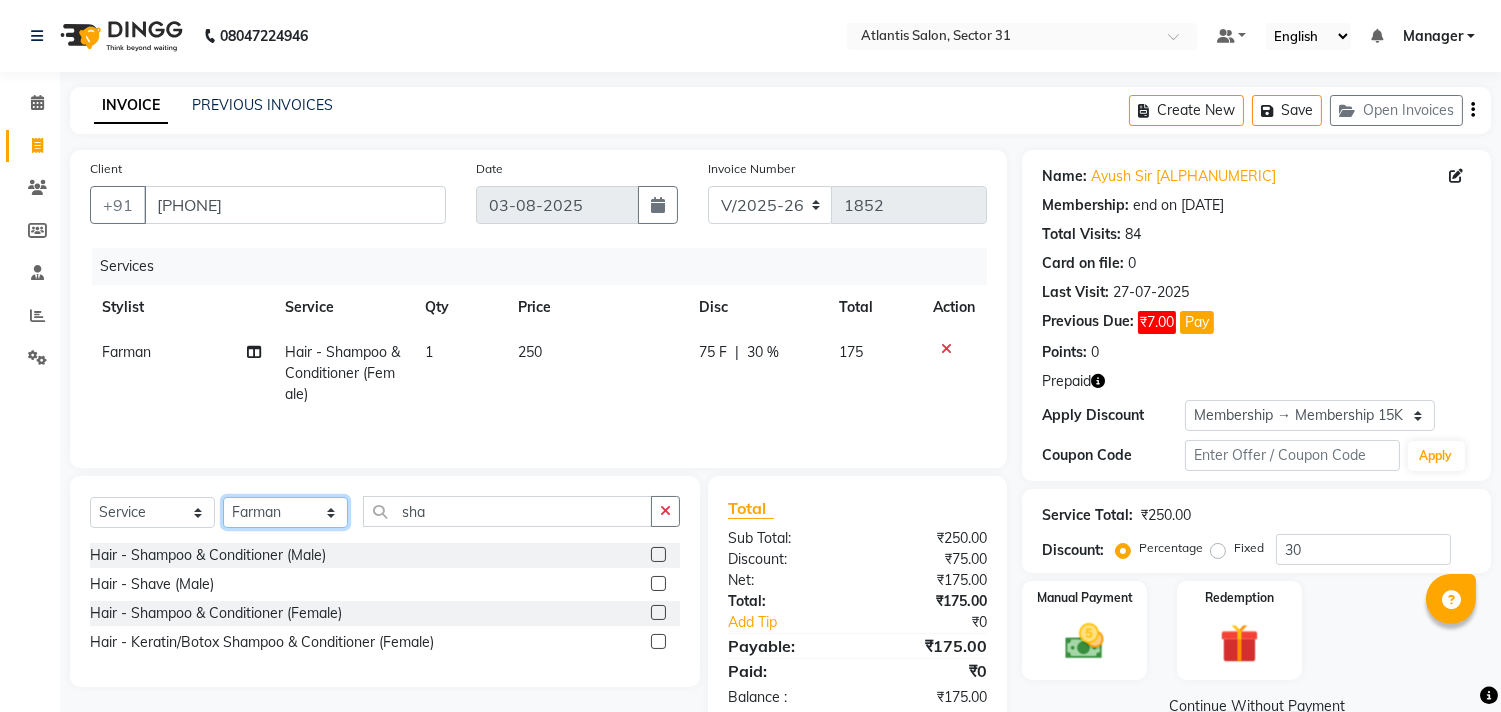 select on "82225" 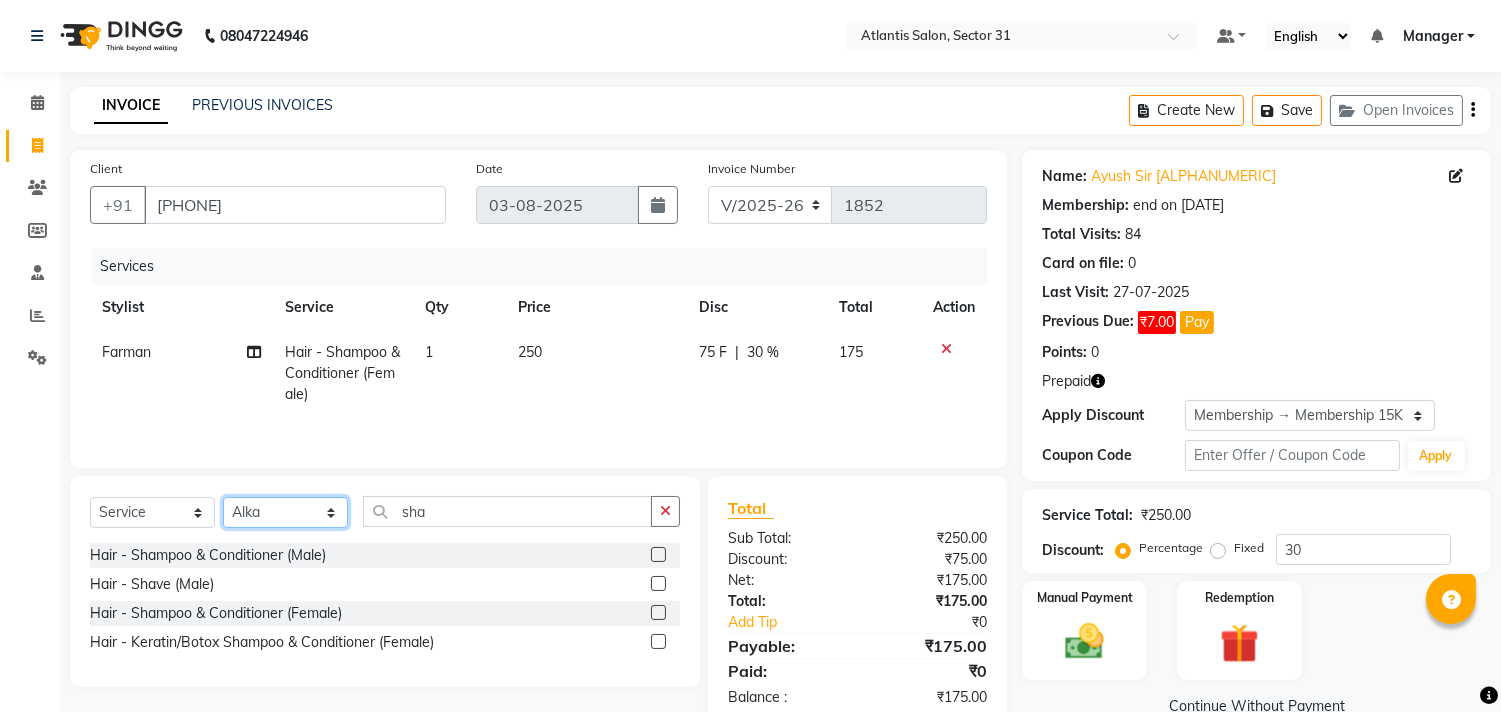 click on "Select Stylist Alka Annu Chetan Farman Kavita Manager Staff 31 Staff ILD Suraj" 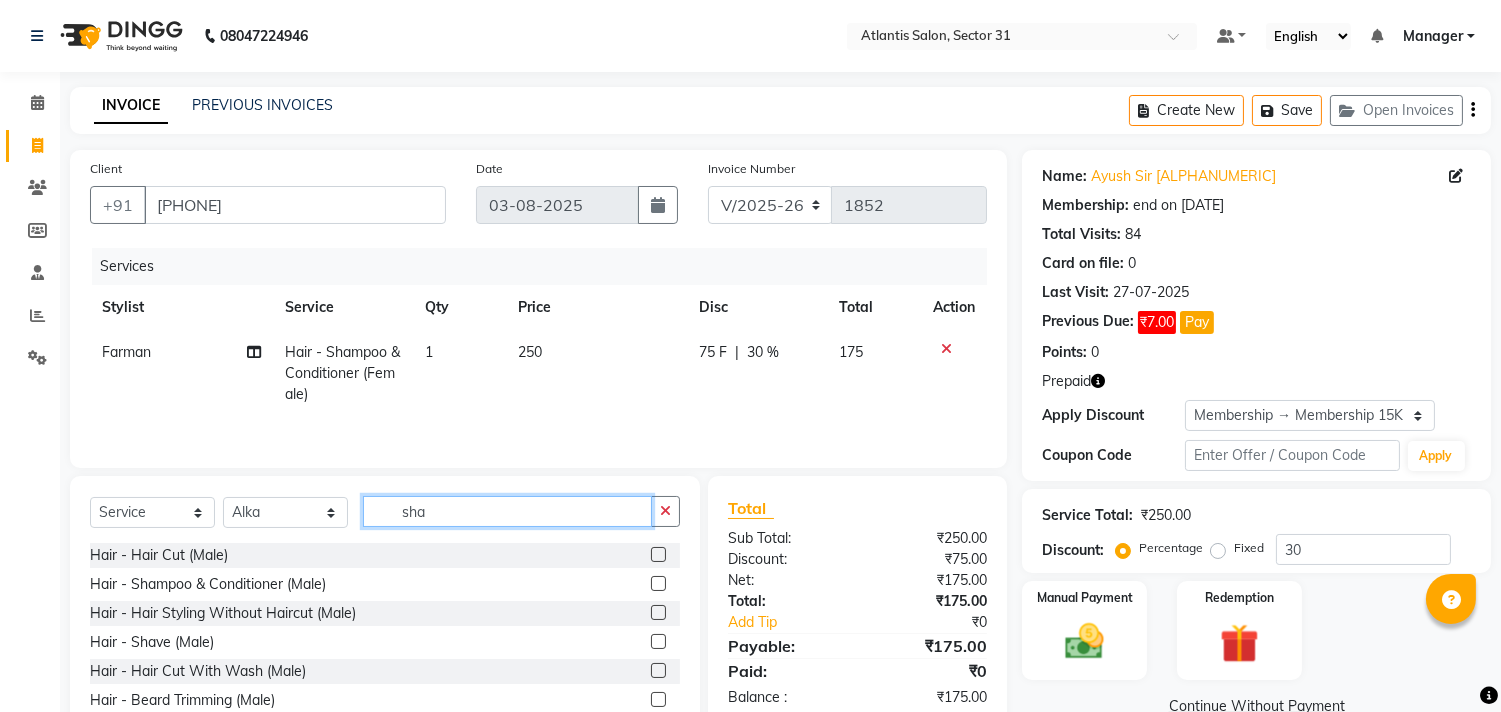 click on "sha" 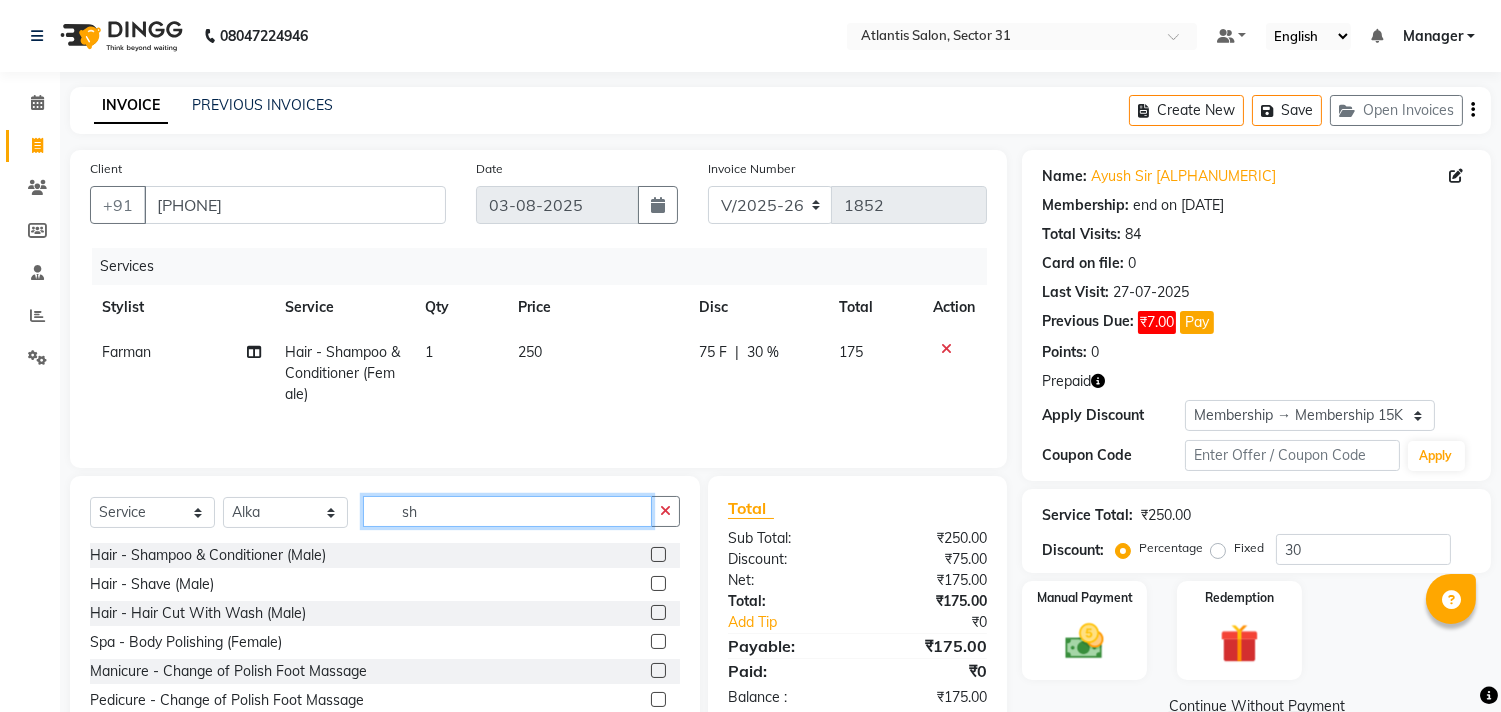 type on "s" 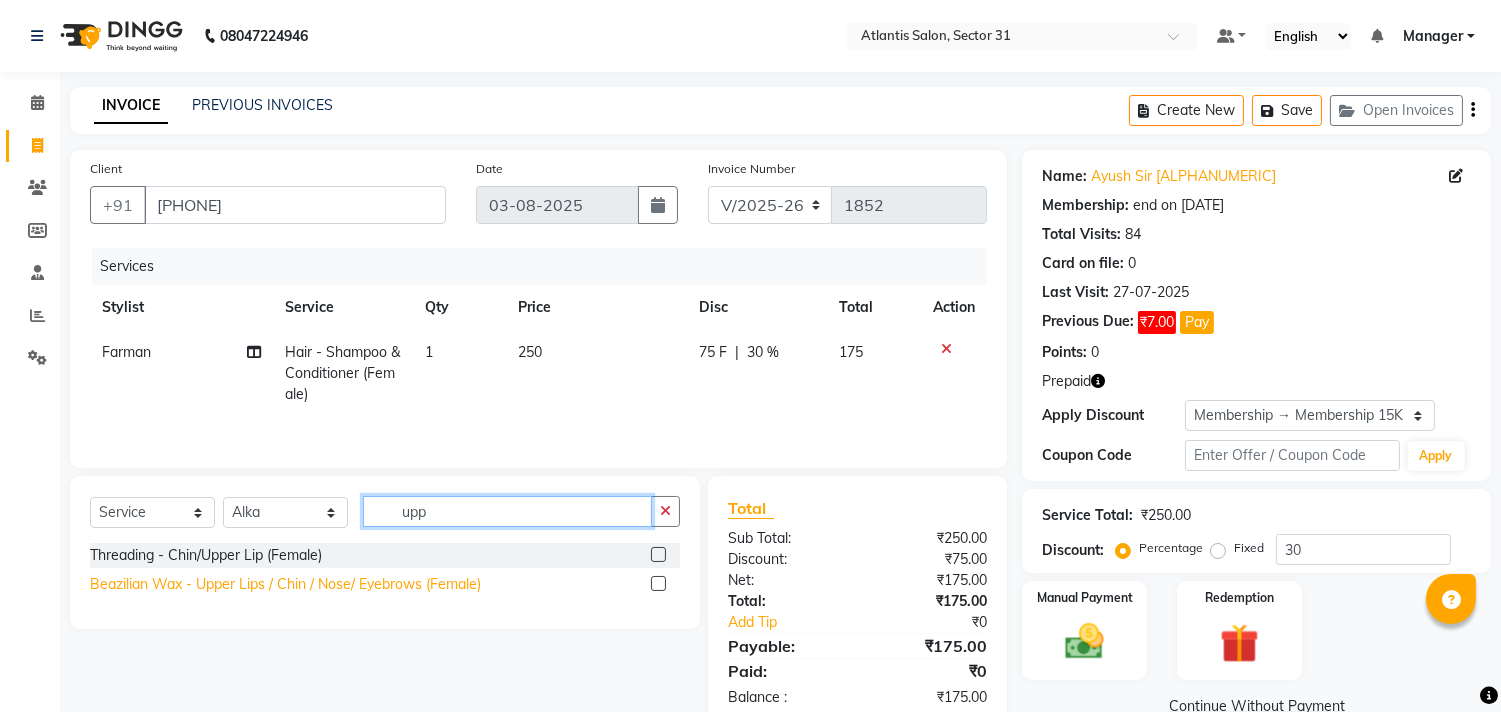type on "upp" 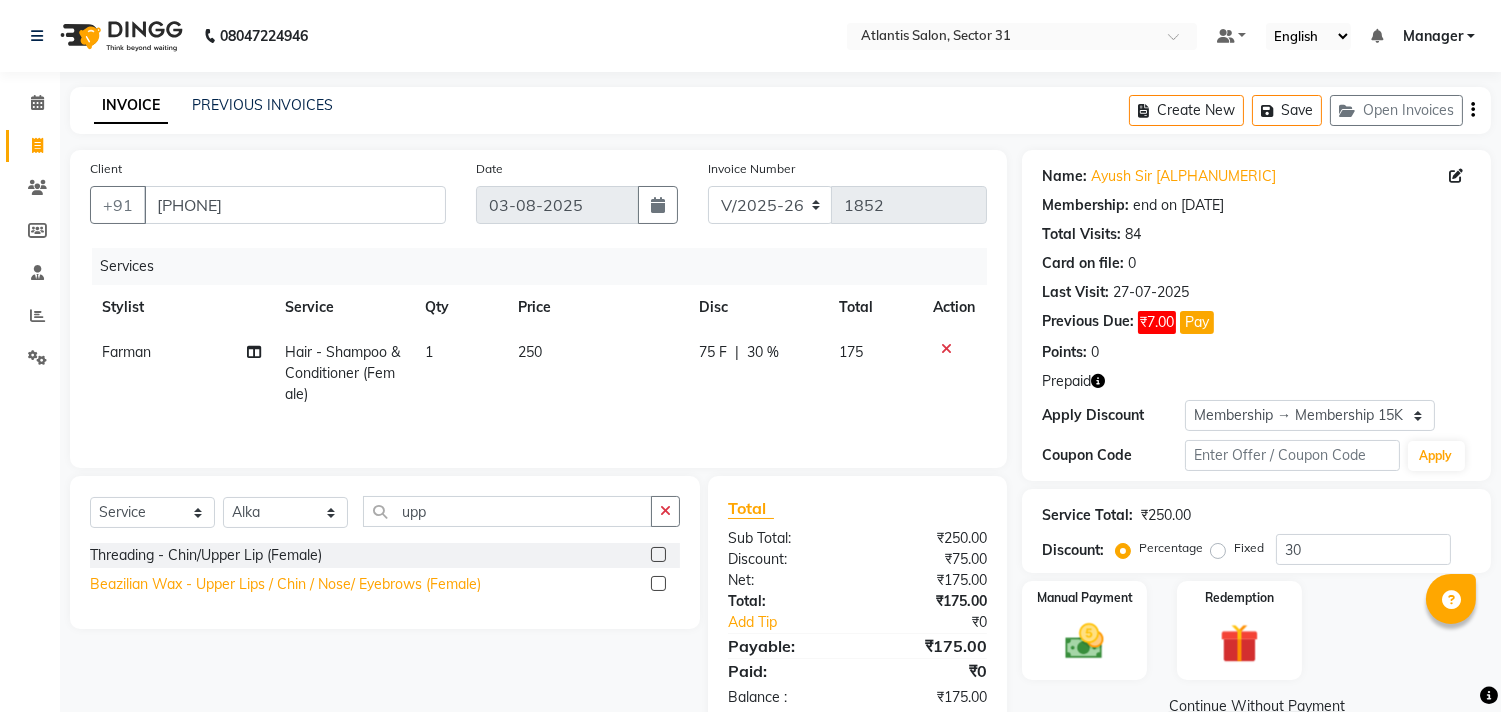 click on "Beazilian Wax - Upper Lips / Chin / Nose/ Eyebrows (Female)" 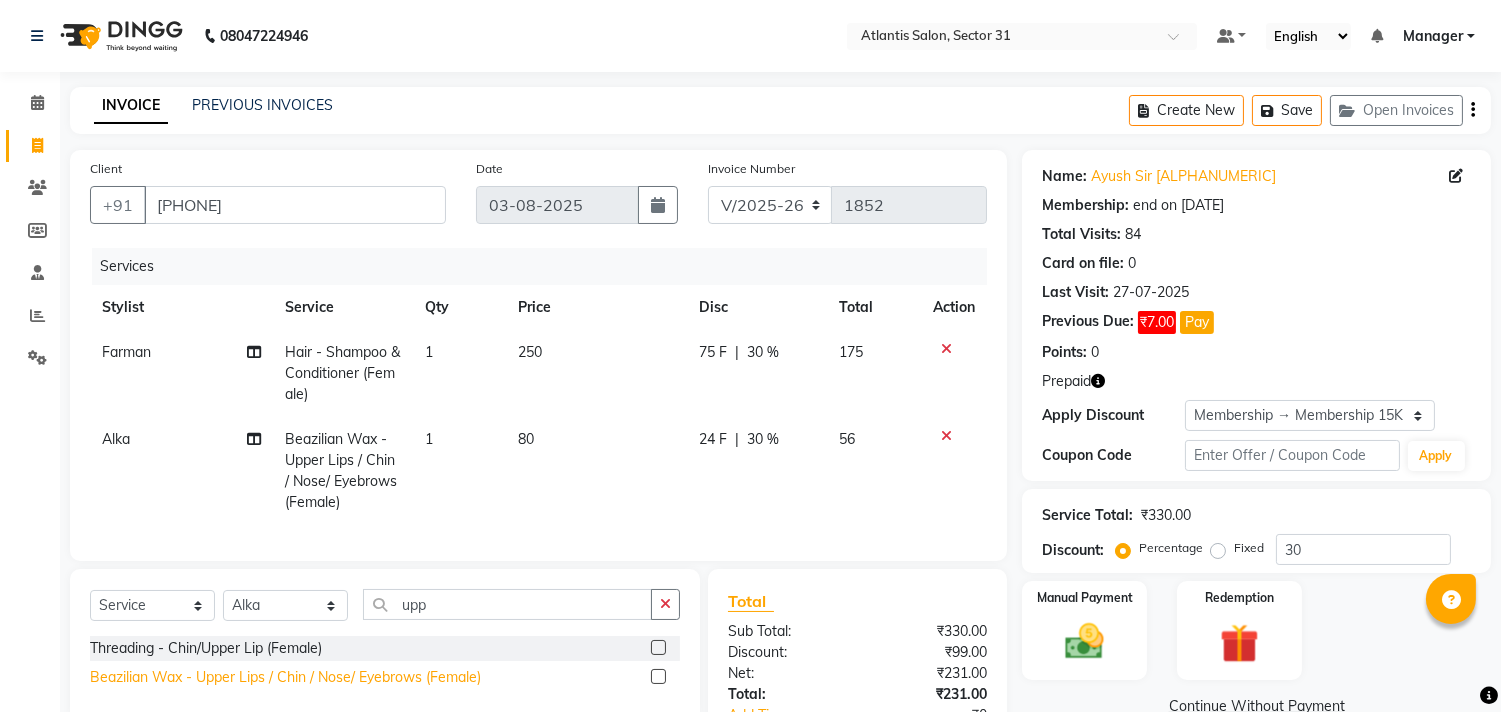click on "Beazilian Wax - Upper Lips / Chin / Nose/ Eyebrows (Female)" 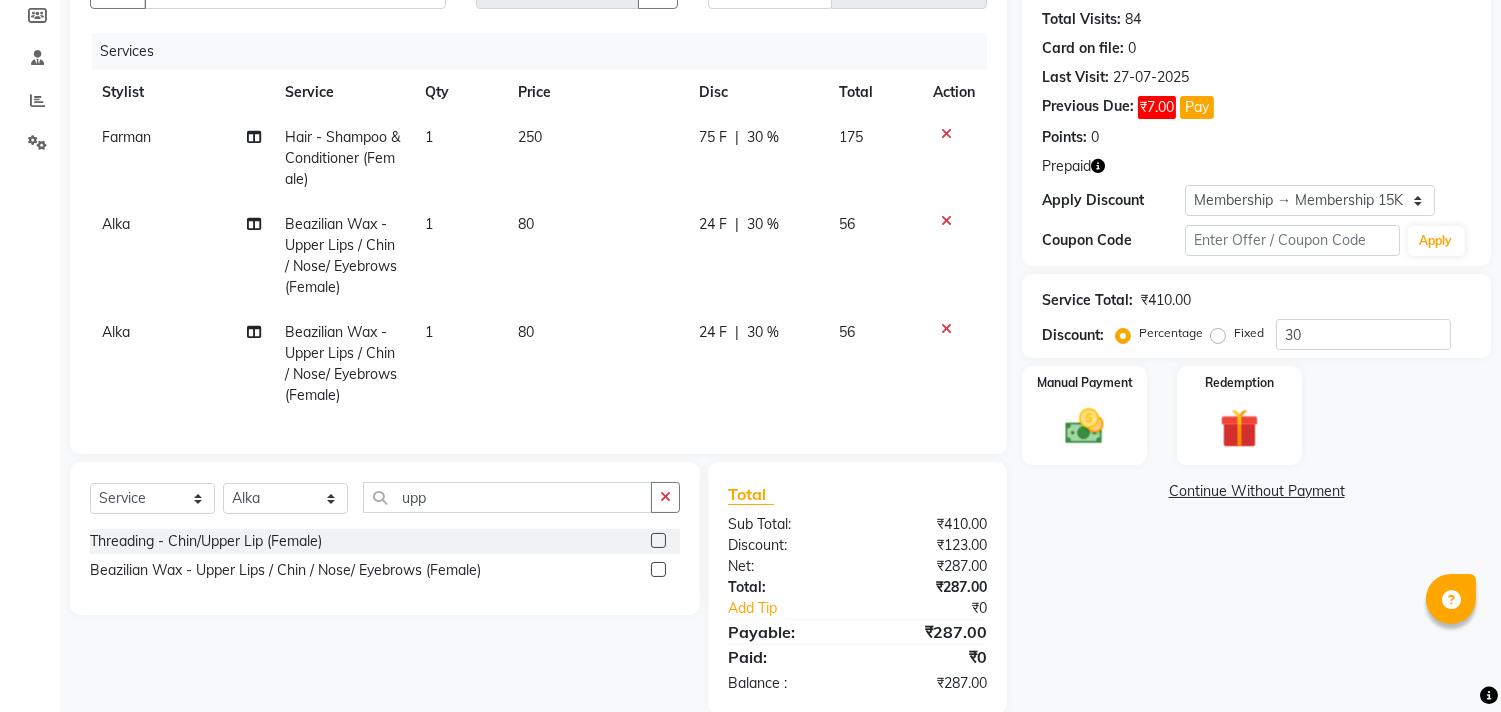 scroll, scrollTop: 263, scrollLeft: 0, axis: vertical 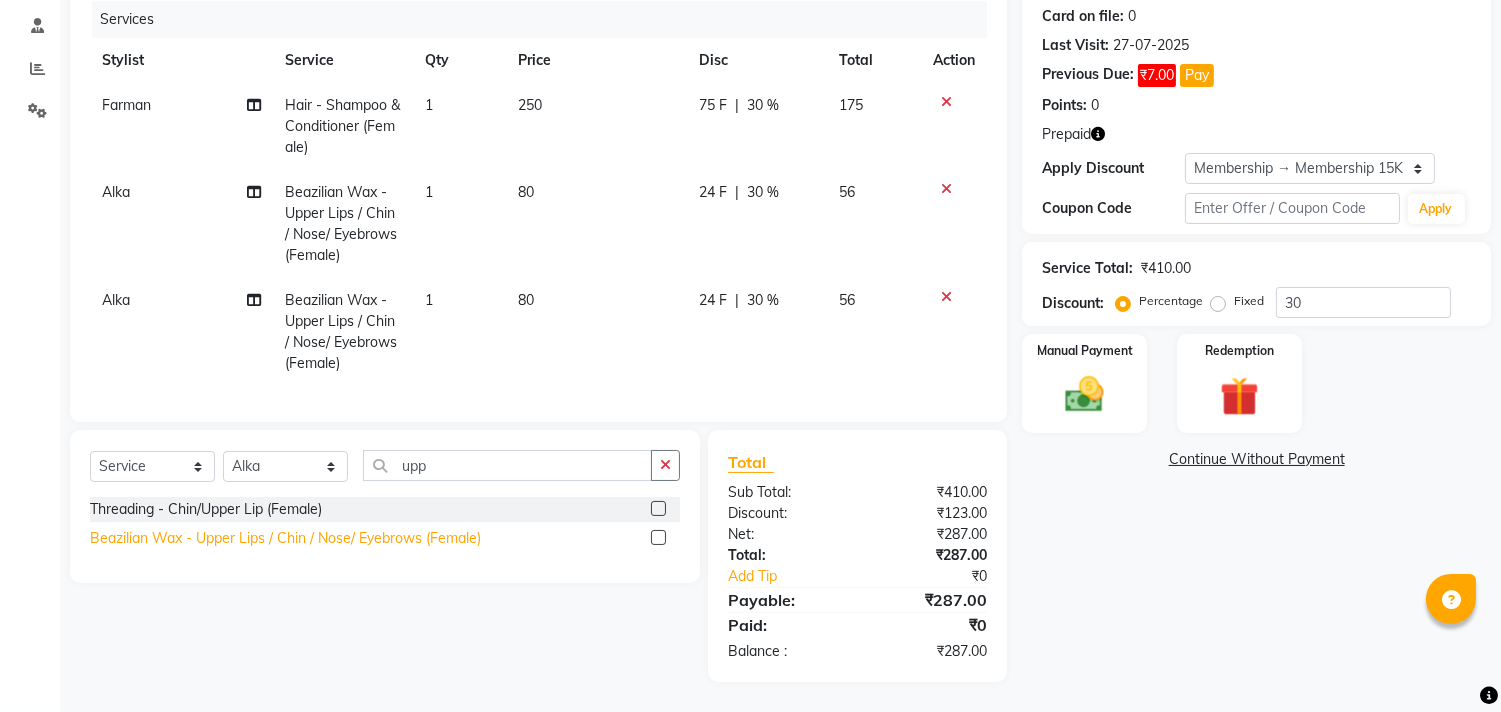 click on "Beazilian Wax - Upper Lips / Chin / Nose/ Eyebrows (Female)" 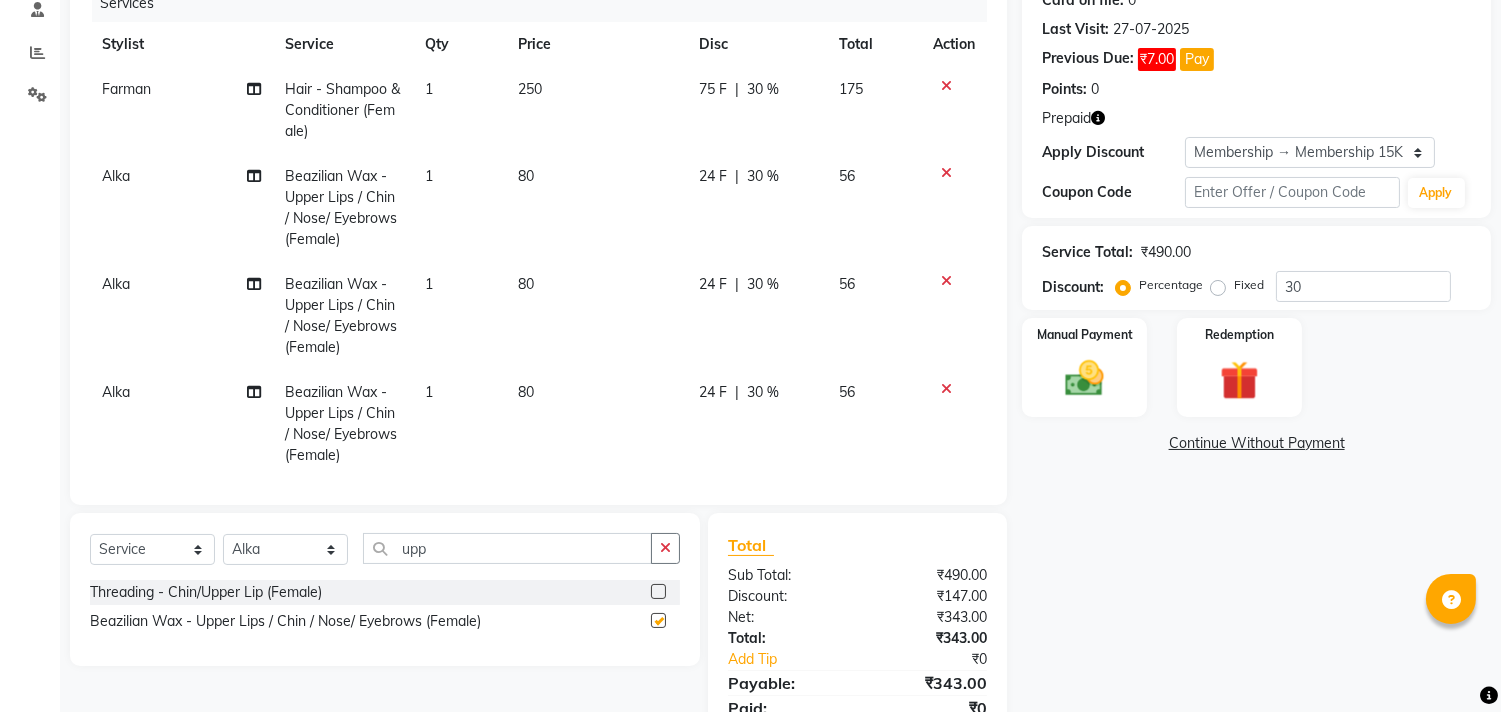 checkbox on "false" 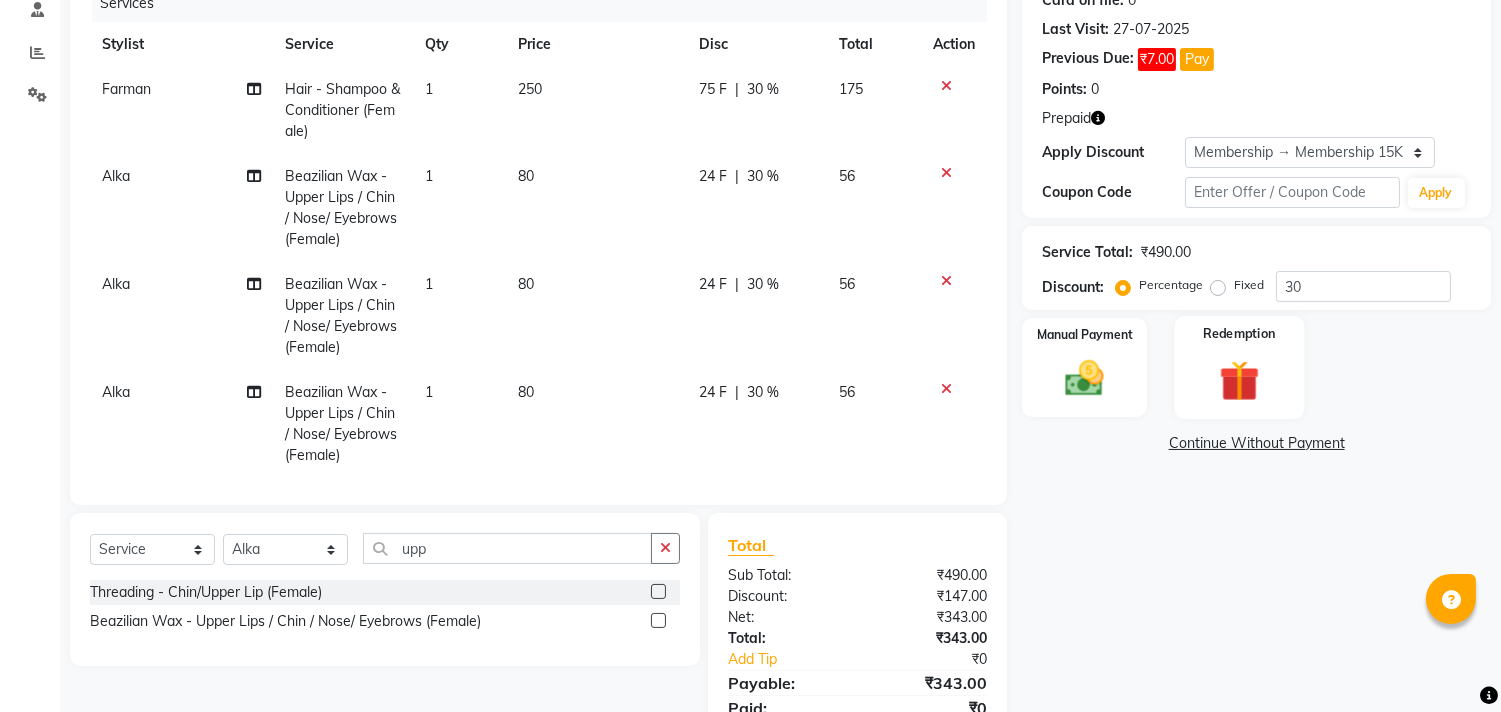 click 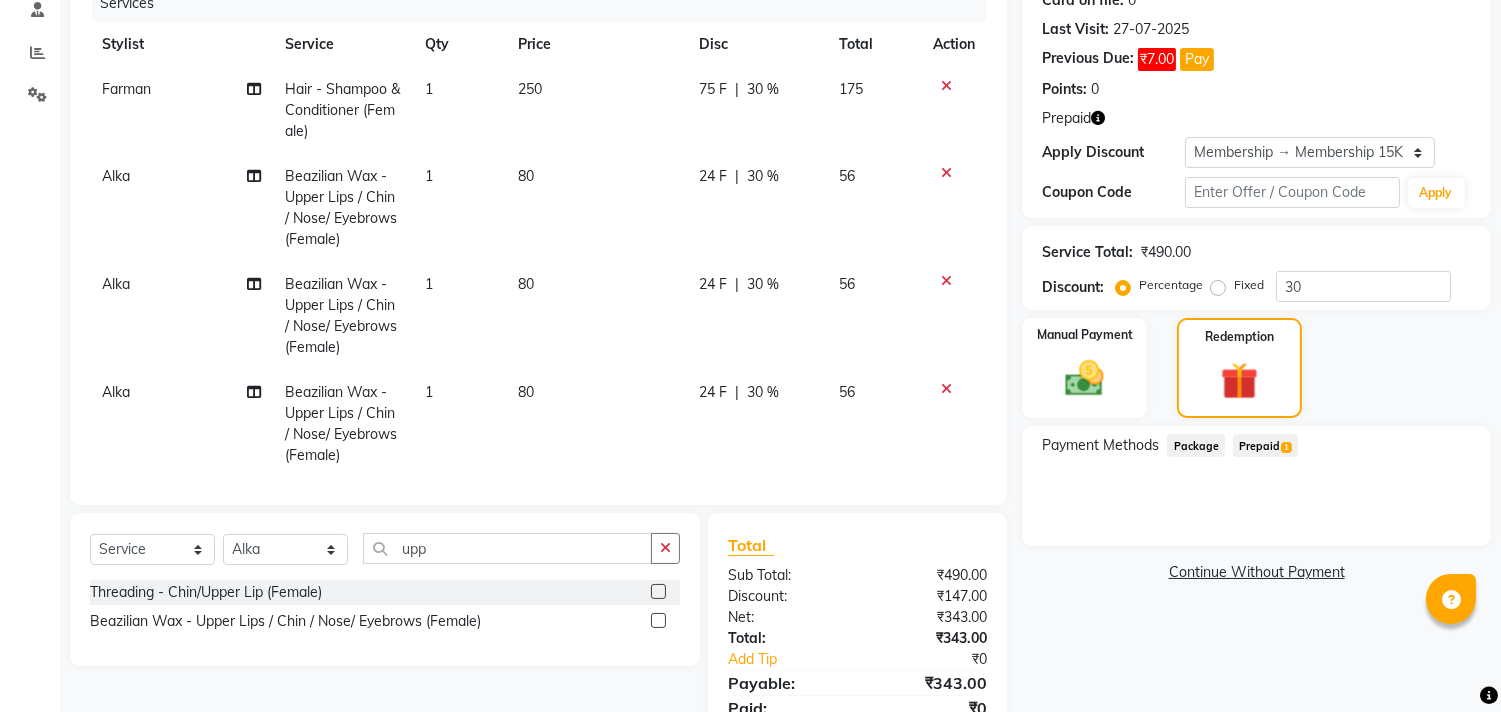 click on "1" 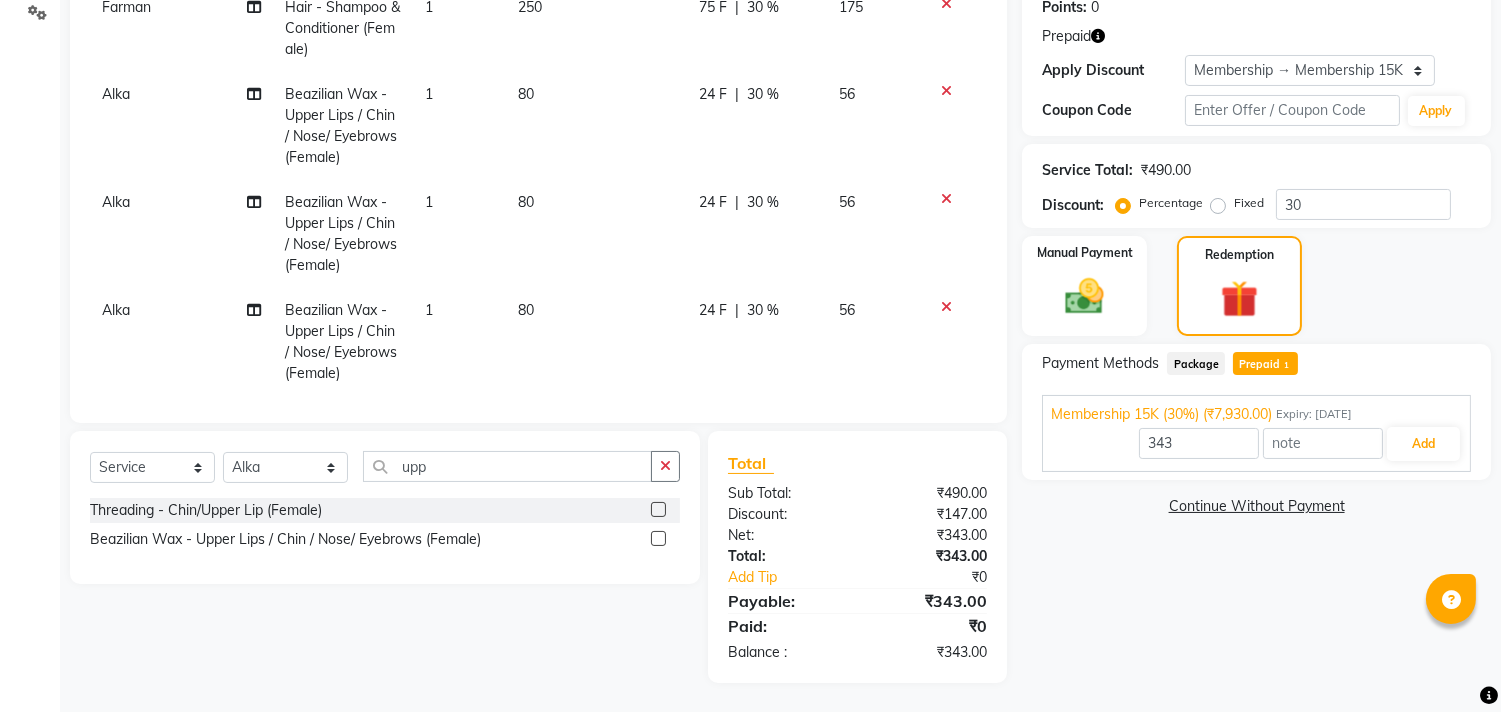scroll, scrollTop: 346, scrollLeft: 0, axis: vertical 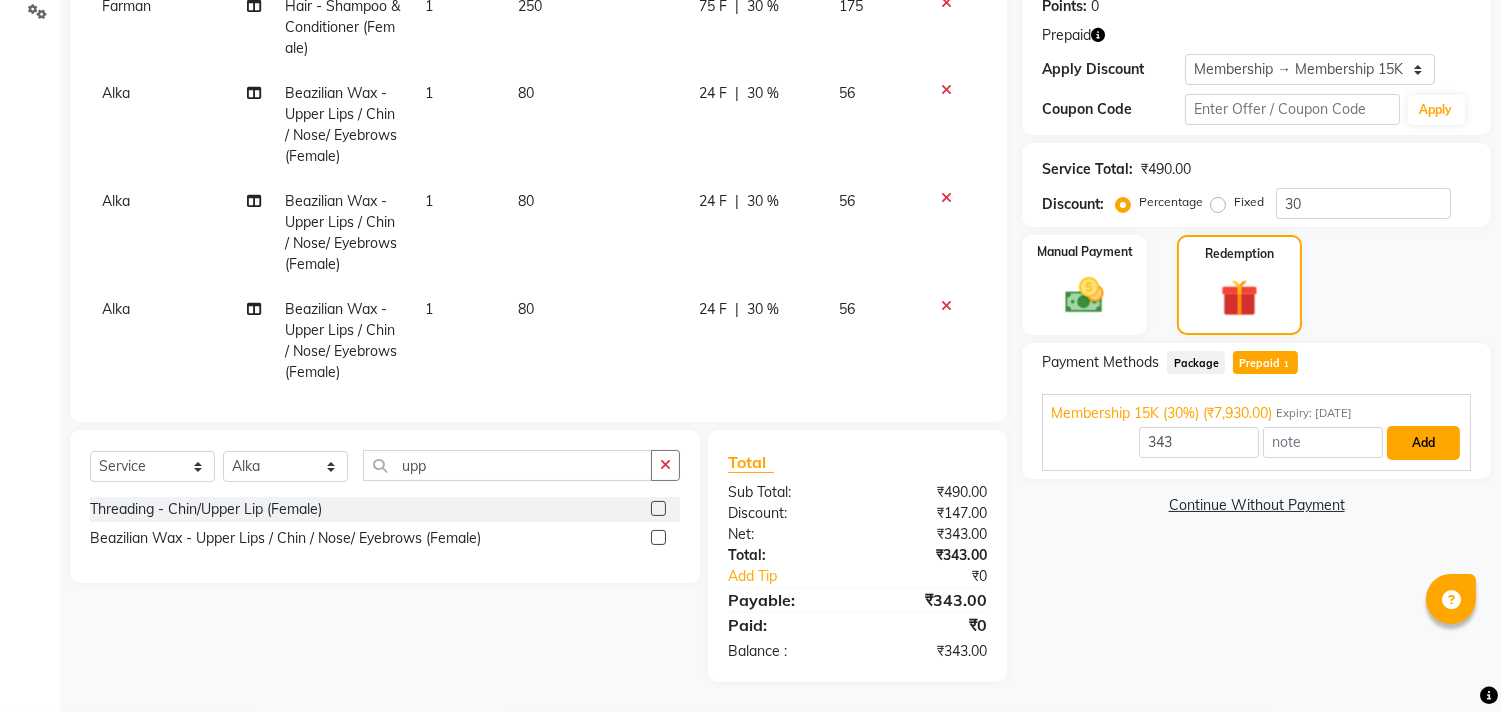 click on "Add" at bounding box center [1423, 443] 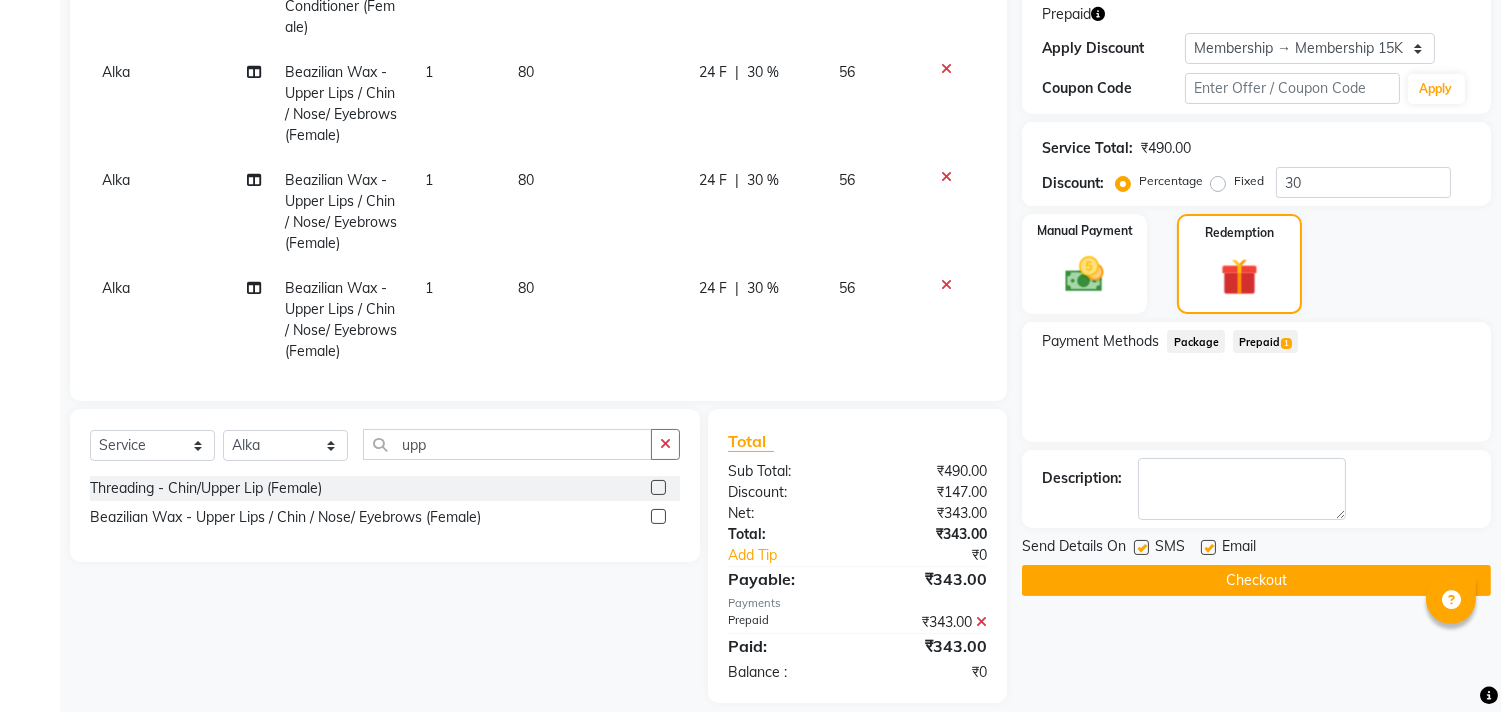 scroll, scrollTop: 387, scrollLeft: 0, axis: vertical 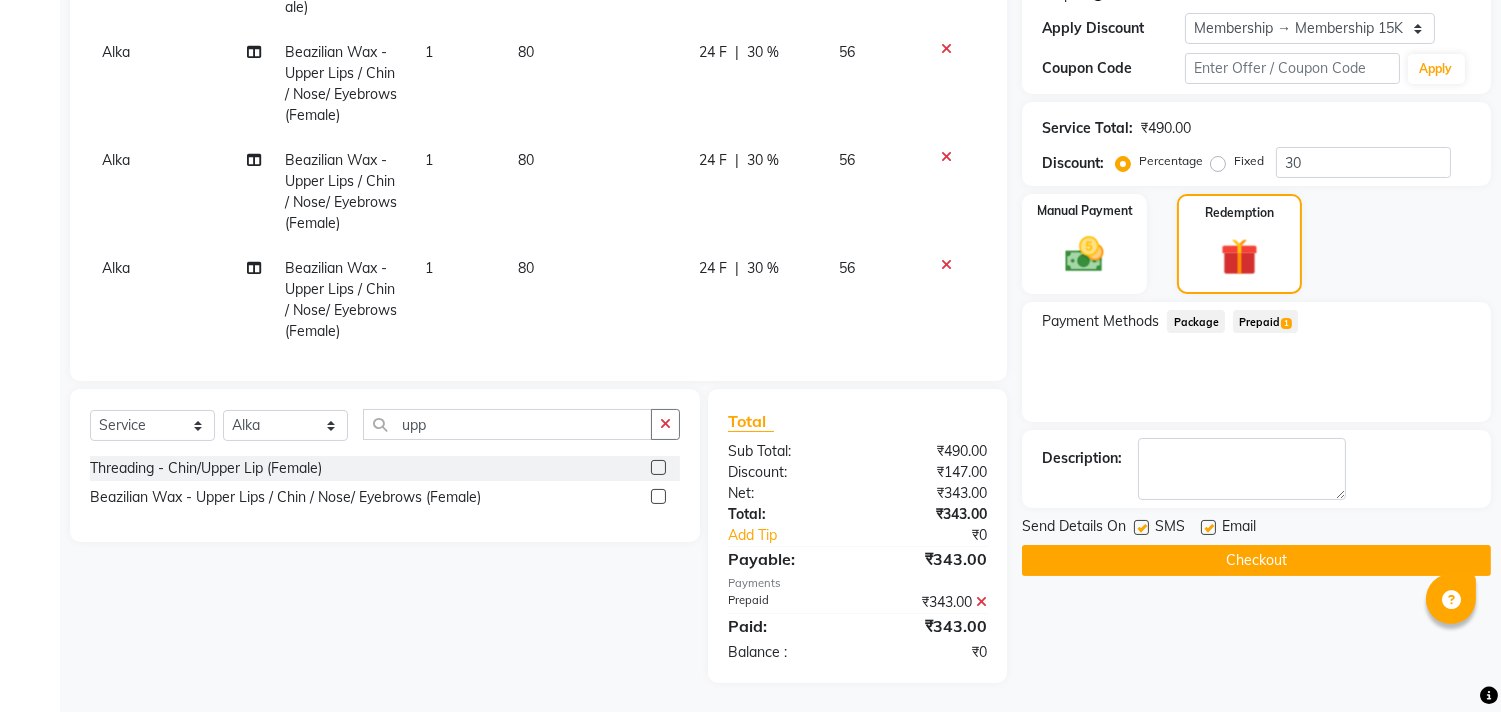 click on "Checkout" 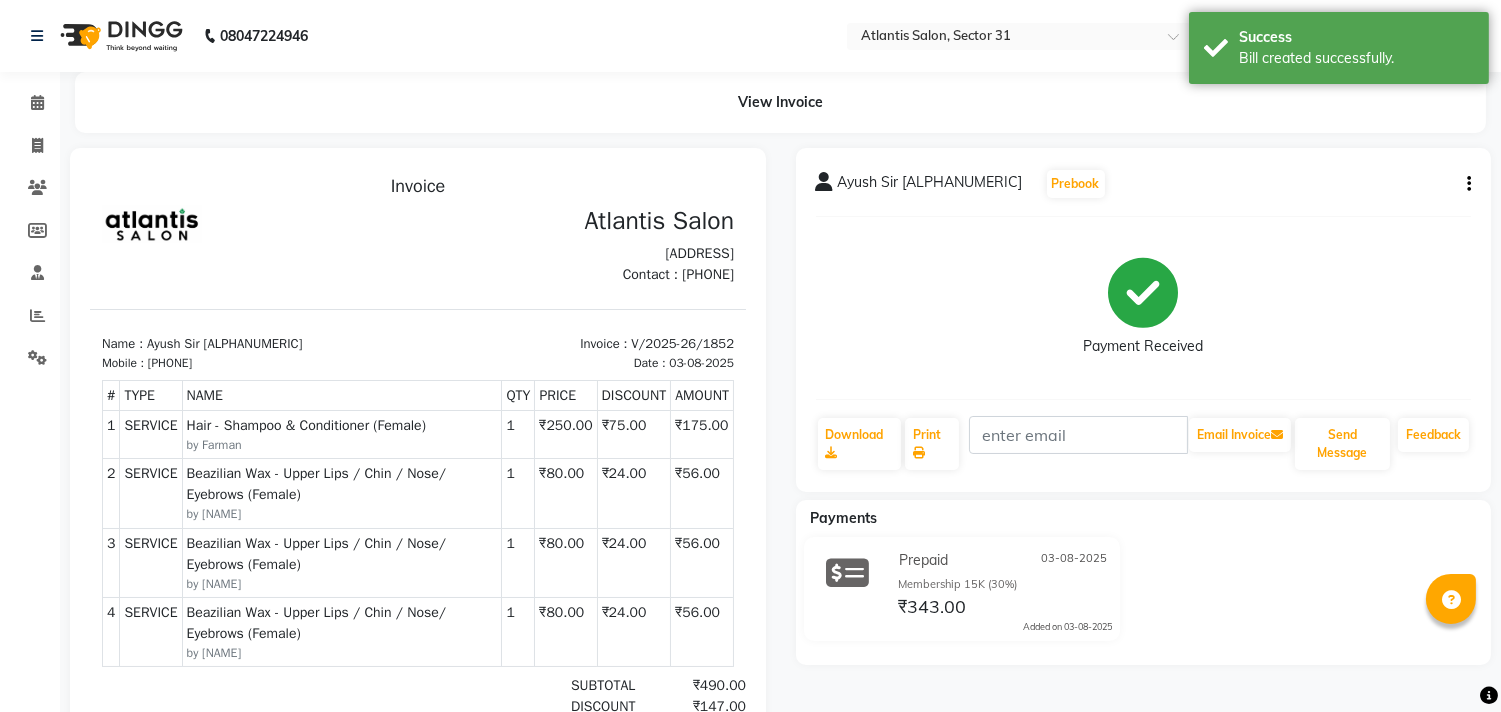 scroll, scrollTop: 0, scrollLeft: 0, axis: both 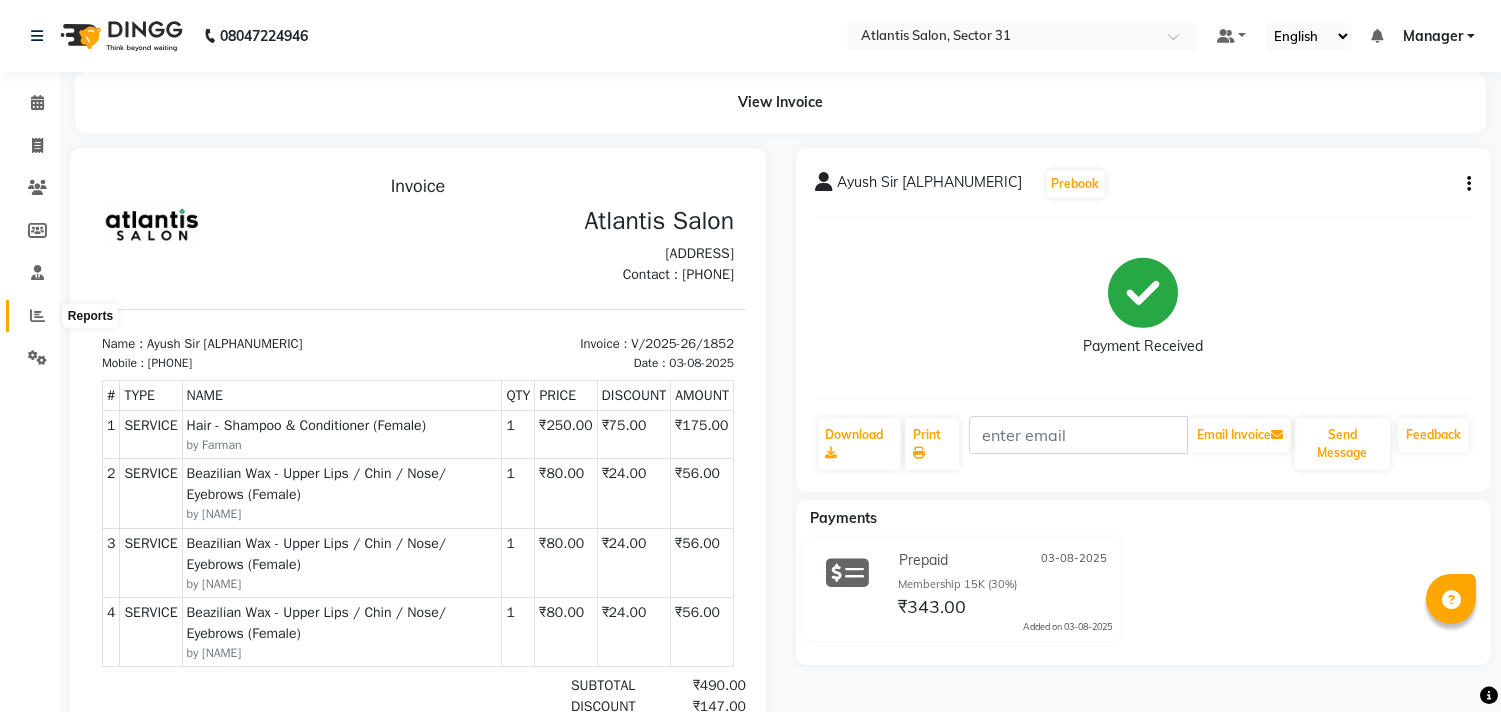 click 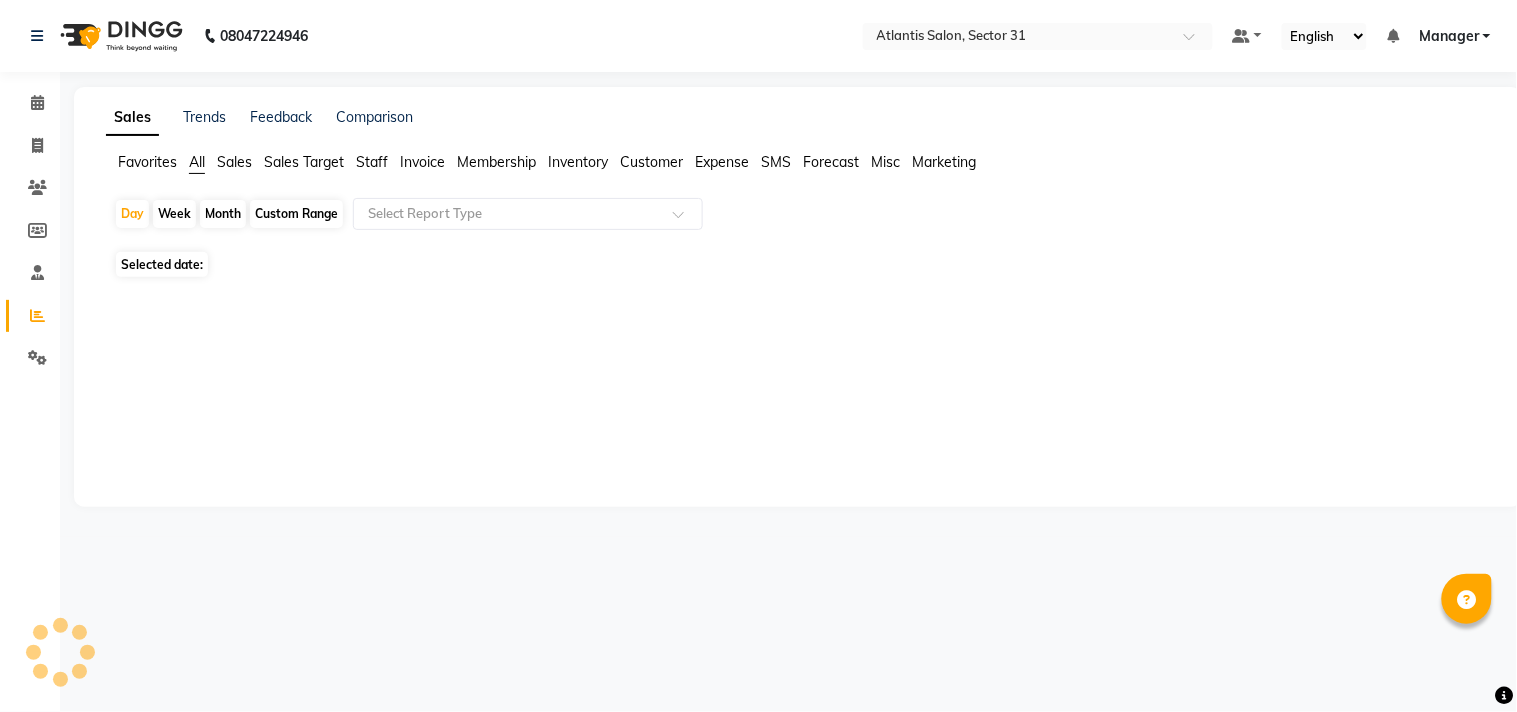 click 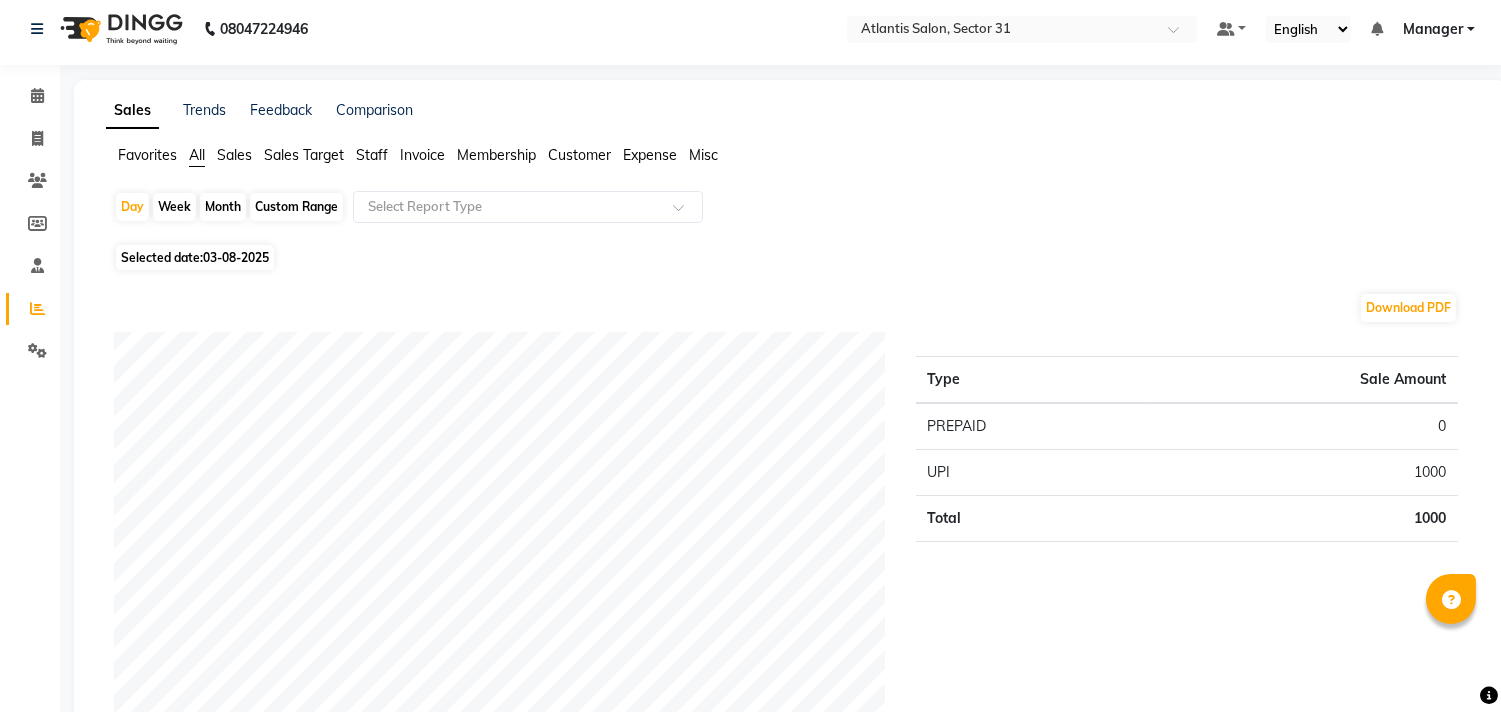scroll, scrollTop: 0, scrollLeft: 0, axis: both 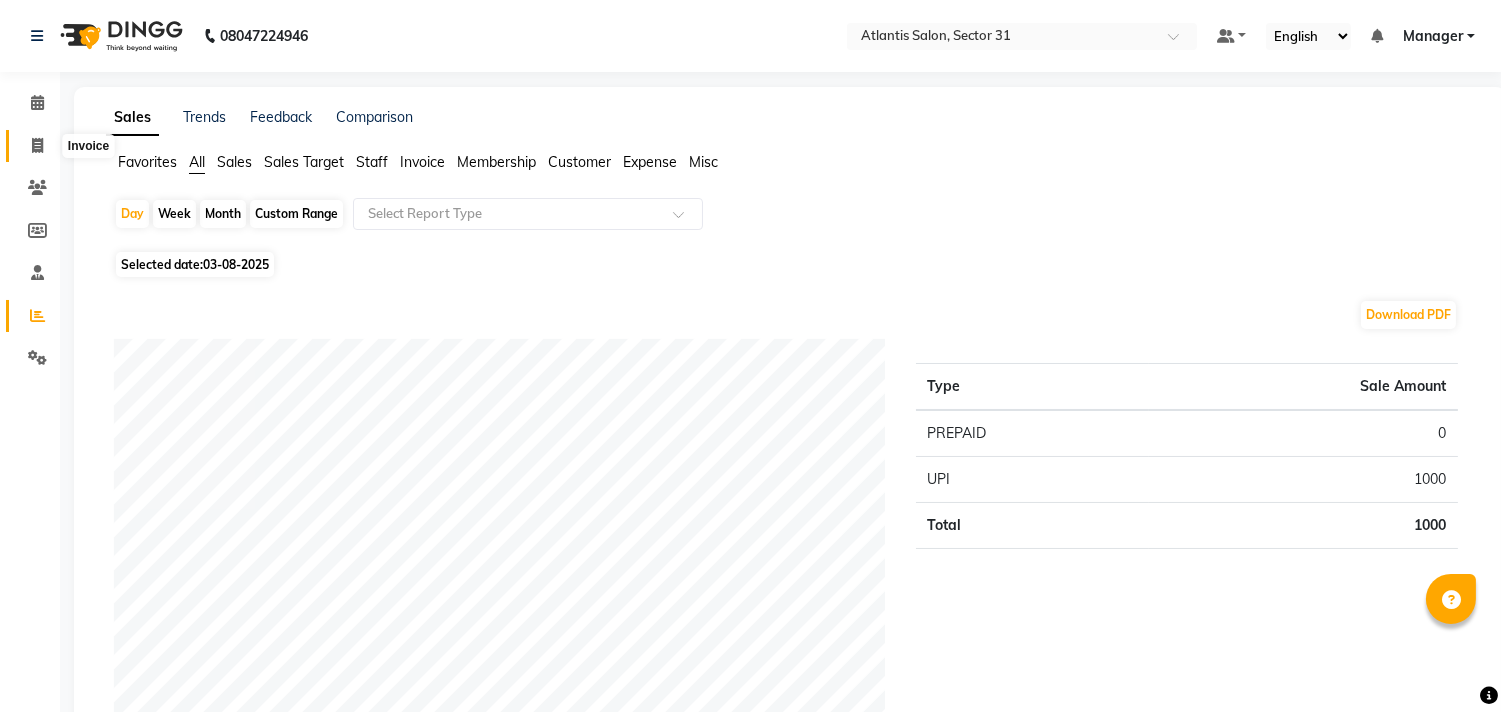 click 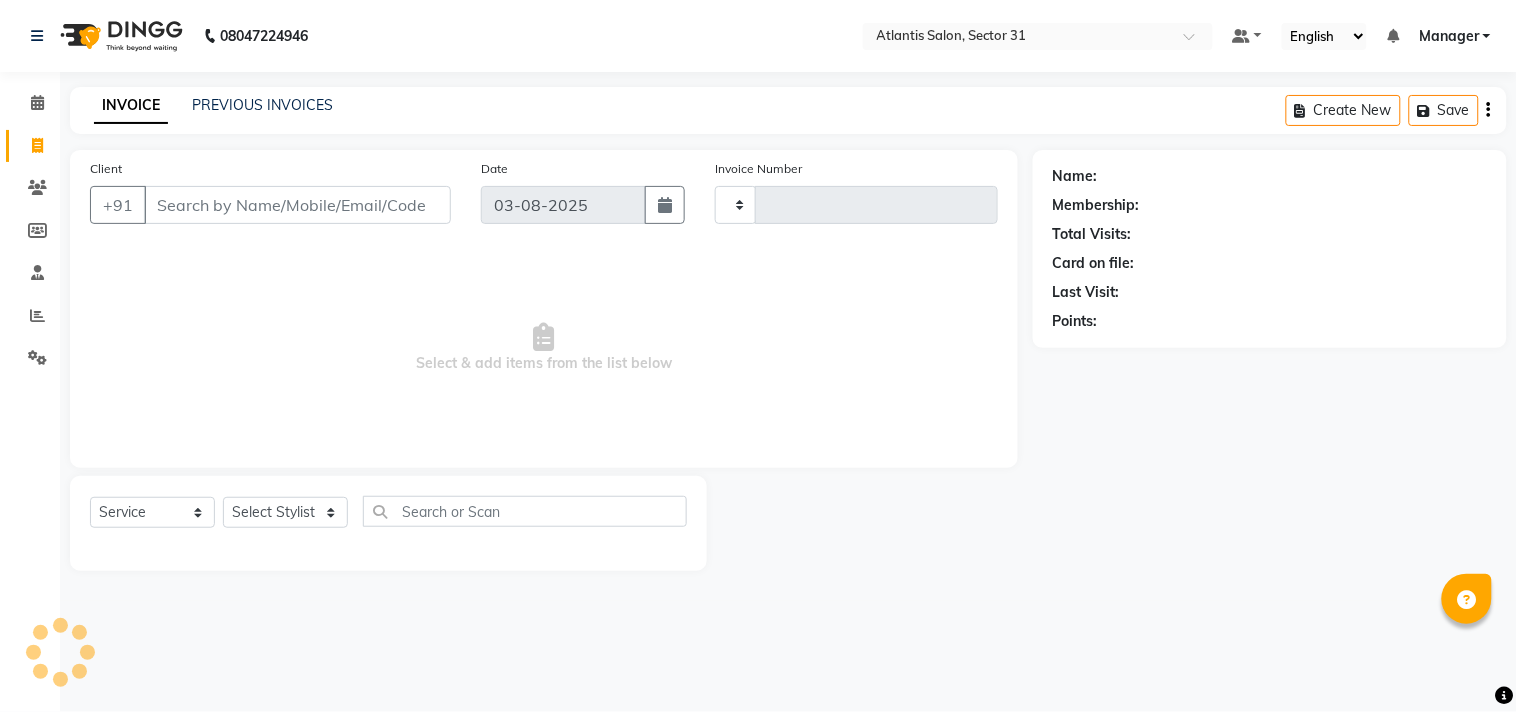 type on "1853" 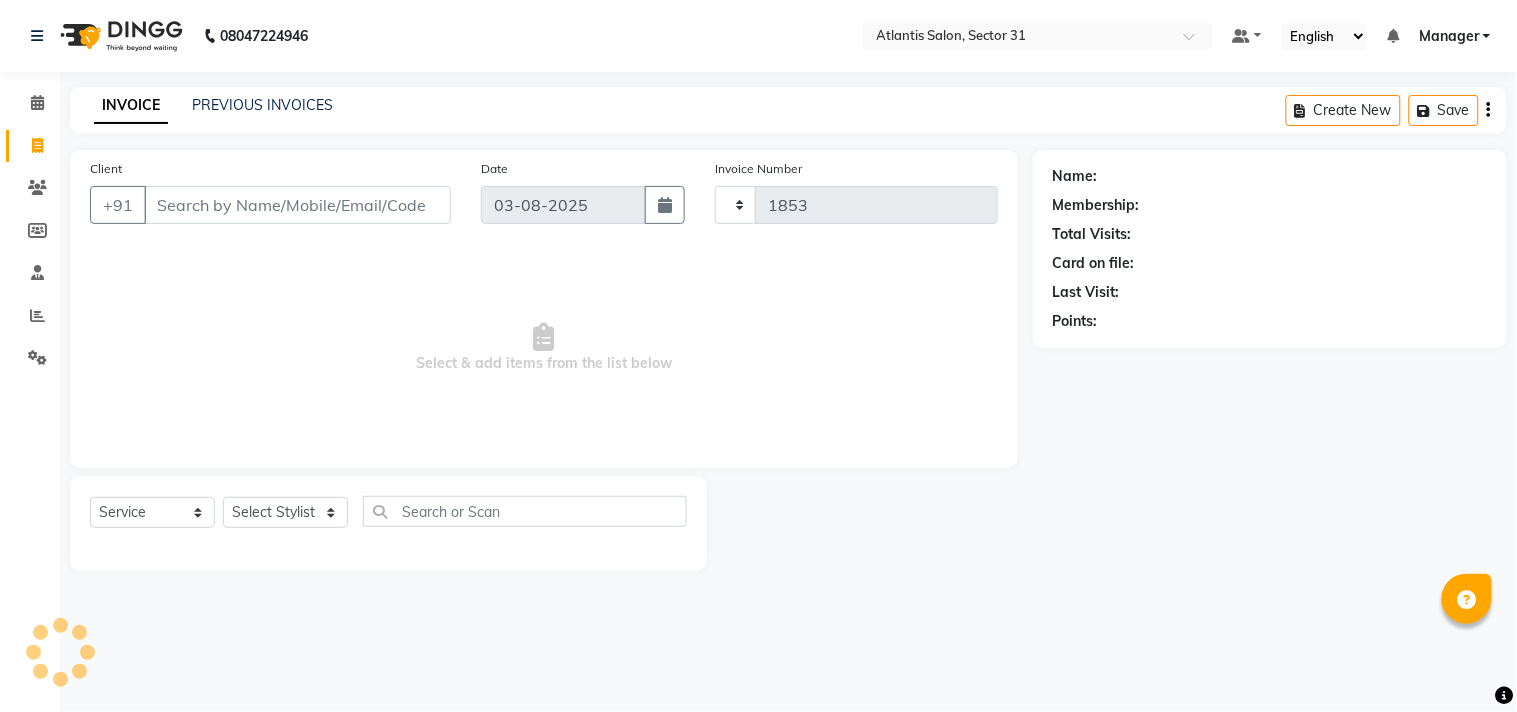 select on "4391" 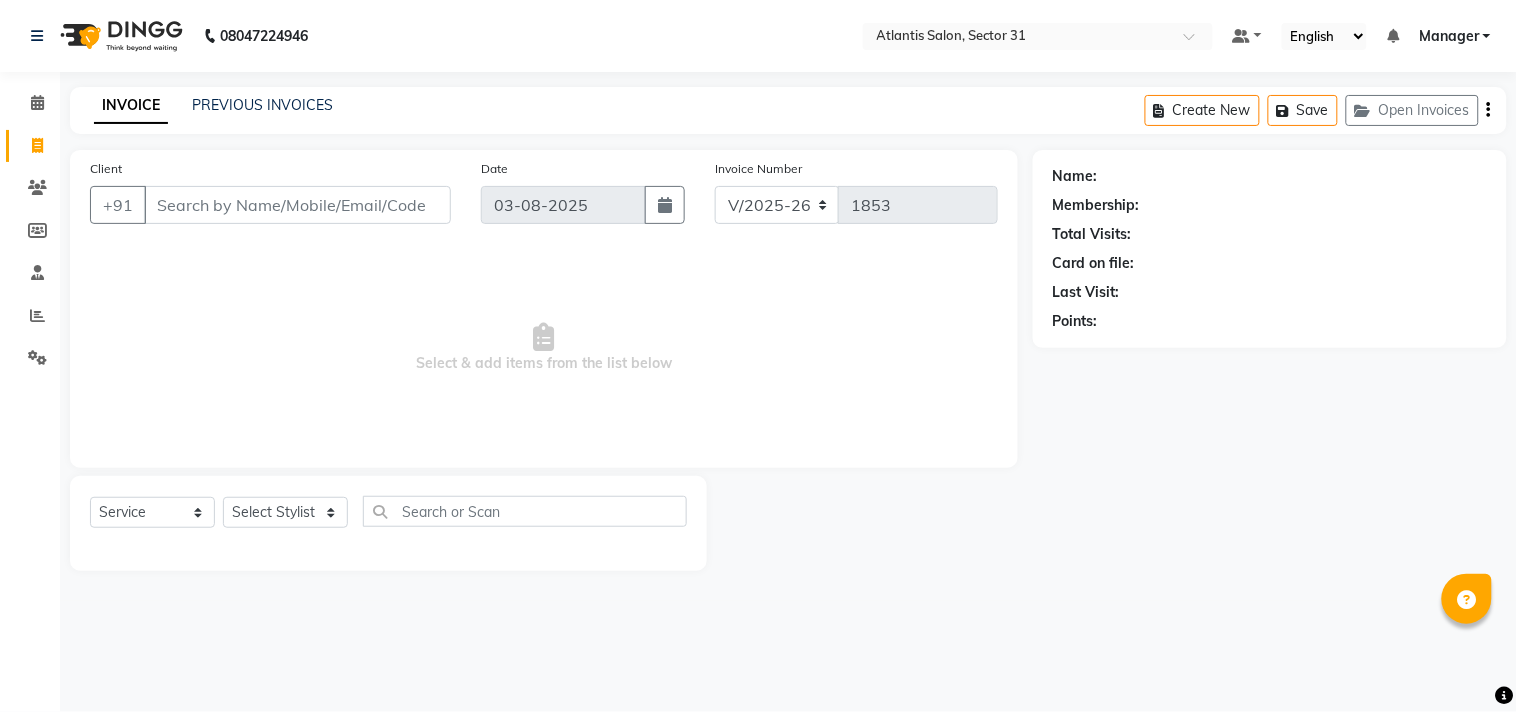 click on "Client" at bounding box center [297, 205] 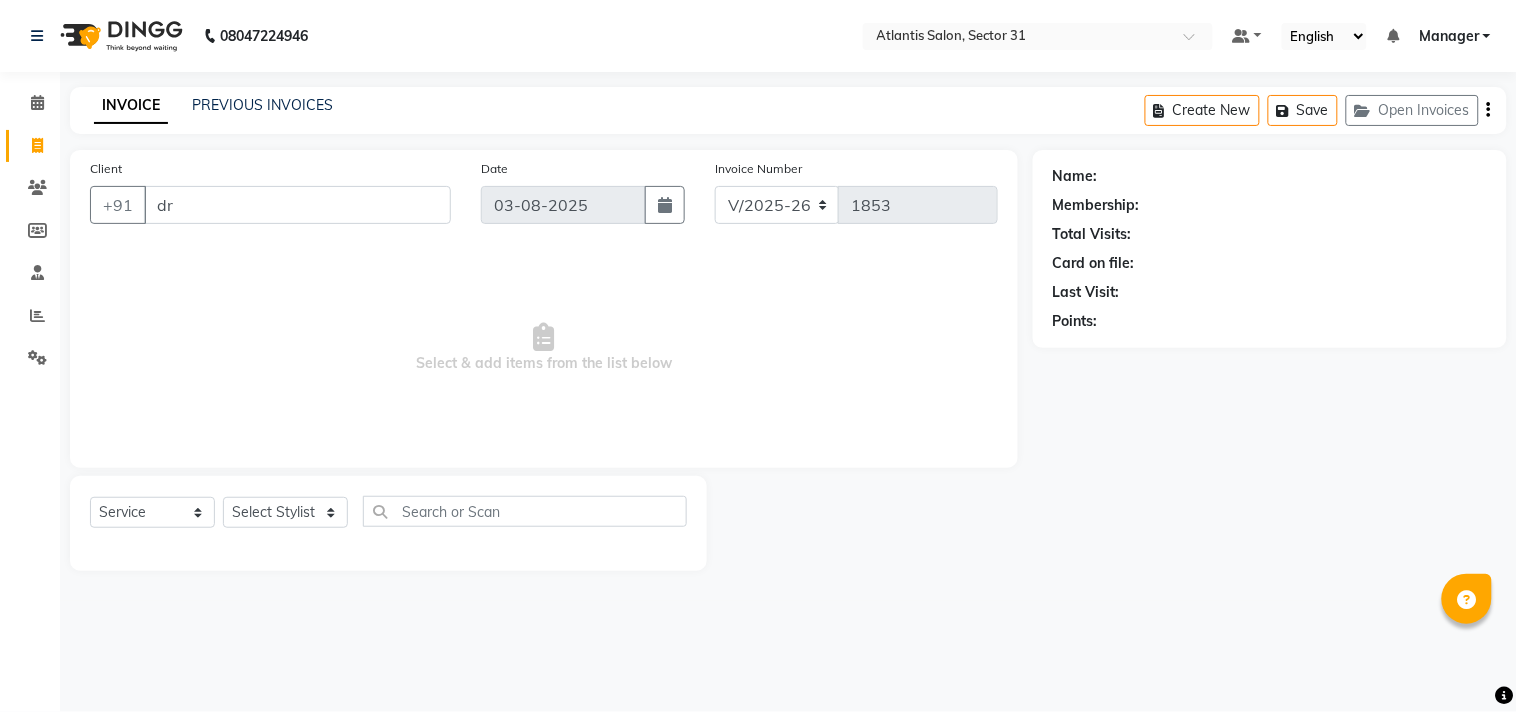 type on "d" 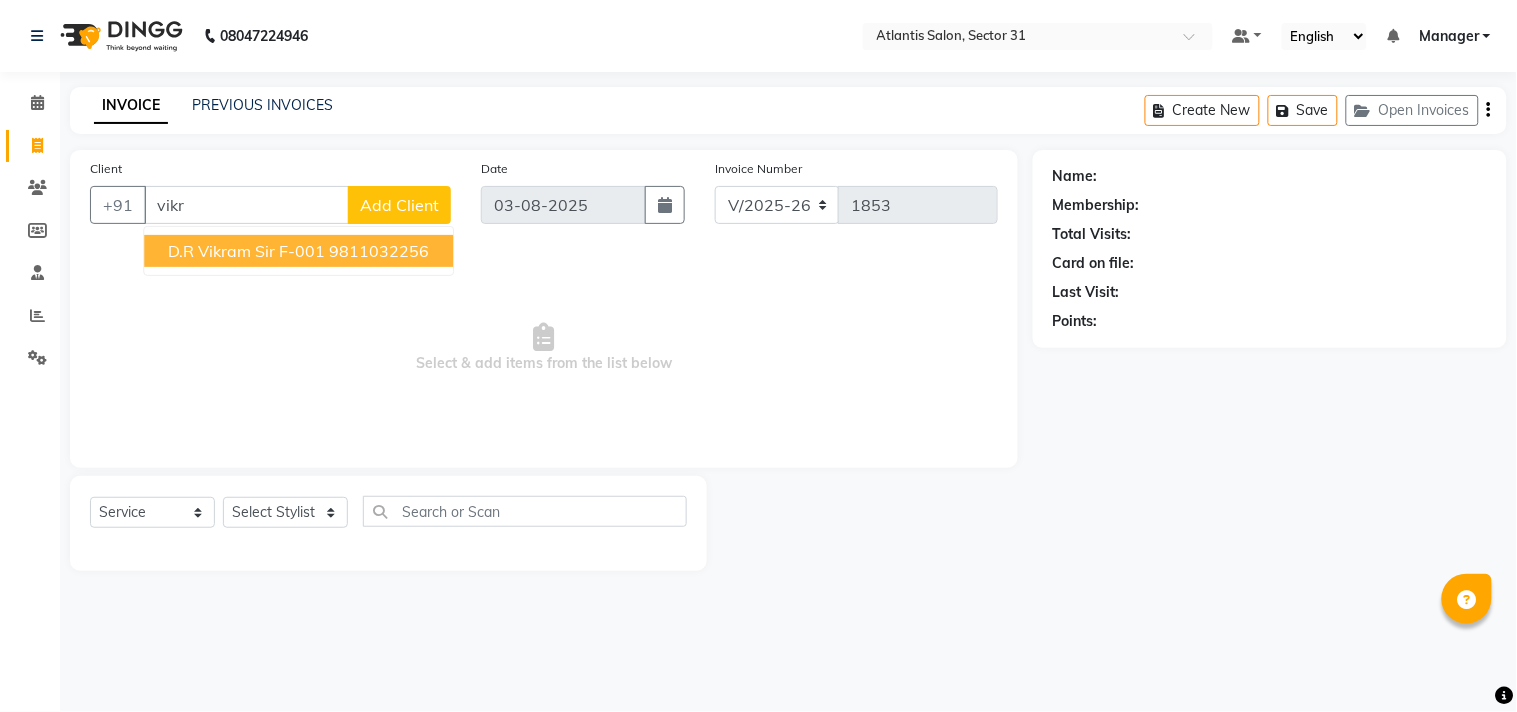 click on "D.r Vikram Sir [ALPHANUMERIC] [PHONE]" at bounding box center (298, 251) 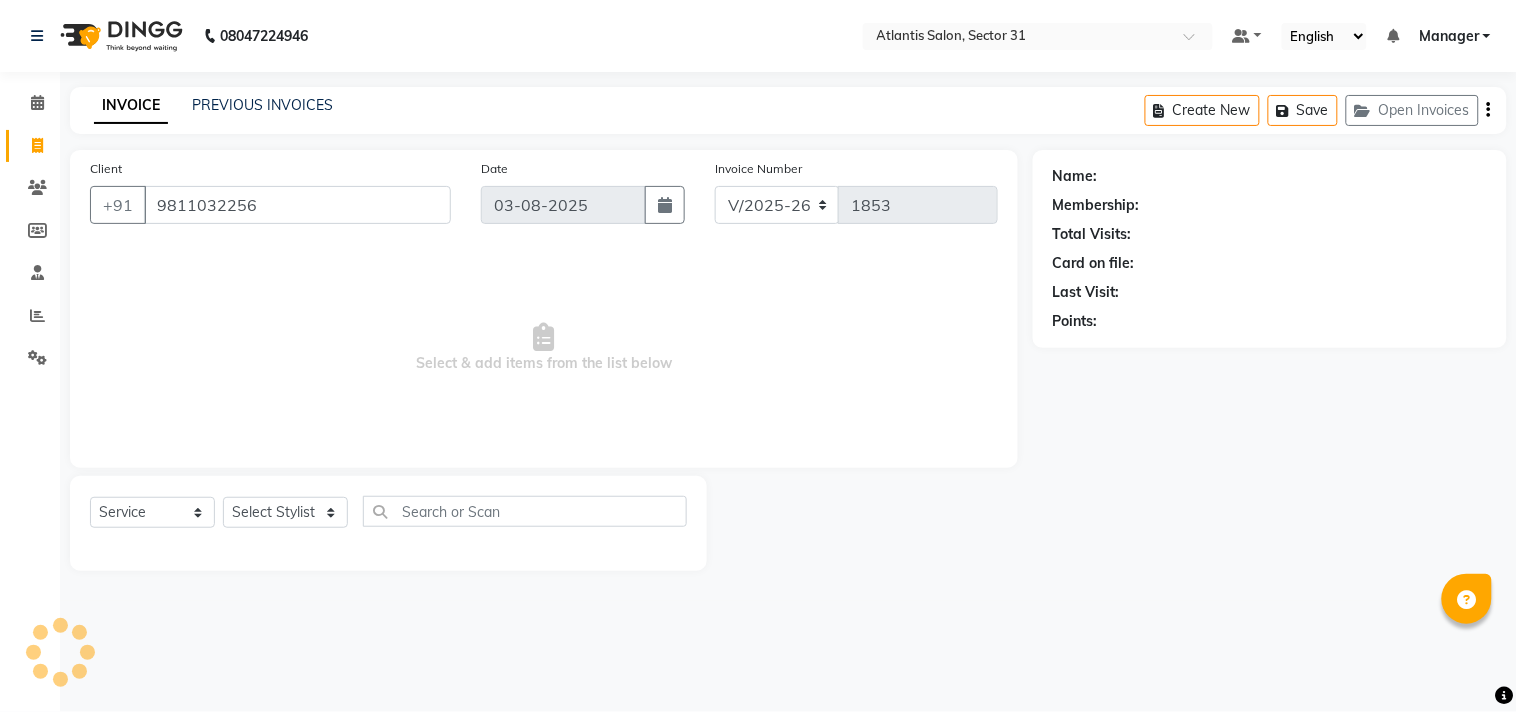 type on "9811032256" 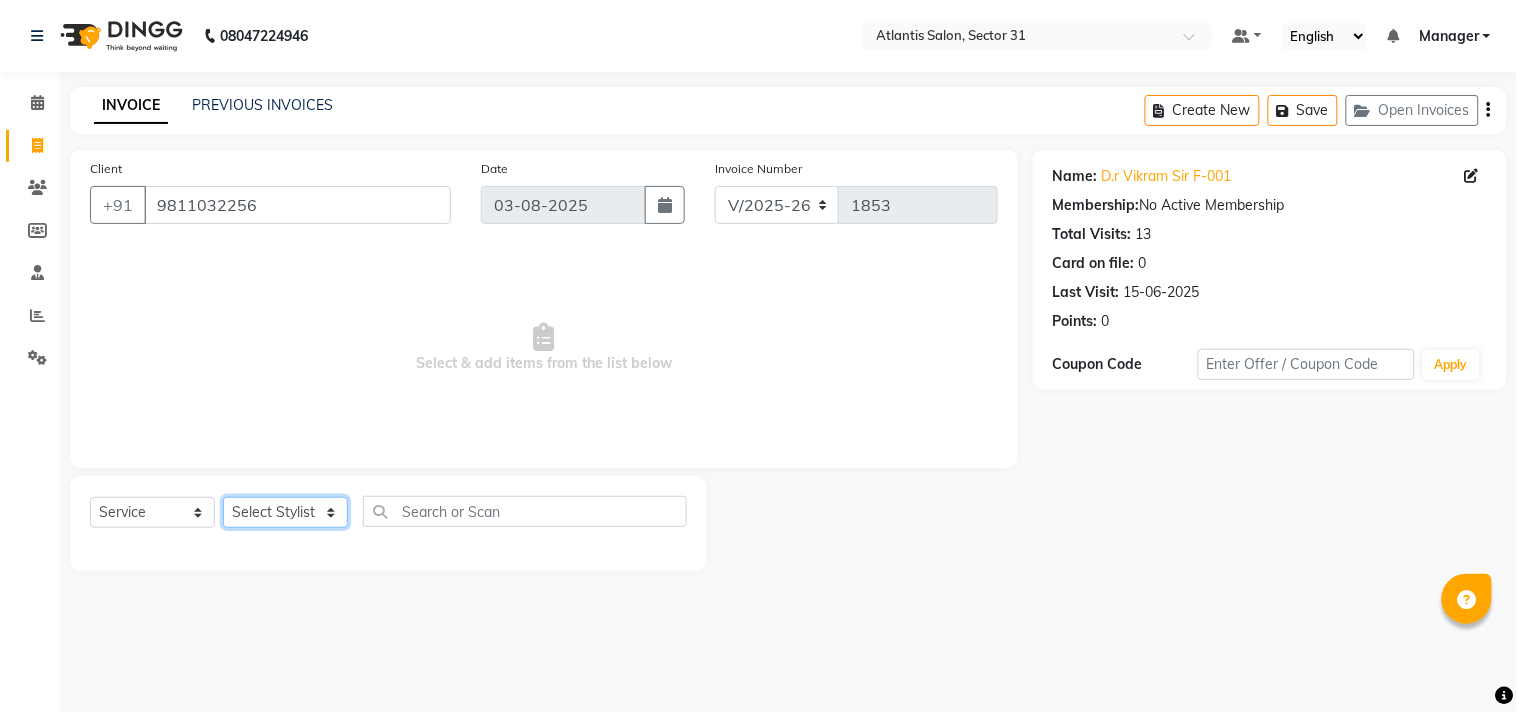 click on "Select Stylist Alka Annu Chetan Farman Kavita Manager Staff 31 Staff ILD Suraj" 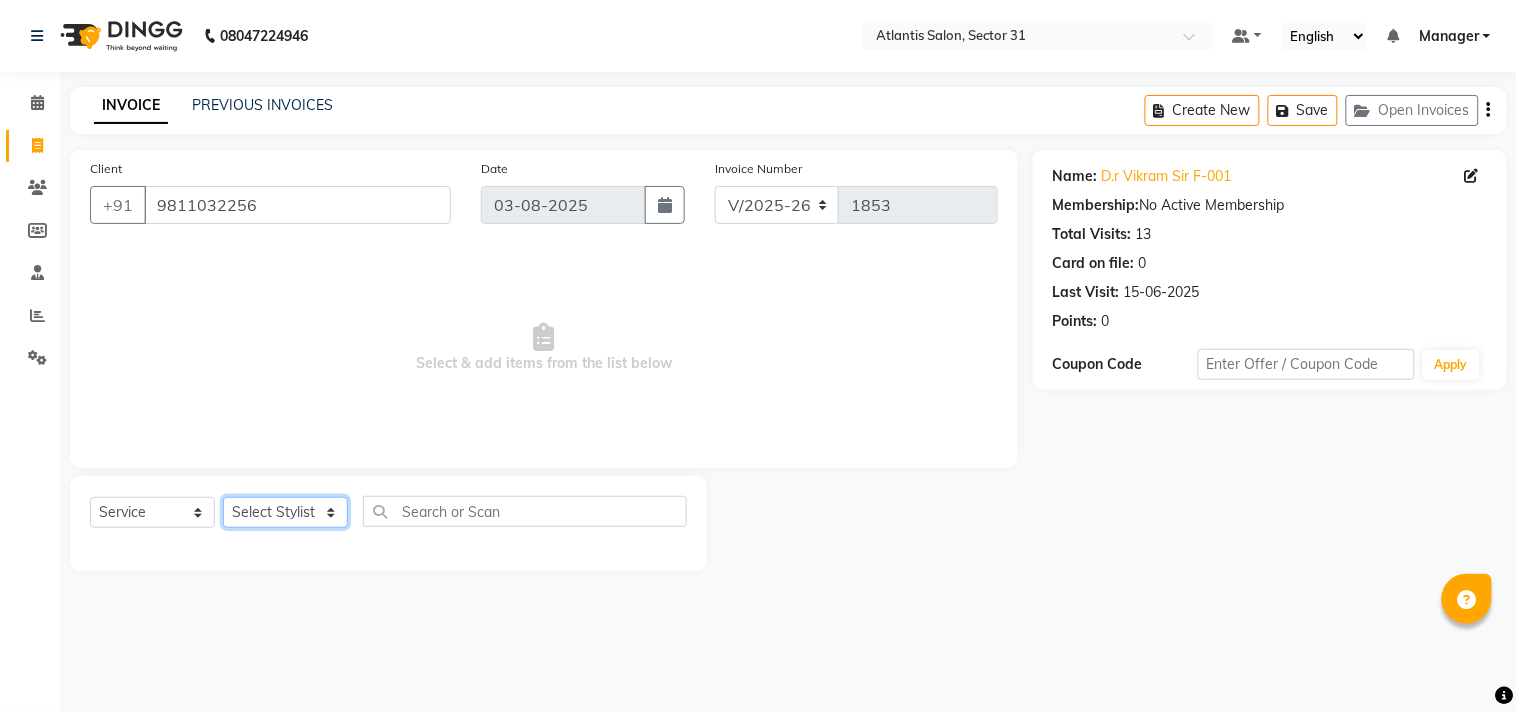 select on "69420" 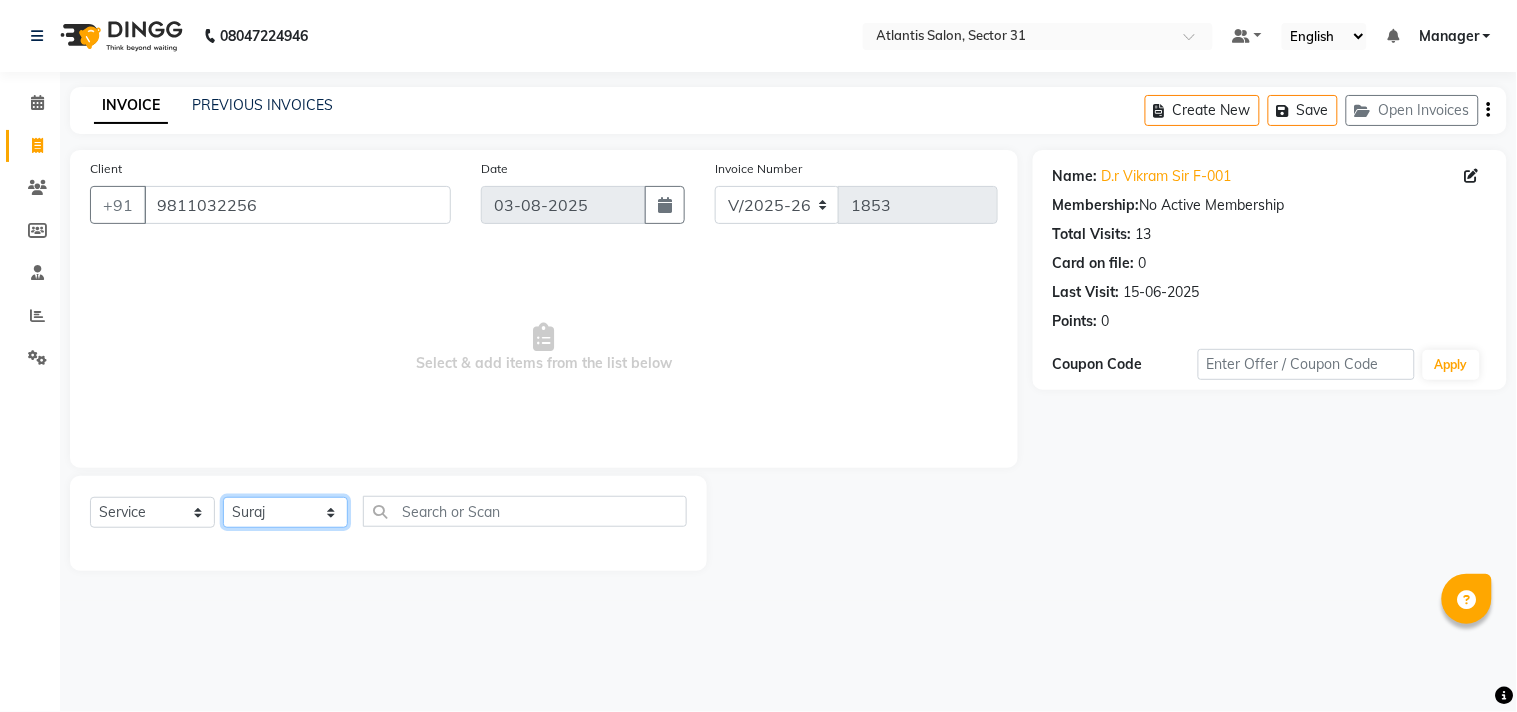 click on "Select Stylist Alka Annu Chetan Farman Kavita Manager Staff 31 Staff ILD Suraj" 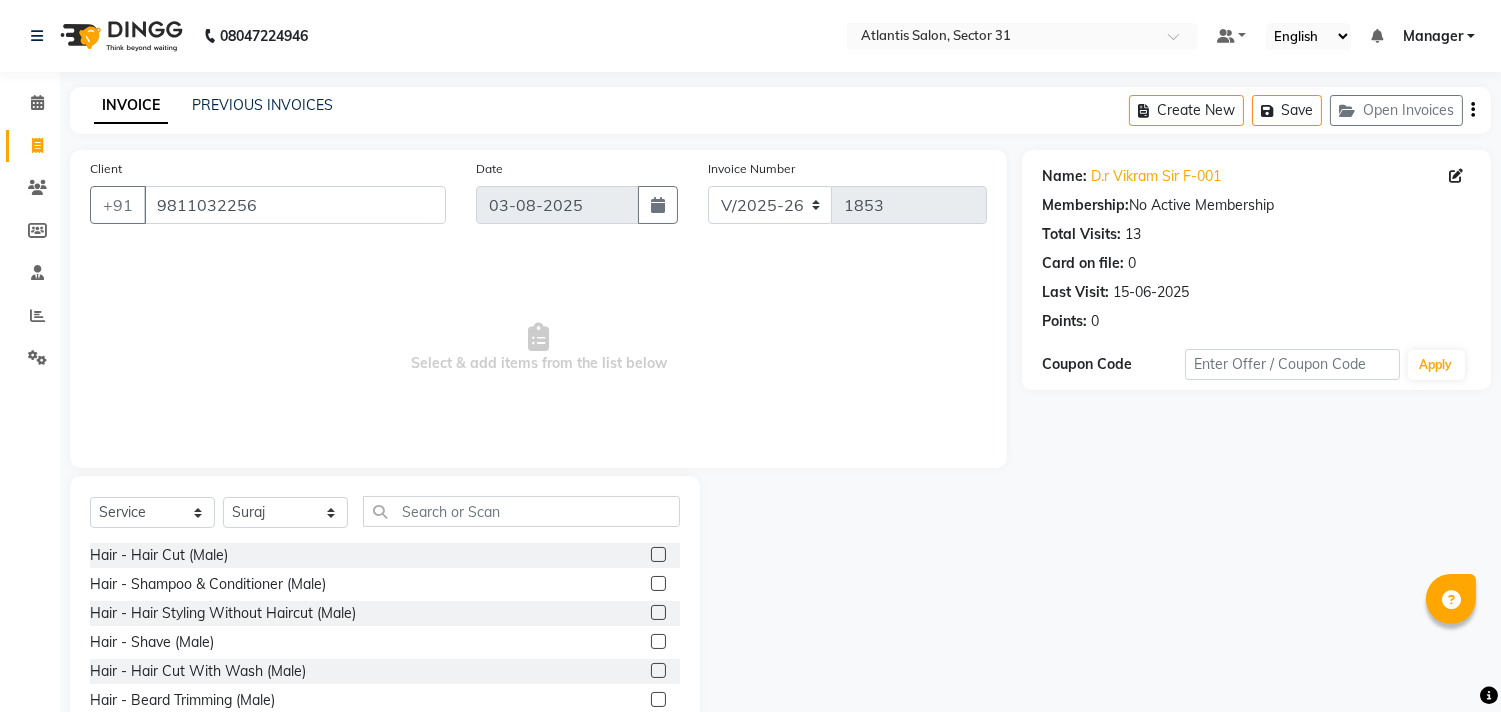 click on "Select Service Product Membership Package Voucher Prepaid Gift Card Select Stylist Alka Annu Chetan Farman Kavita Manager Staff 31 Staff ILD Suraj" 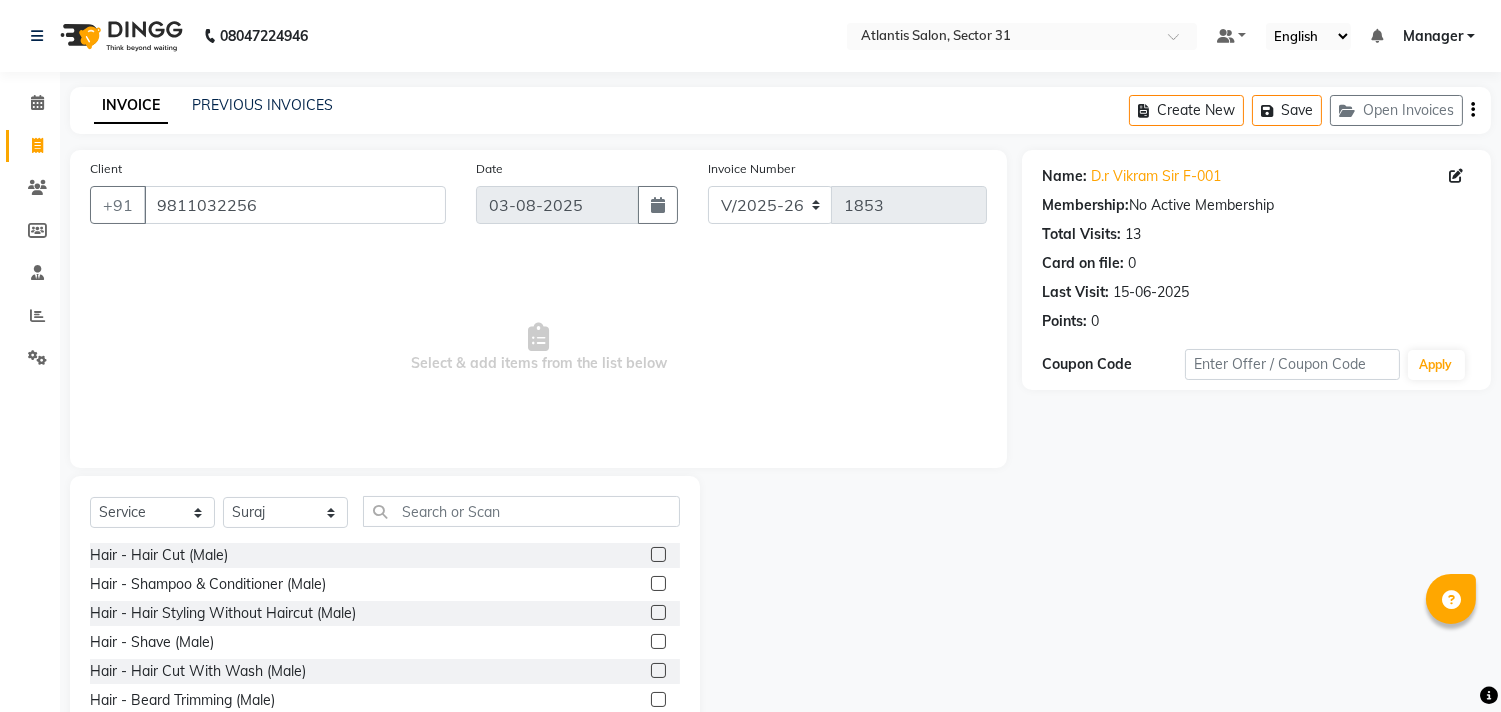 click on "Select Service Product Membership Package Voucher Prepaid Gift Card Select Stylist Alka Annu Chetan Farman Kavita Manager Staff 31 Staff ILD Suraj Hair - Hair Cut (Male) Hair - Shampoo & Conditioner (Male) Hair - Hair Styling Without Haircut (Male) Hair - Shave (Male) Hair - Hair Cut With Wash (Male) Hair - Beard Trimming (Male) Colour - Hair Colour (Matrix) (Male) Colour - Hair Colour (Majirel) (Male) Colour - Beard Colour (Male) Colour - Highlights (Male) Colour - Touch-up (Matrix) (Female) Colour - Touch-up (Majirel) (Female) Colour - Colour Cleansing (Female) Colour - Highlights (Crown) (Female) Colour - Highlights (Full Head) (Female) Colour - Global Colour (Female) Colour - Balayage / Ombre (Female) Colour - Funky Colour (Per Streak) (Female) Colour - Highlights (Per Spreak) (Female) Colour - Hair Colour (Inoa) (Male) Colour - Touch-up (Inoa) (Female) Colour - Moustache Colour Spa - Loreal Hair Spa (Male) Spa - Anti-dandruff/Hair Fall (Male) Spa - Macadamia Pro (Male)" 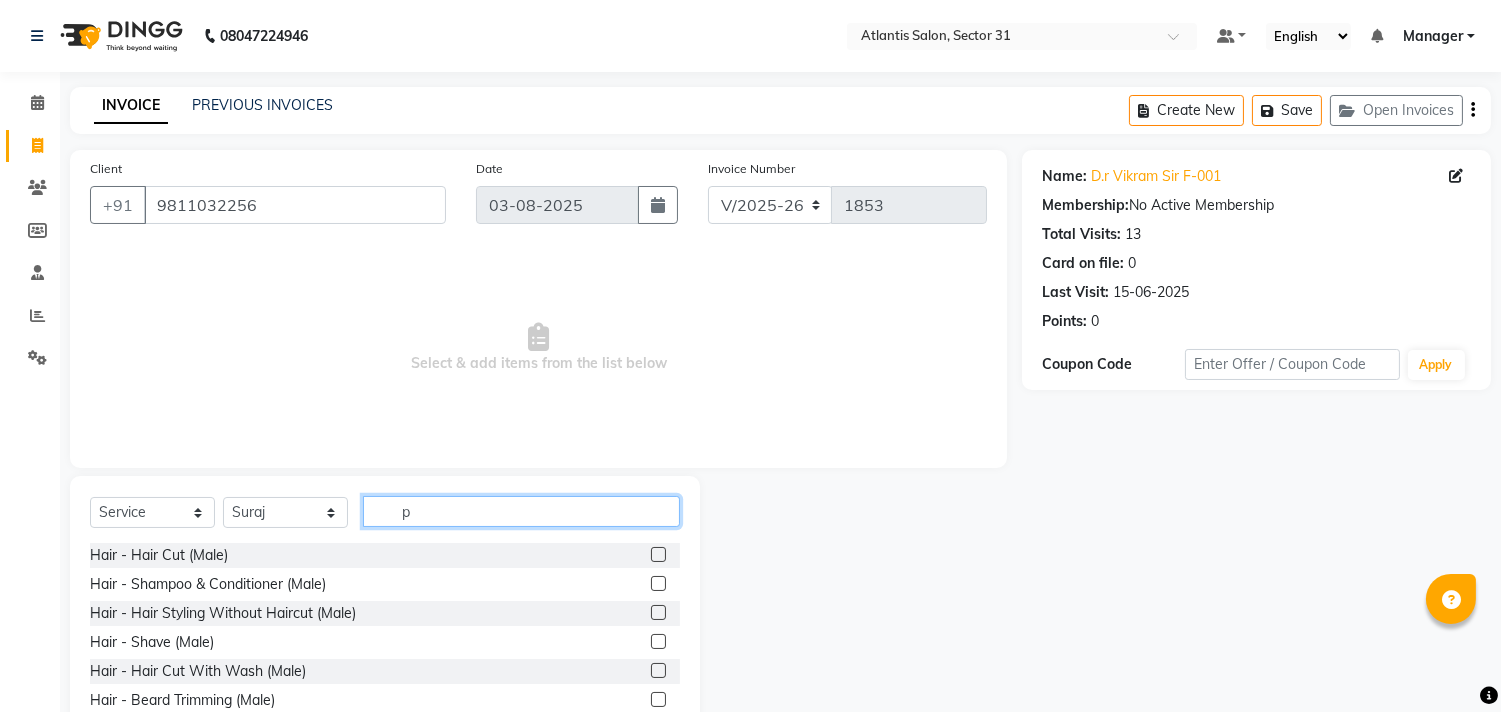 click on "p" 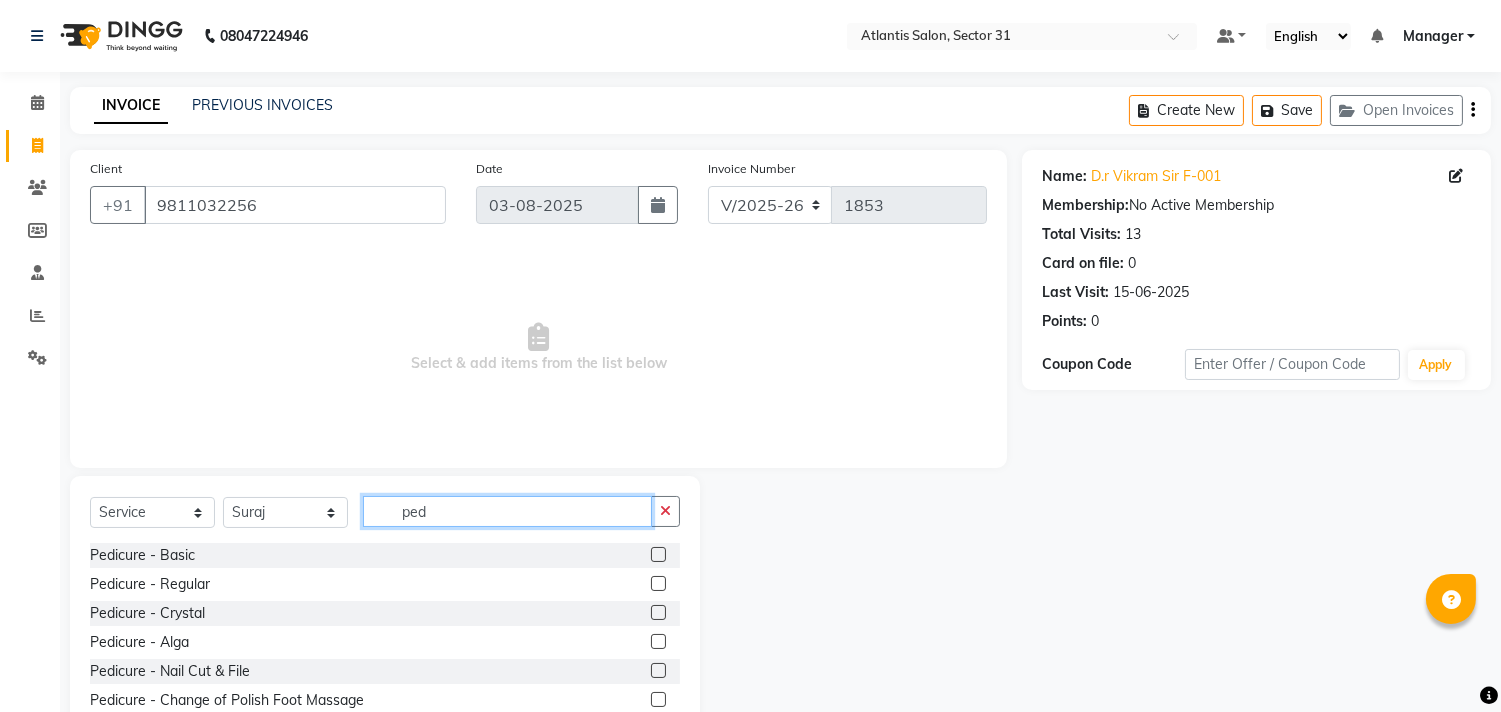 scroll, scrollTop: 88, scrollLeft: 0, axis: vertical 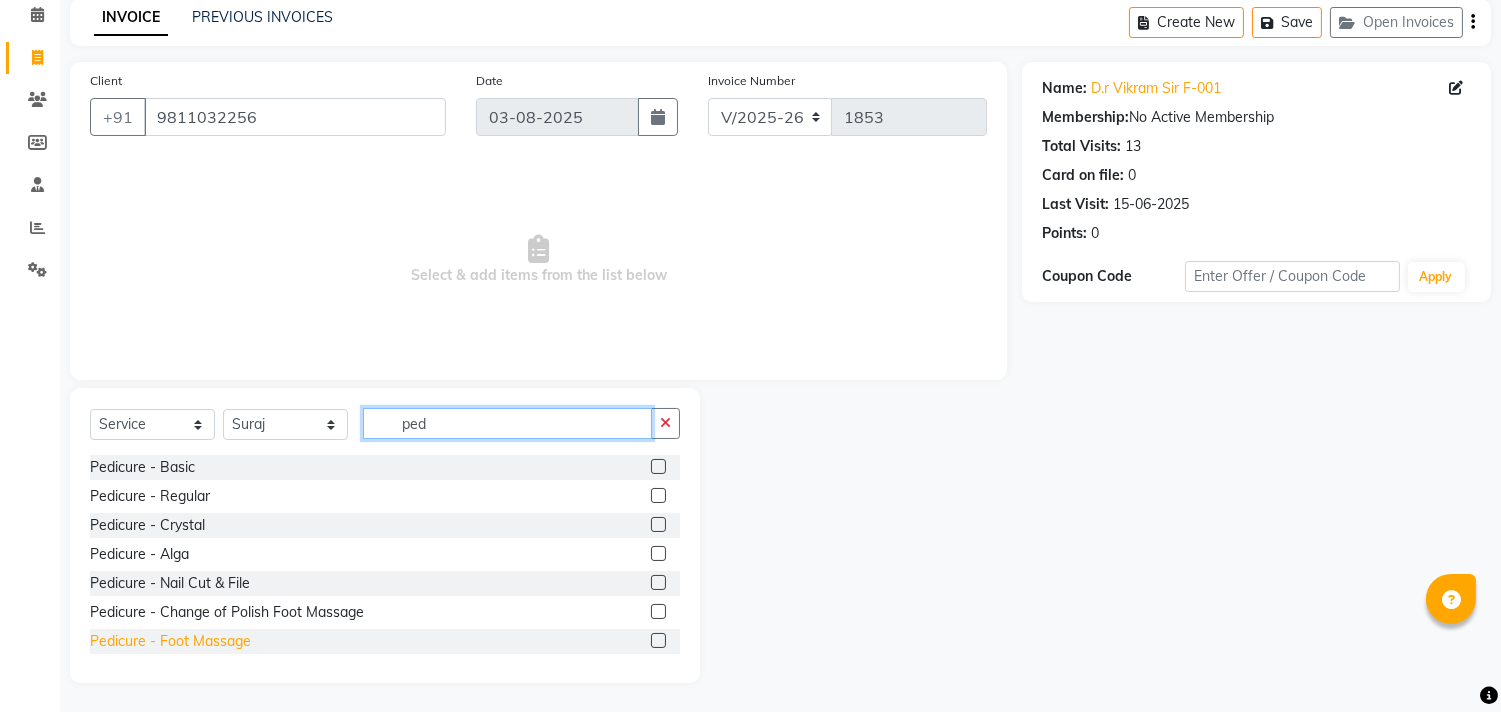 type on "ped" 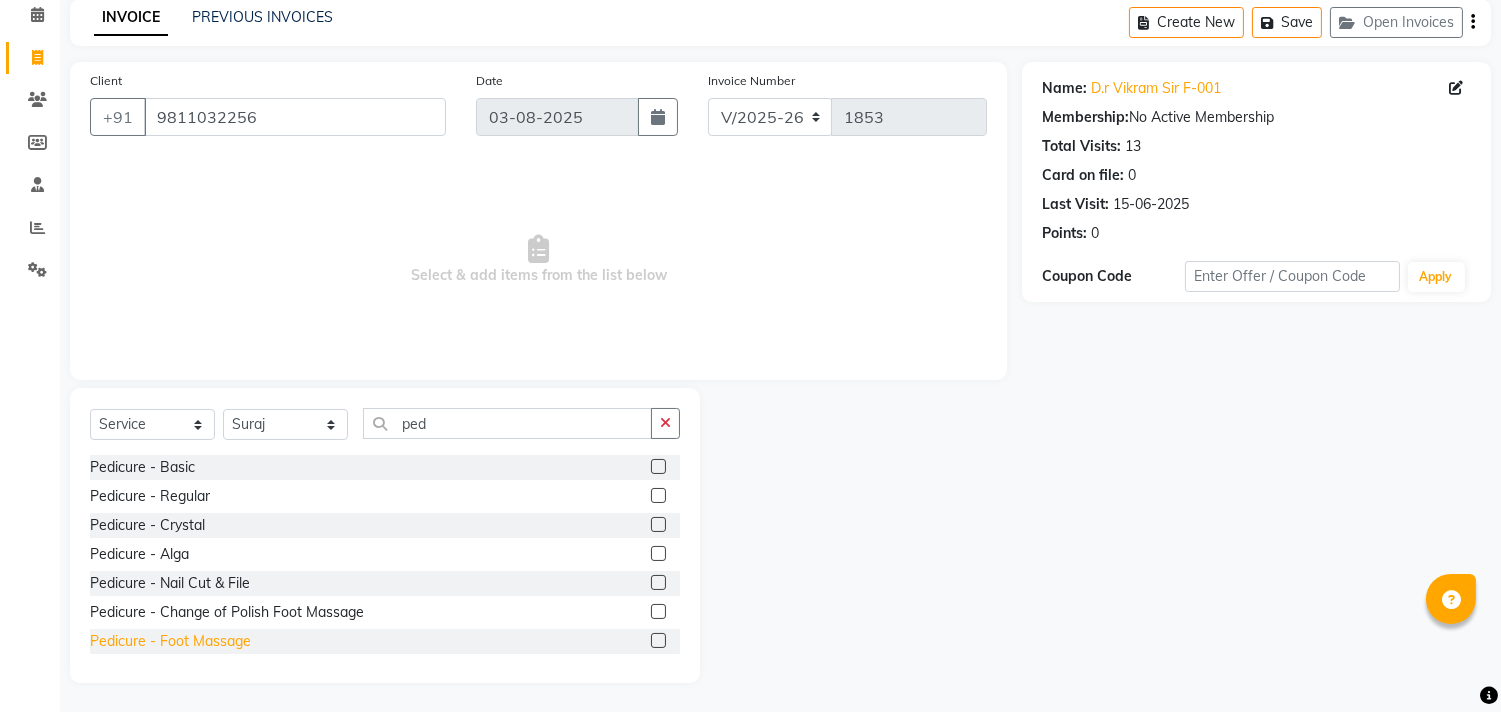 click on "Pedicure - Foot Massage" 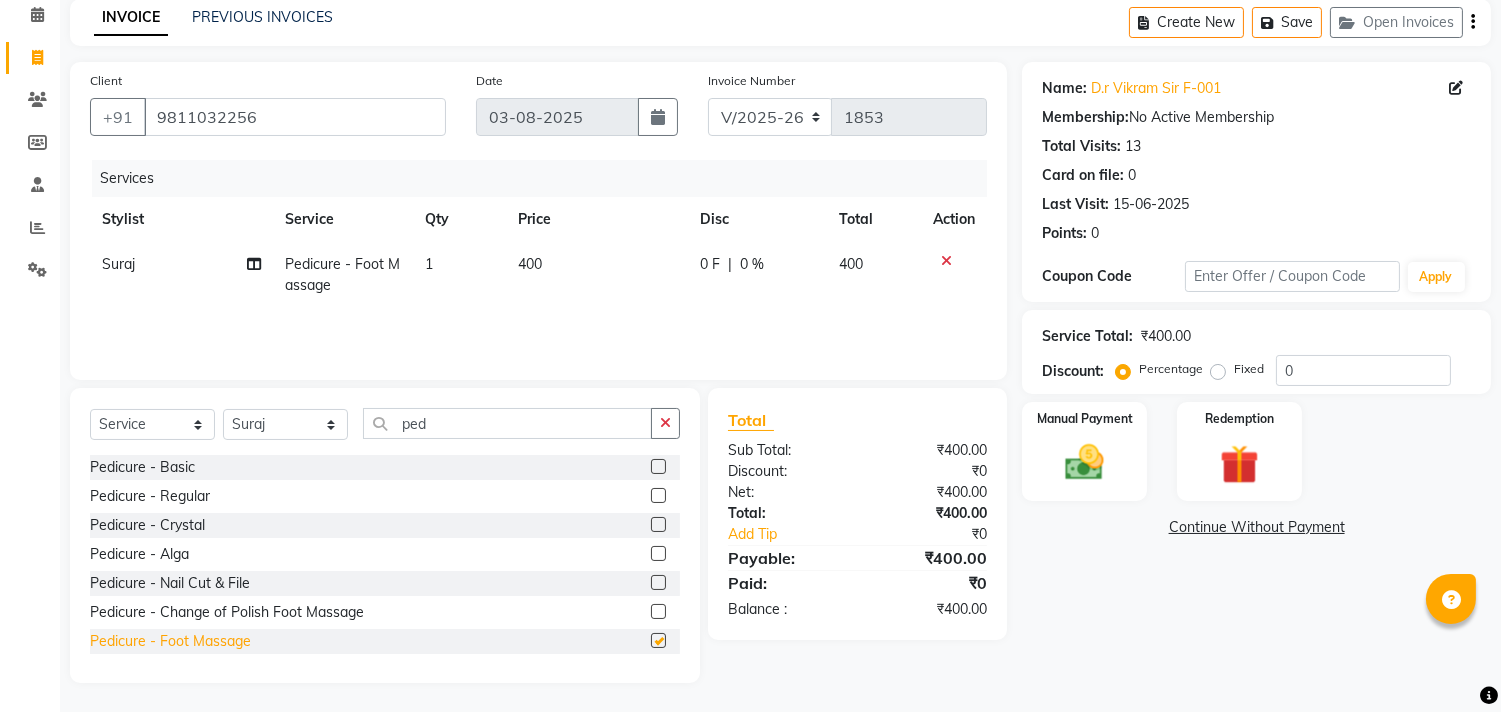 checkbox on "false" 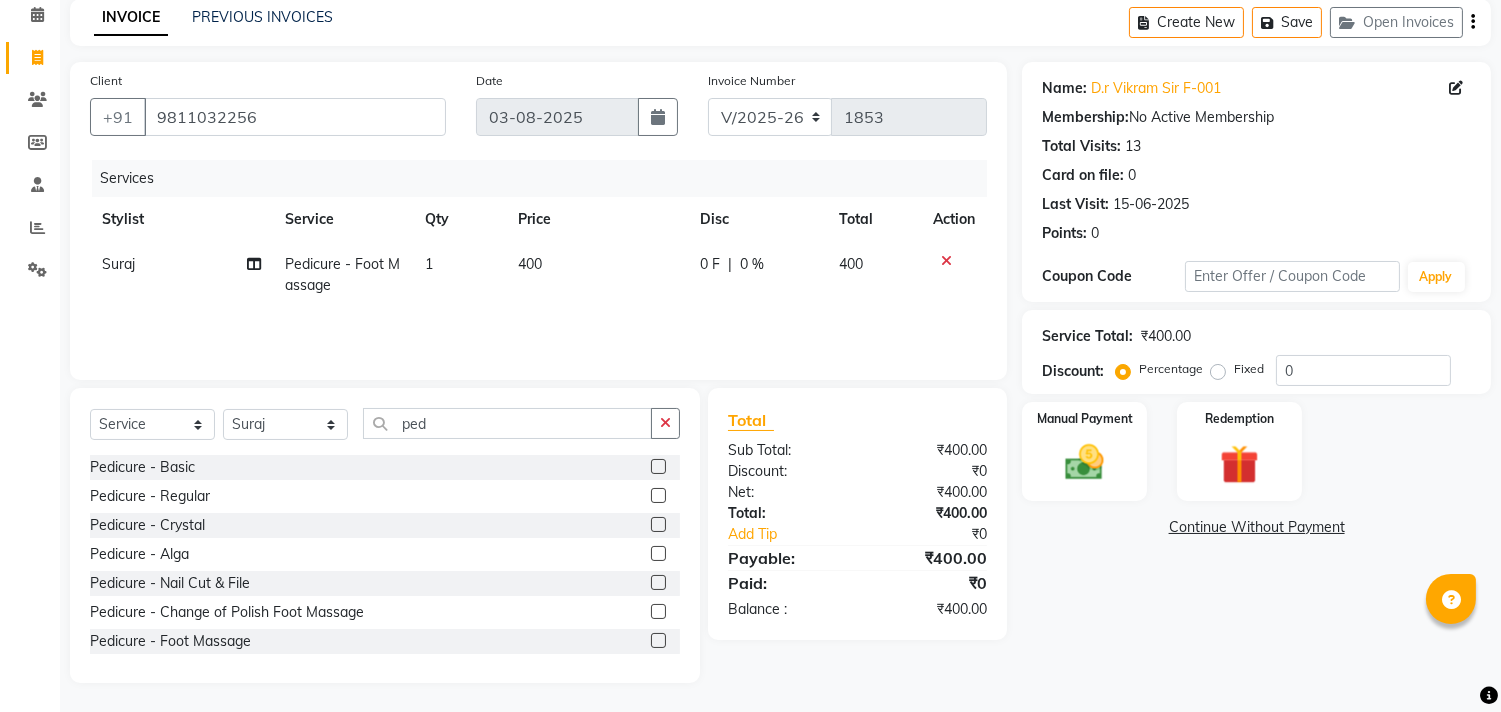 scroll, scrollTop: 32, scrollLeft: 0, axis: vertical 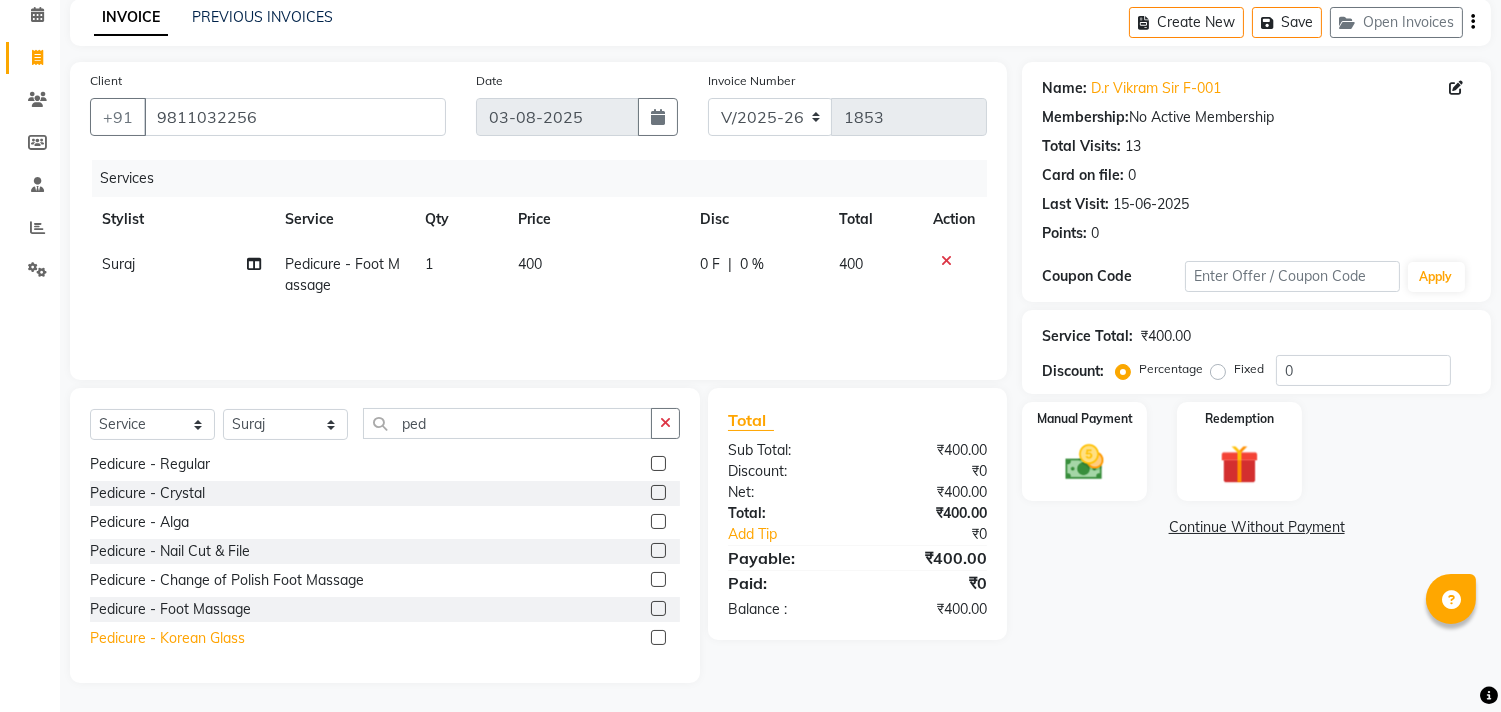 click on "Pedicure - Korean Glass" 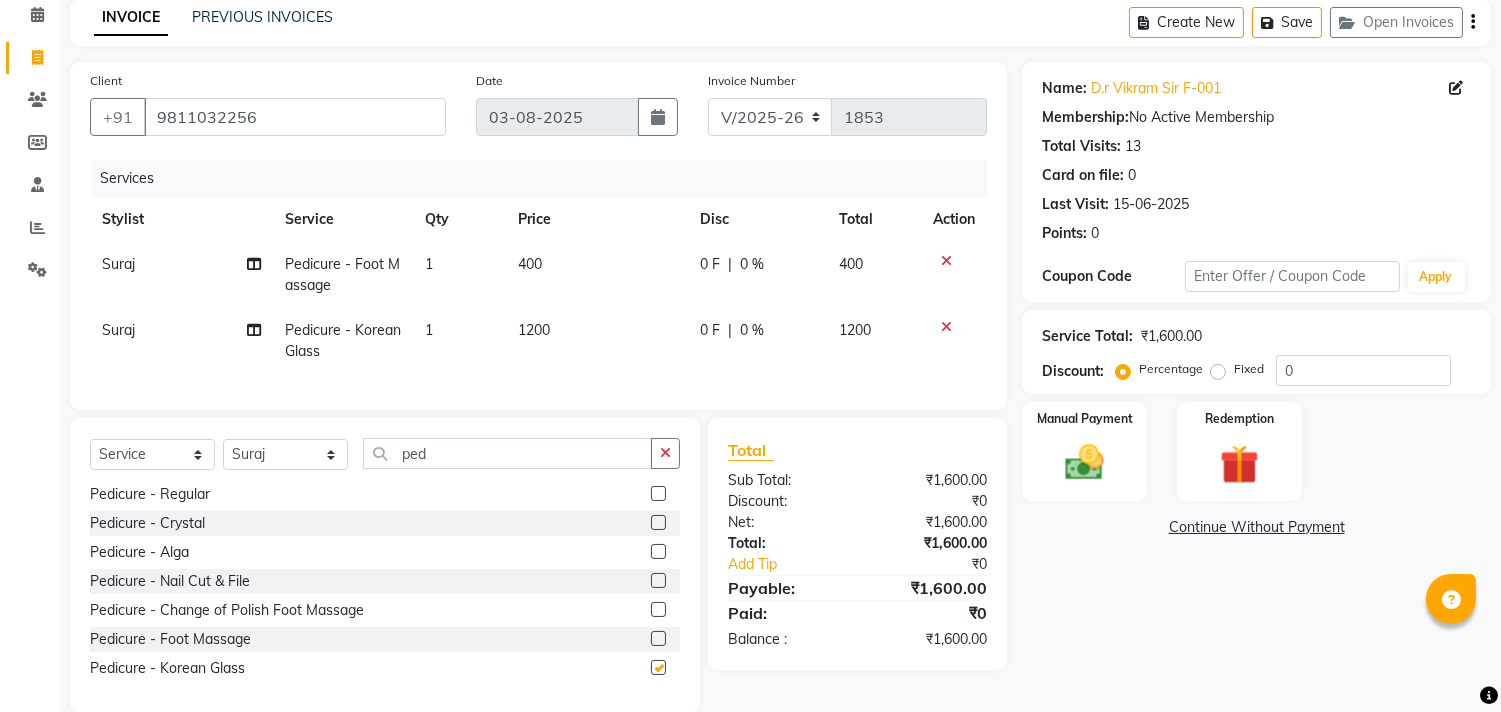 checkbox on "false" 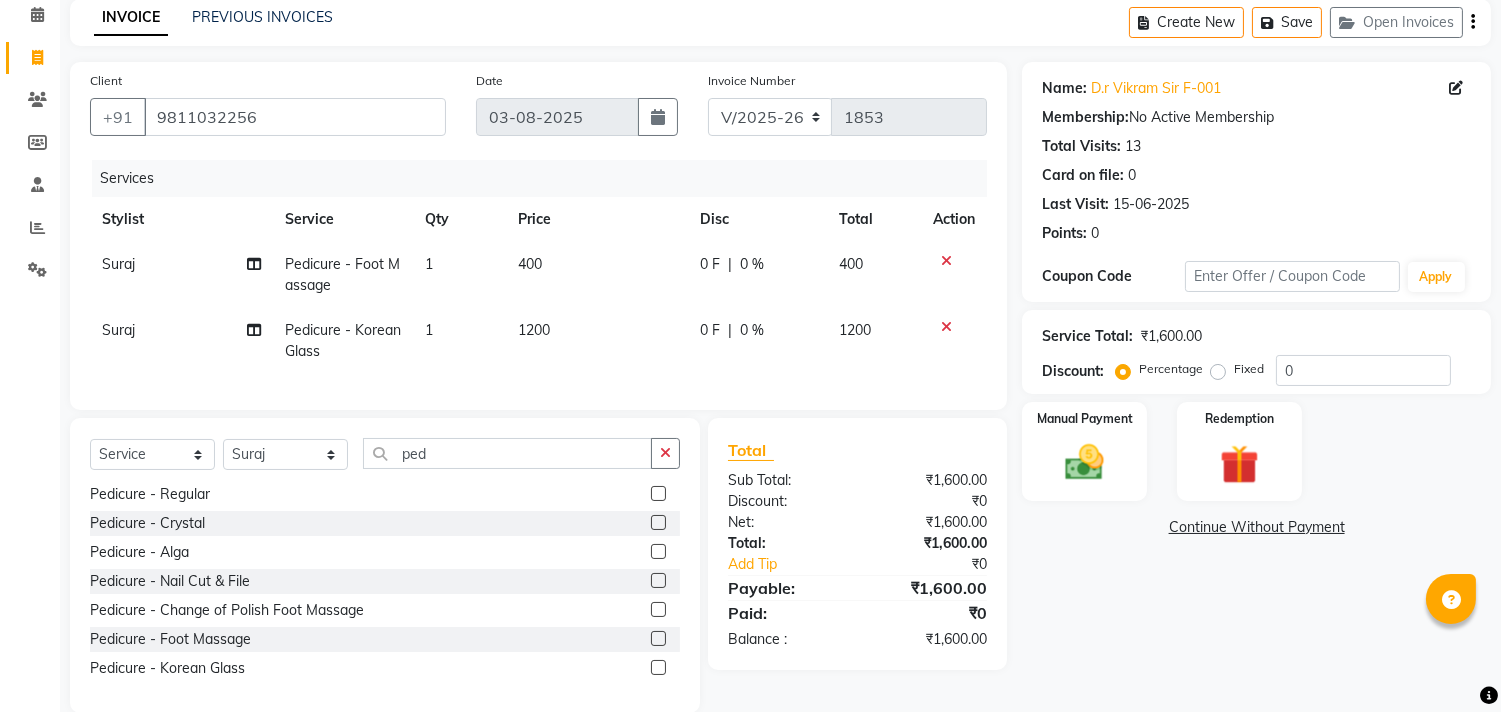 click on "1200" 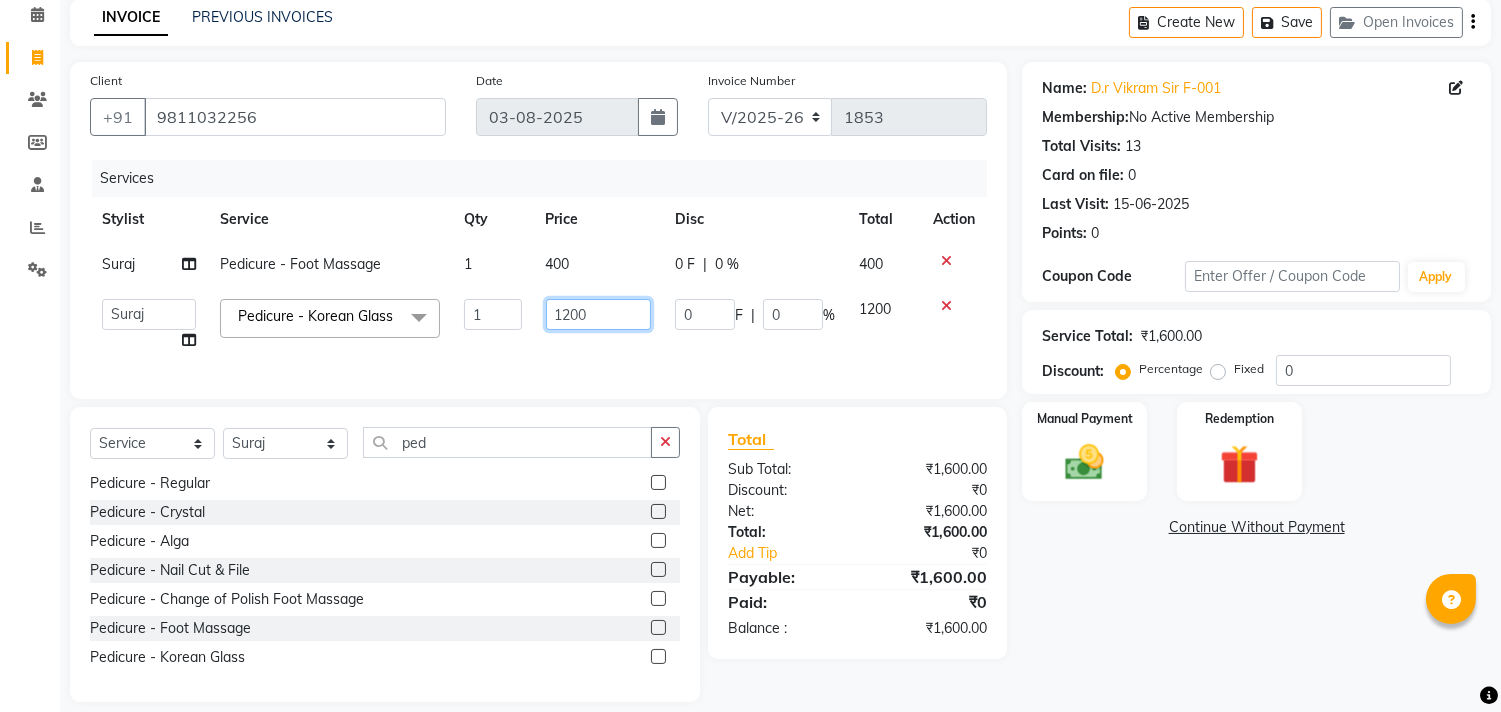 click on "1200" 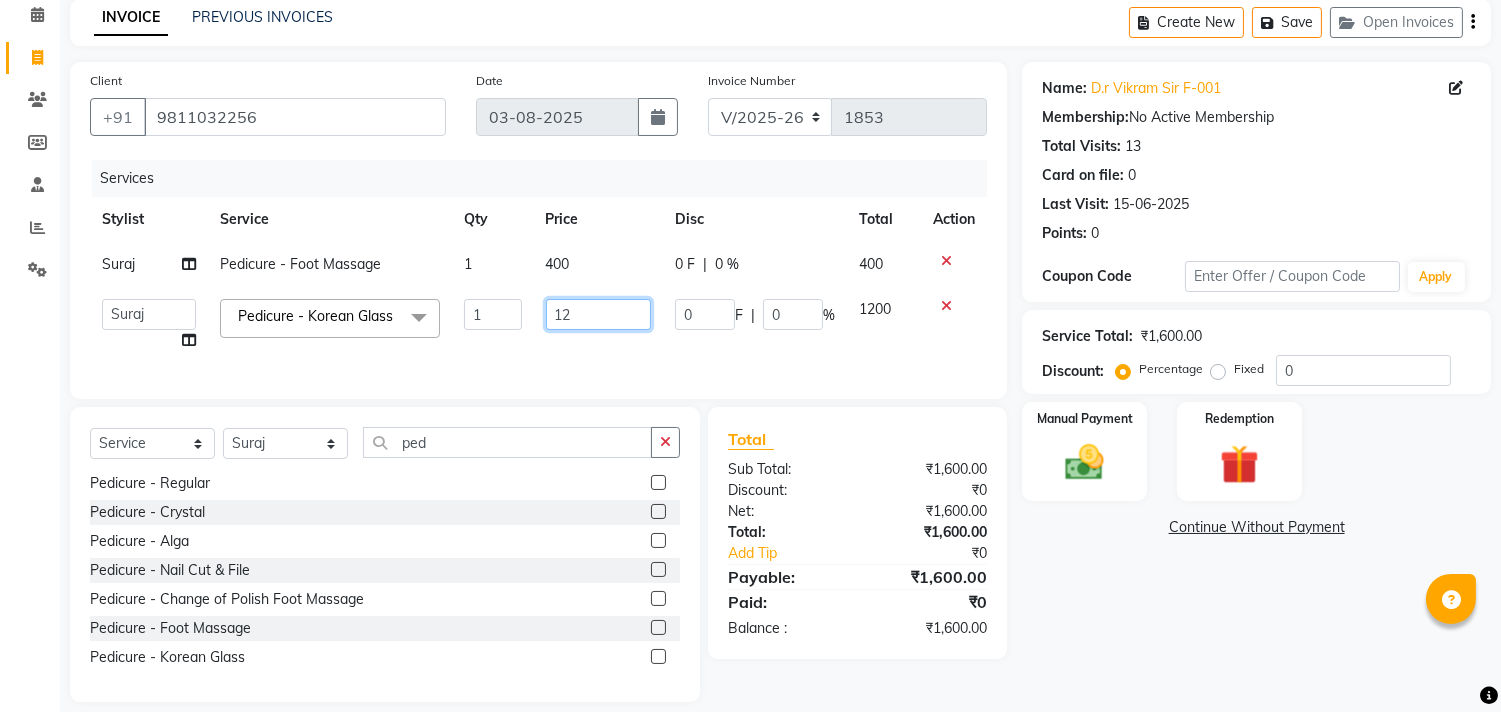 type on "1" 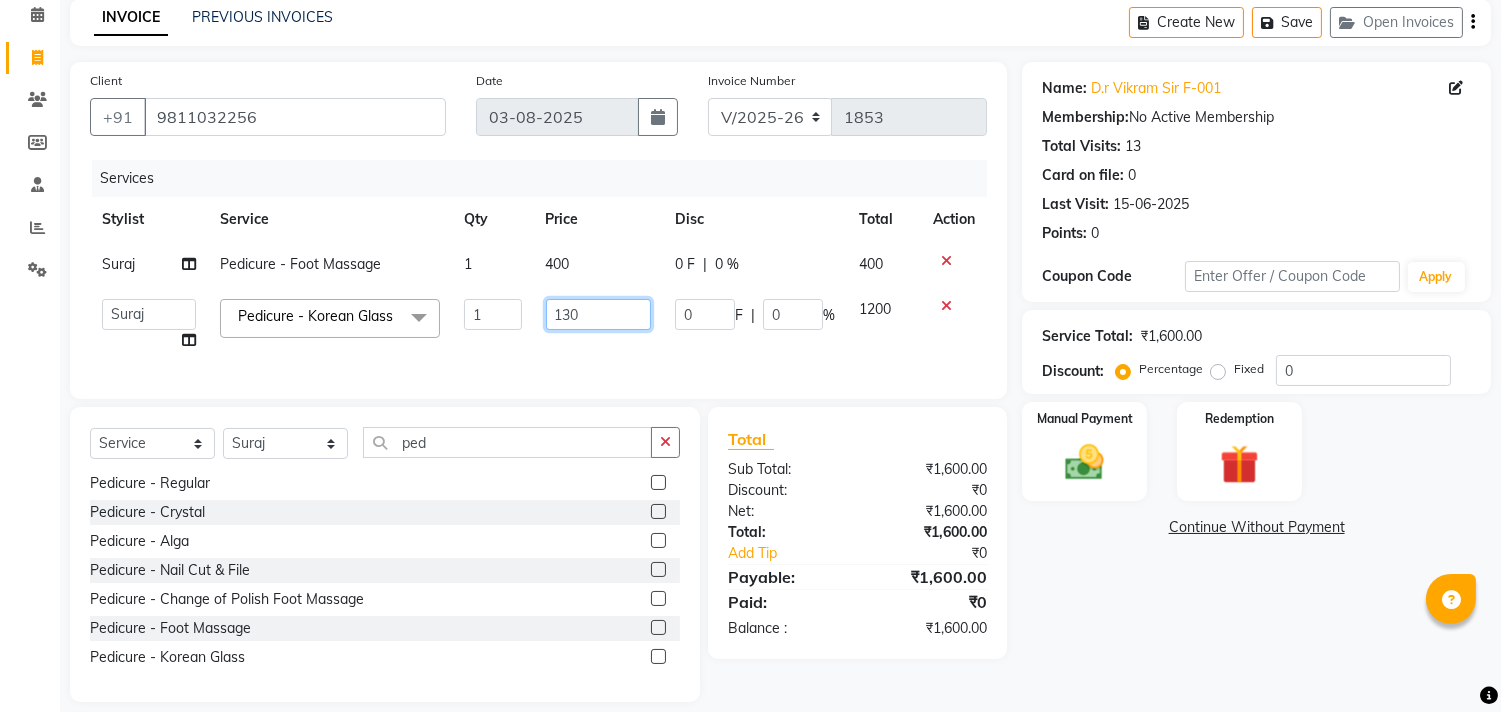 type on "1300" 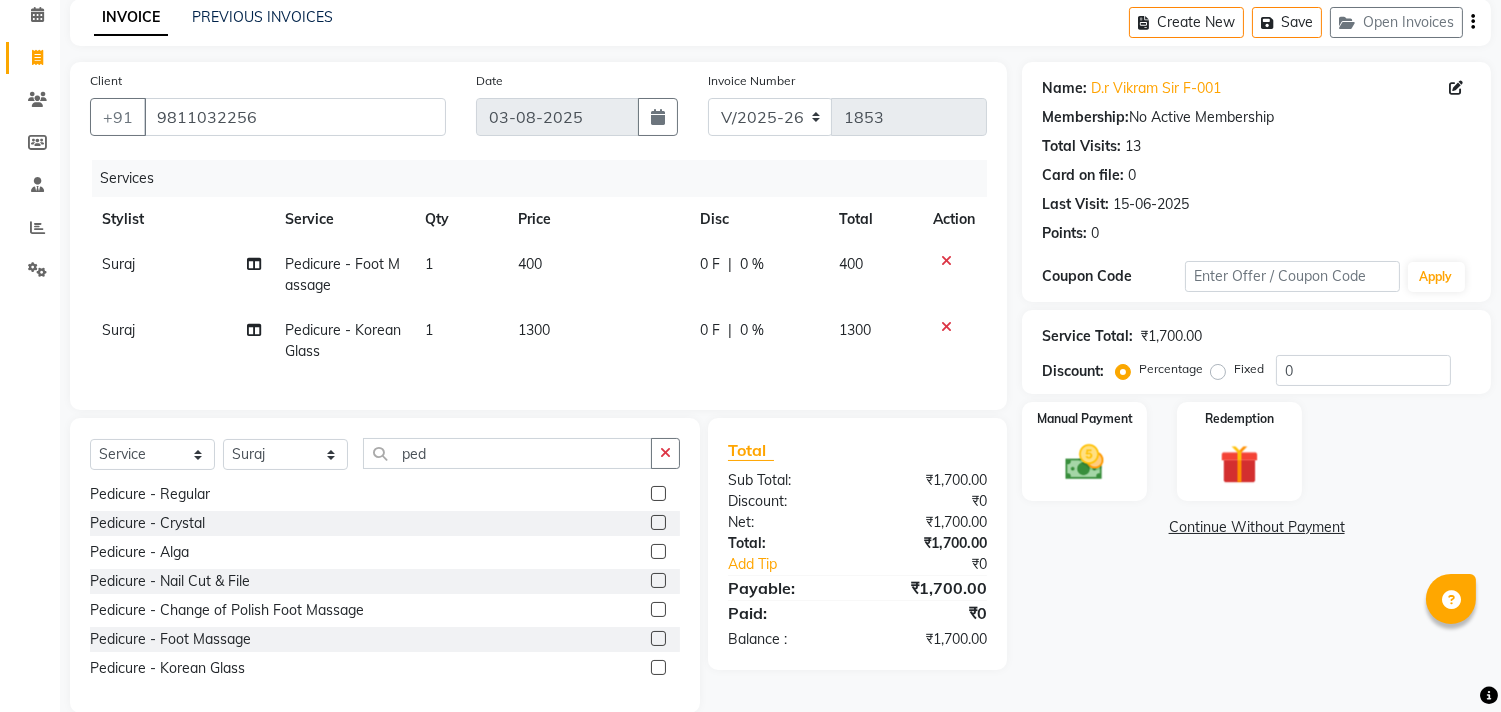click on "1300" 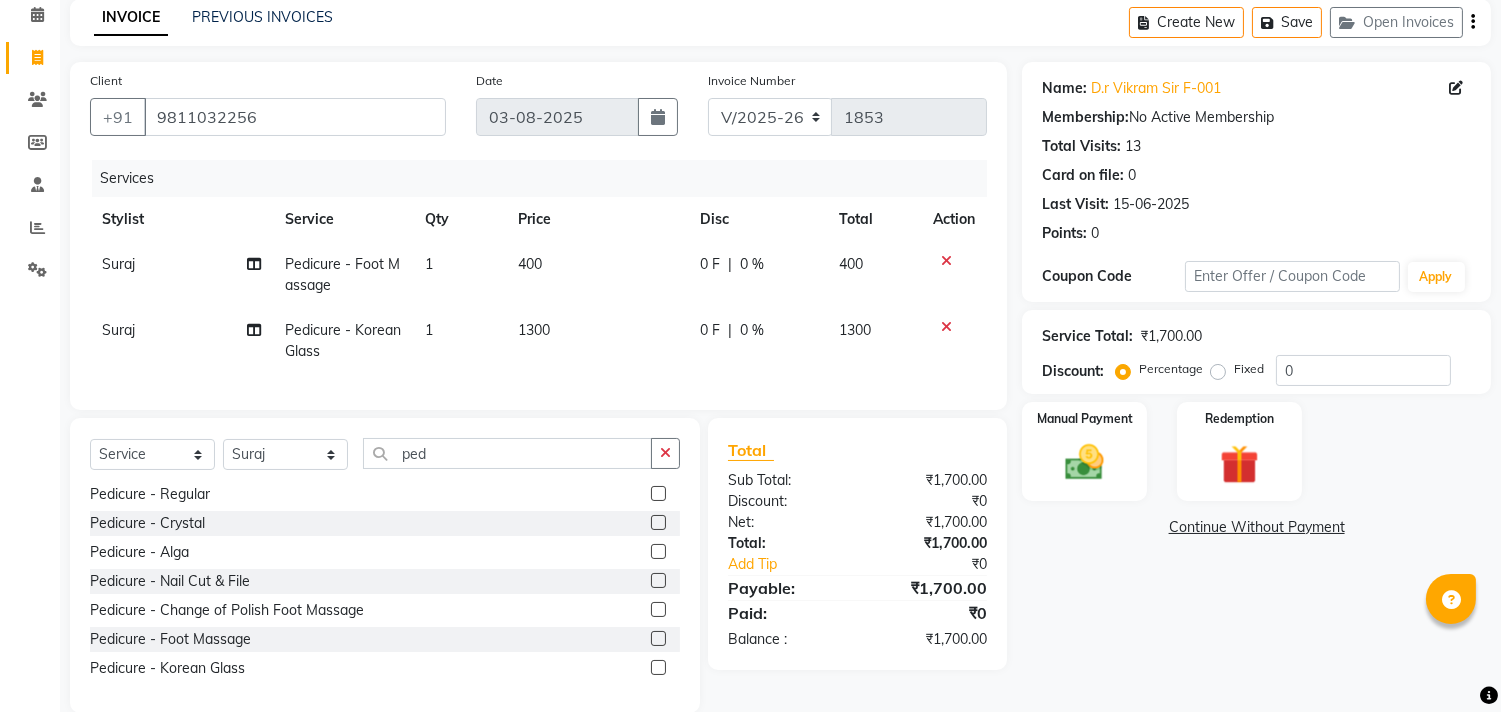 select on "69420" 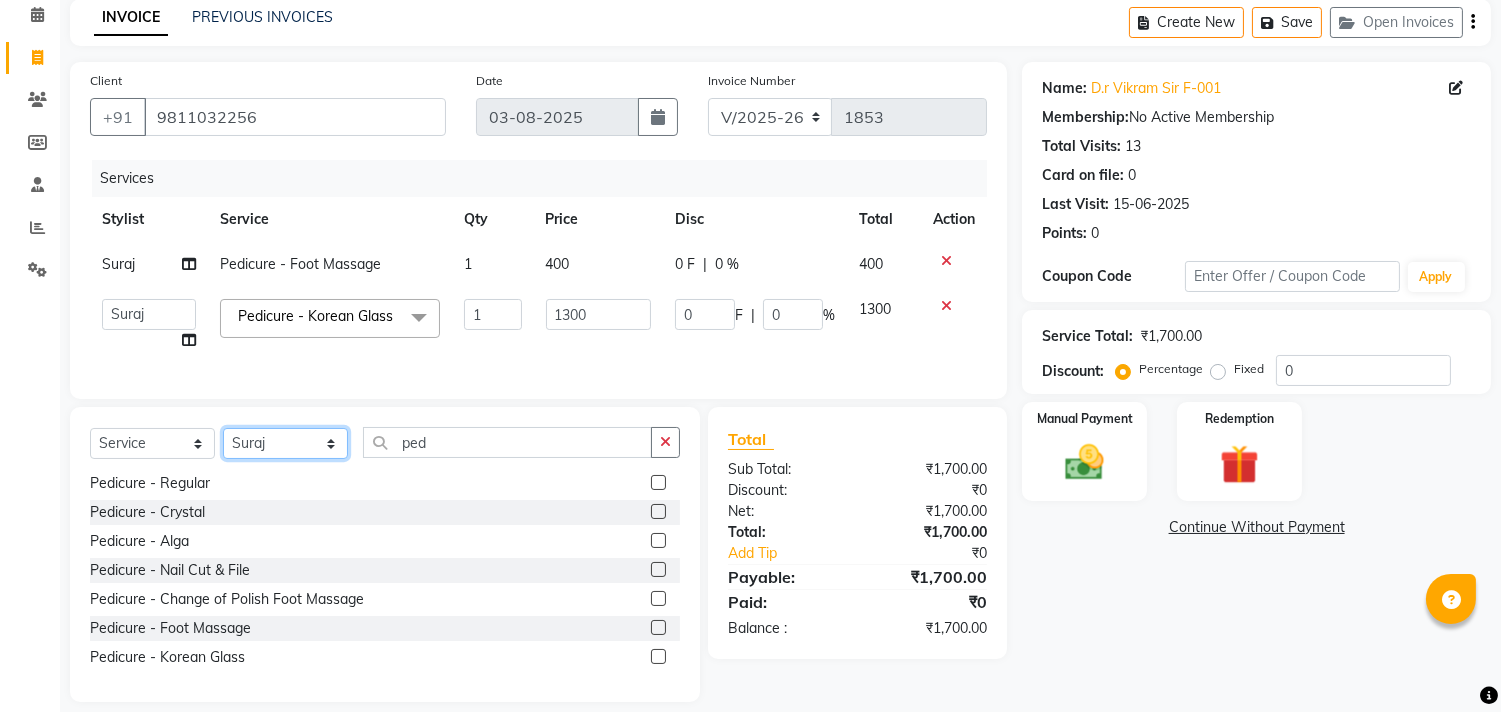 click on "Select Stylist Alka Annu Chetan Farman Kavita Manager Staff 31 Staff ILD Suraj" 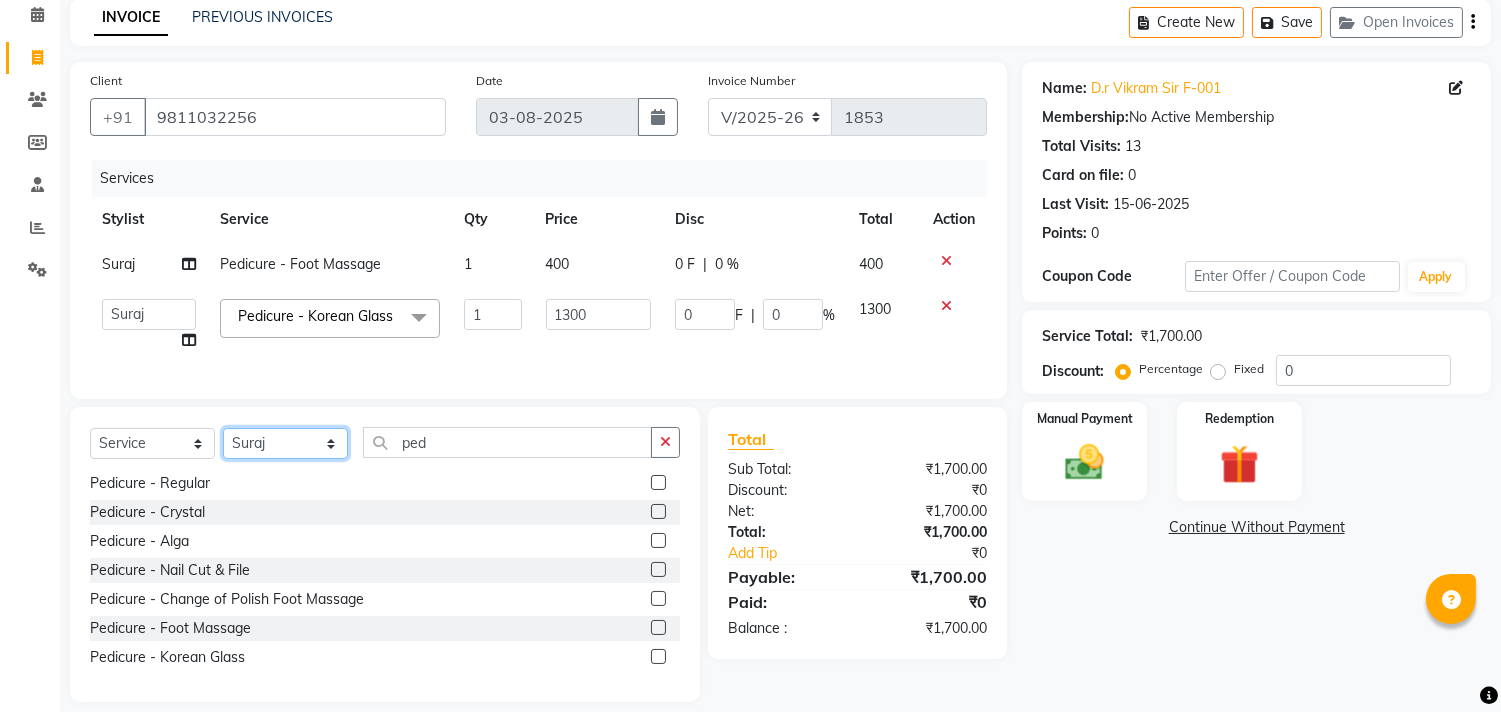 select on "62138" 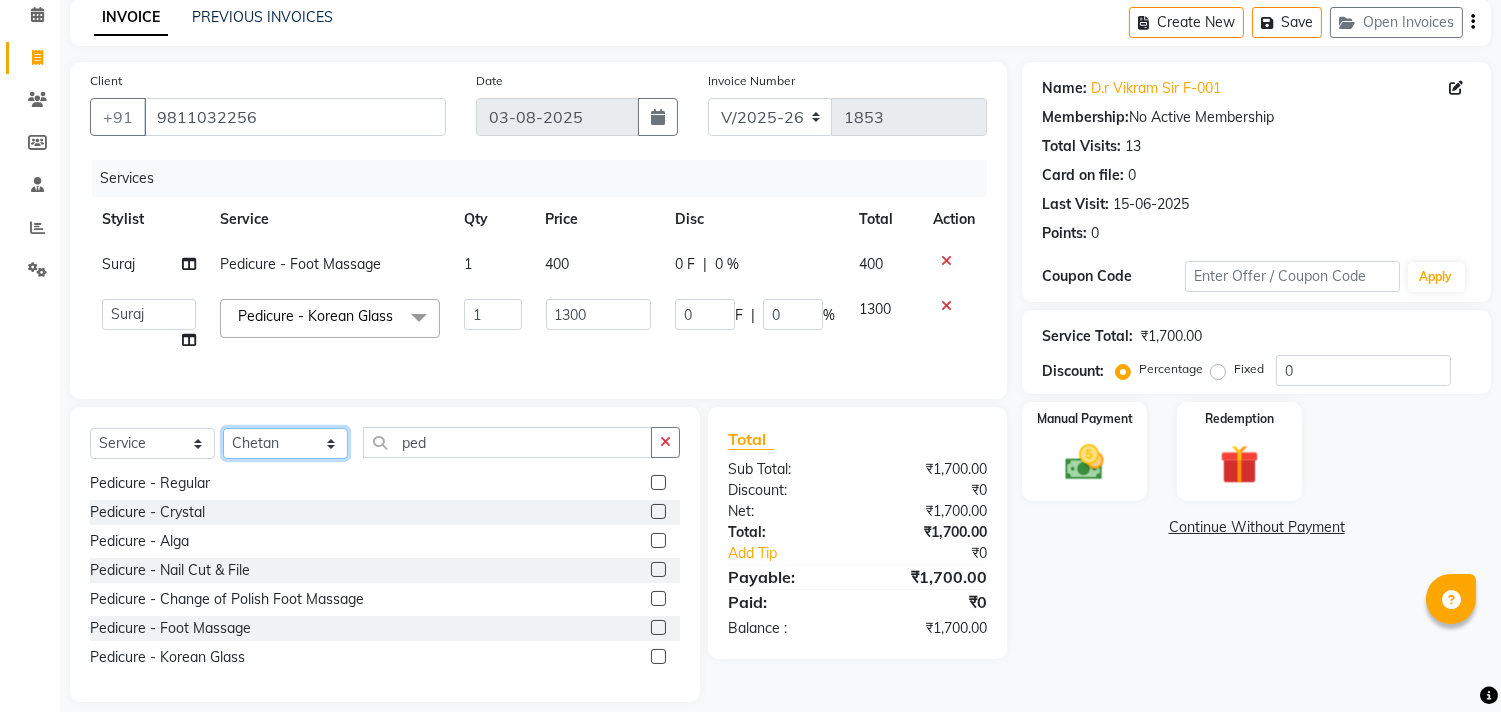 click on "Select Stylist Alka Annu Chetan Farman Kavita Manager Staff 31 Staff ILD Suraj" 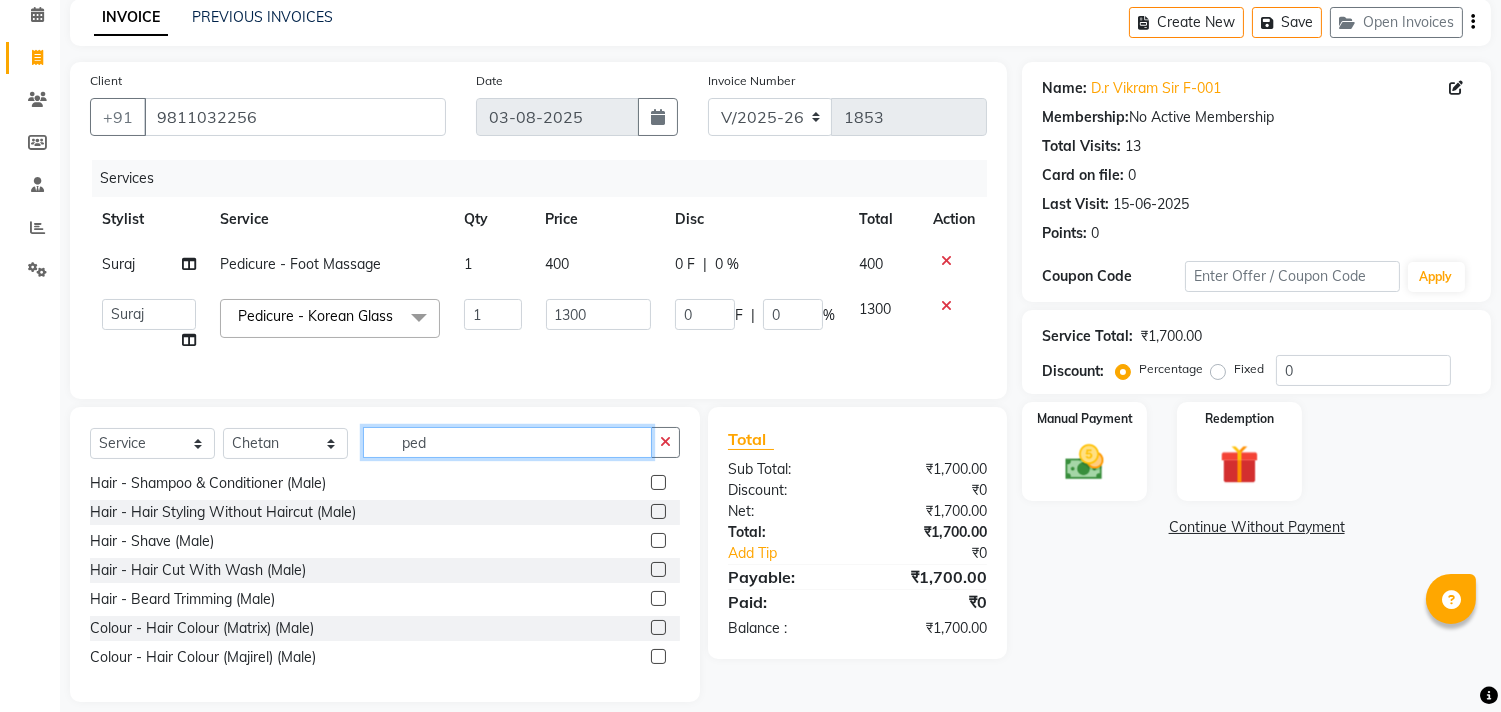 click on "ped" 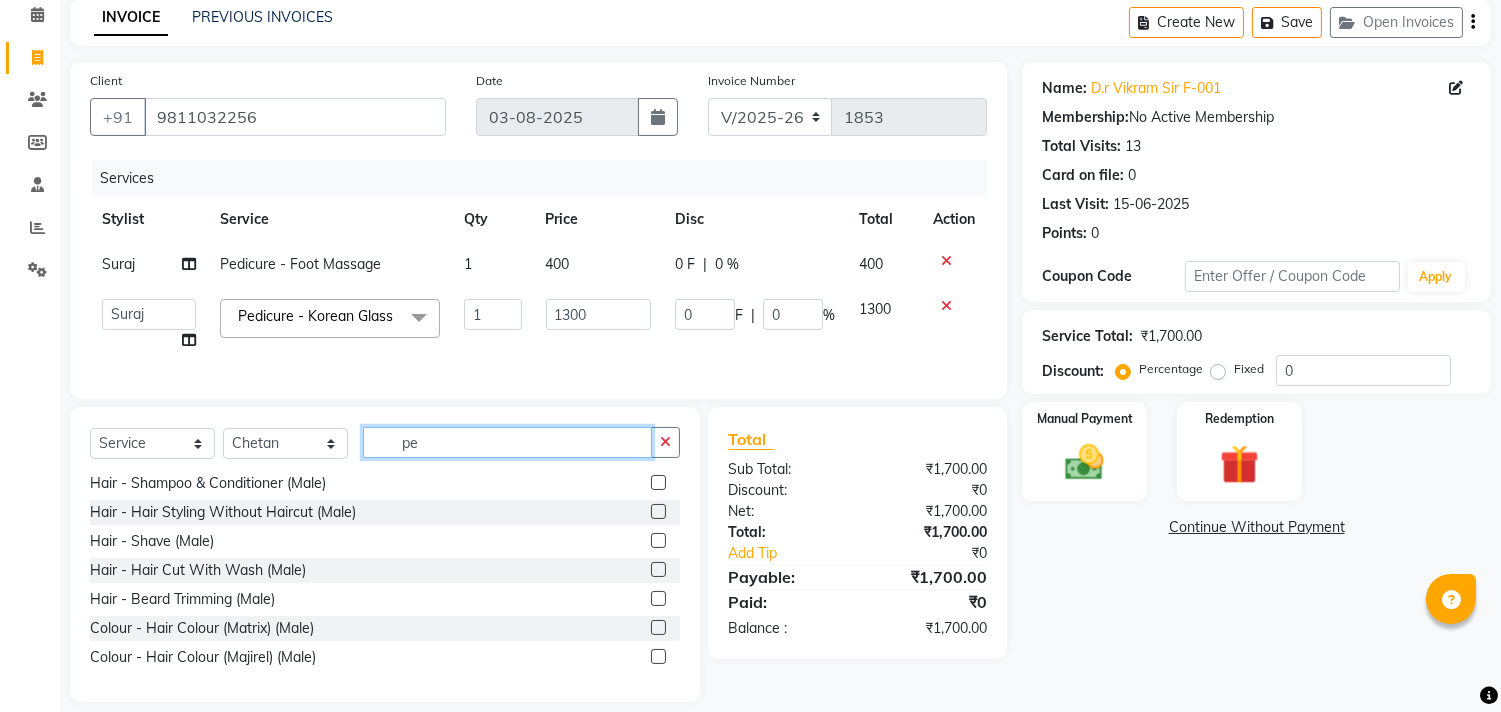 type on "p" 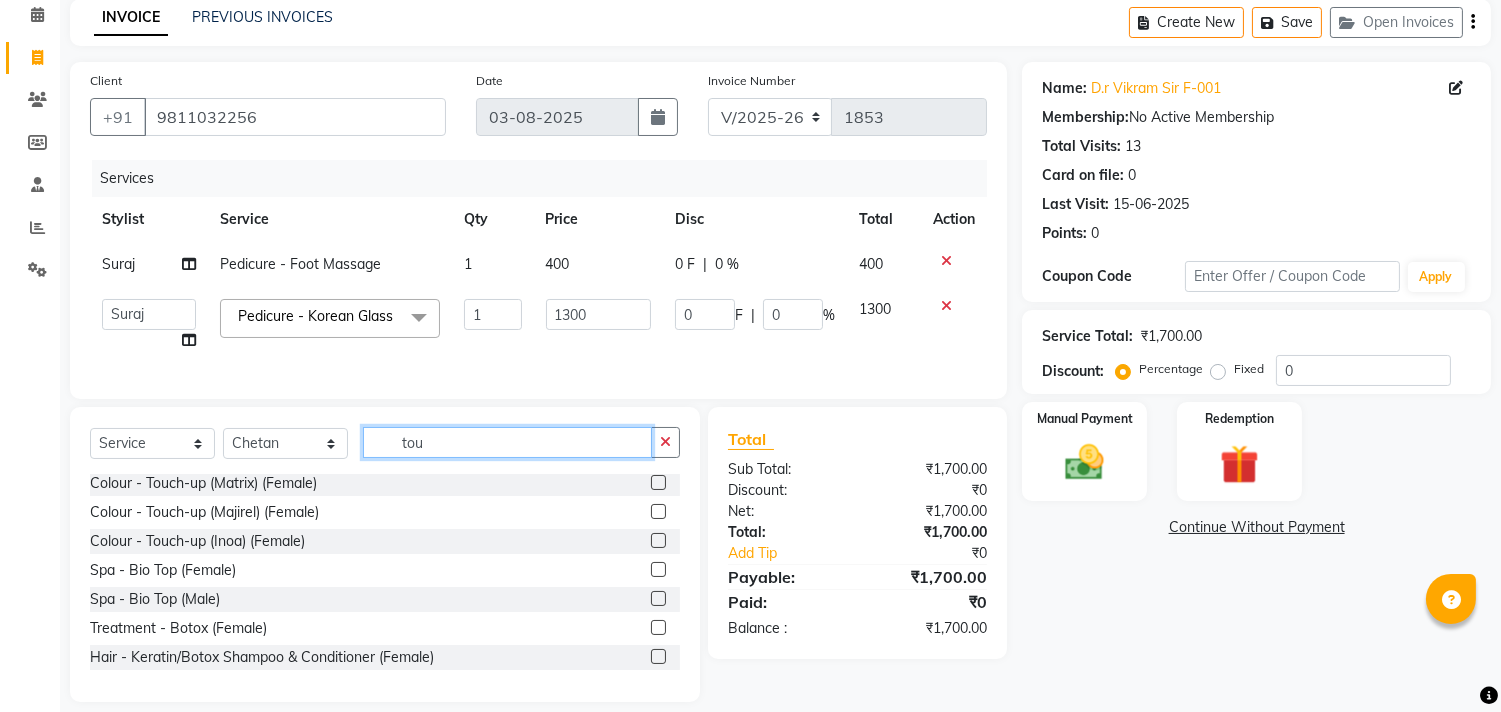 scroll, scrollTop: 0, scrollLeft: 0, axis: both 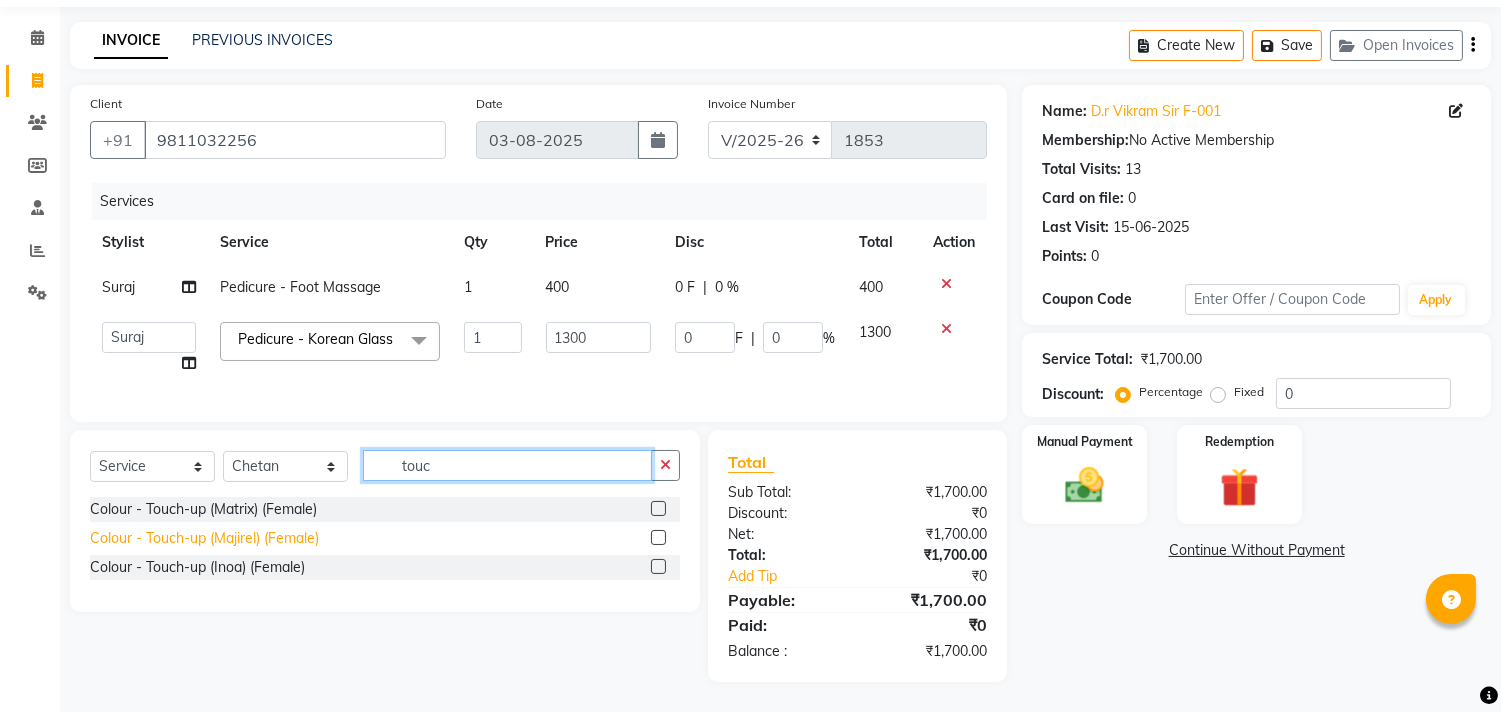 type on "touc" 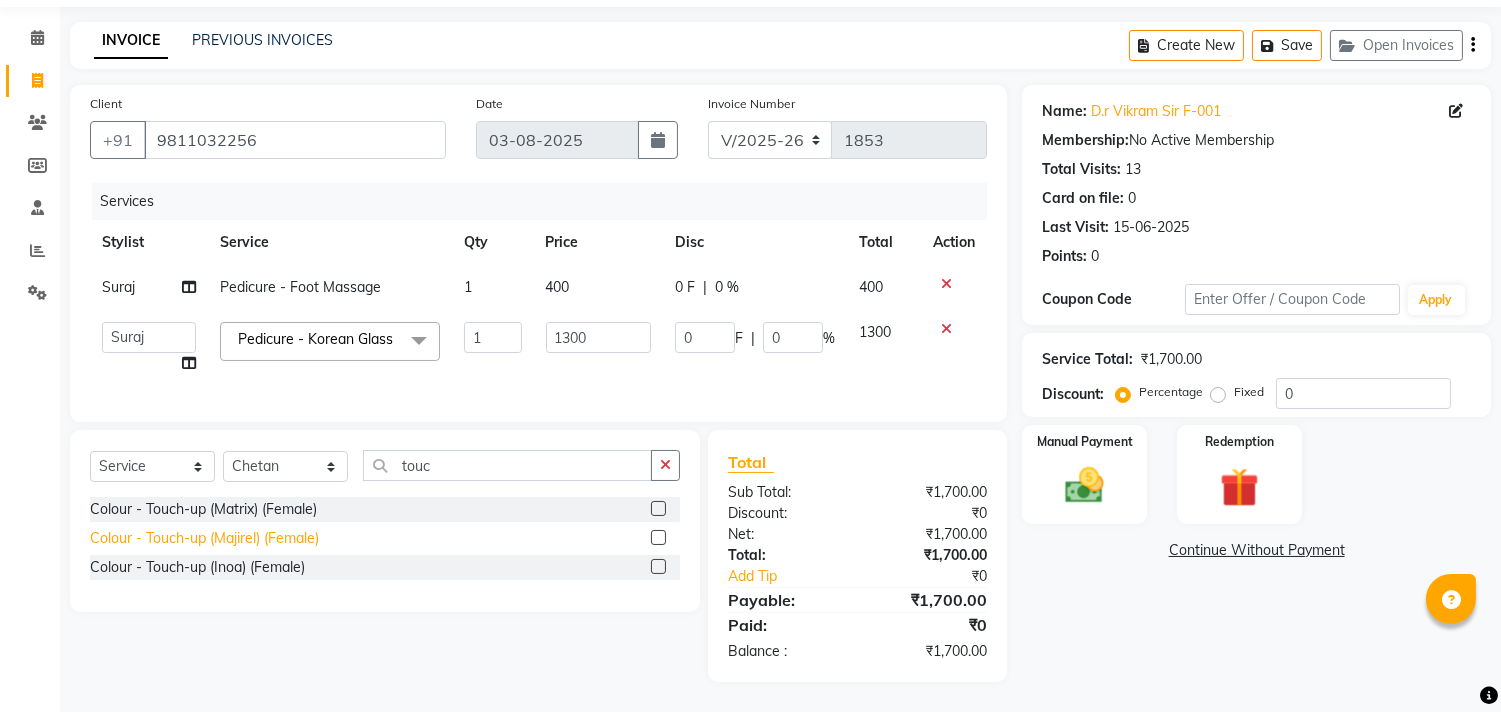 click on "Colour - Touch-up (Majirel) (Female)" 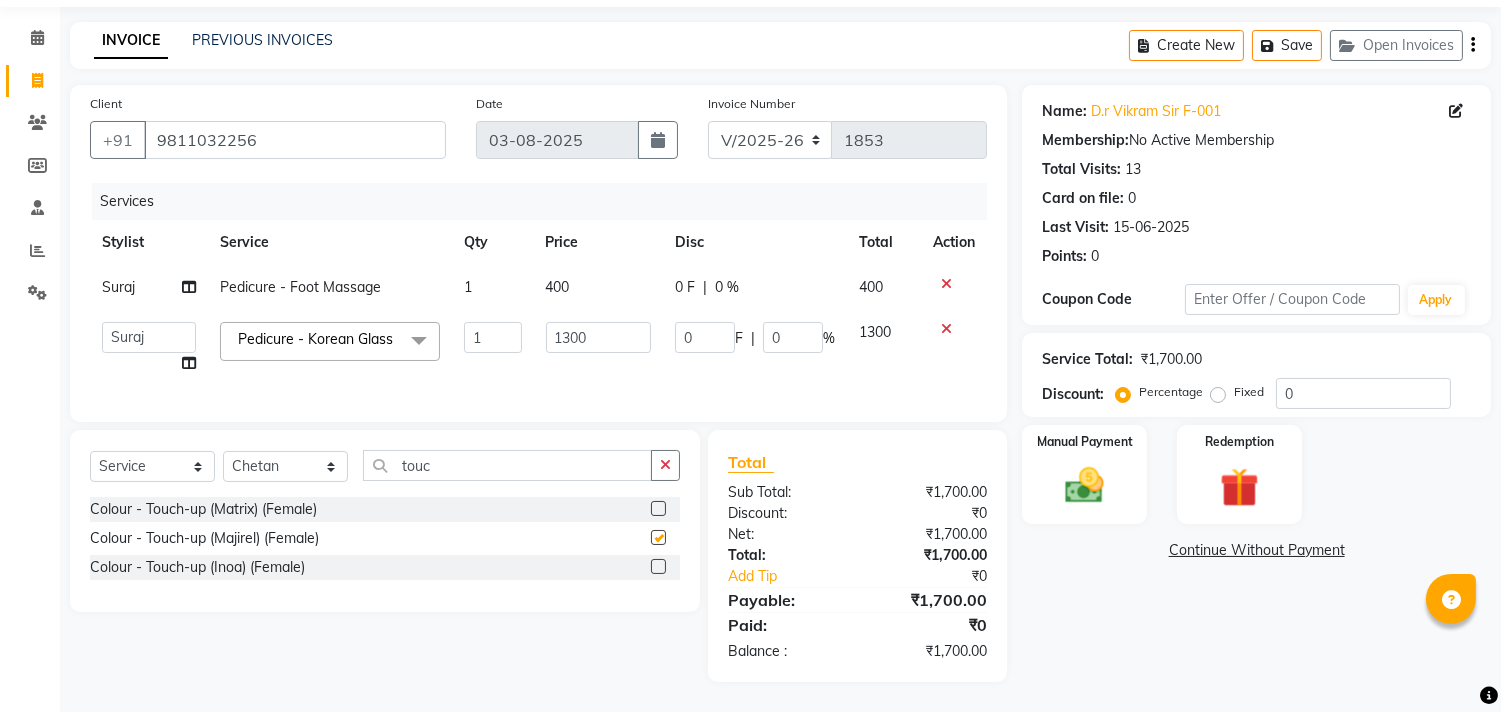 checkbox on "false" 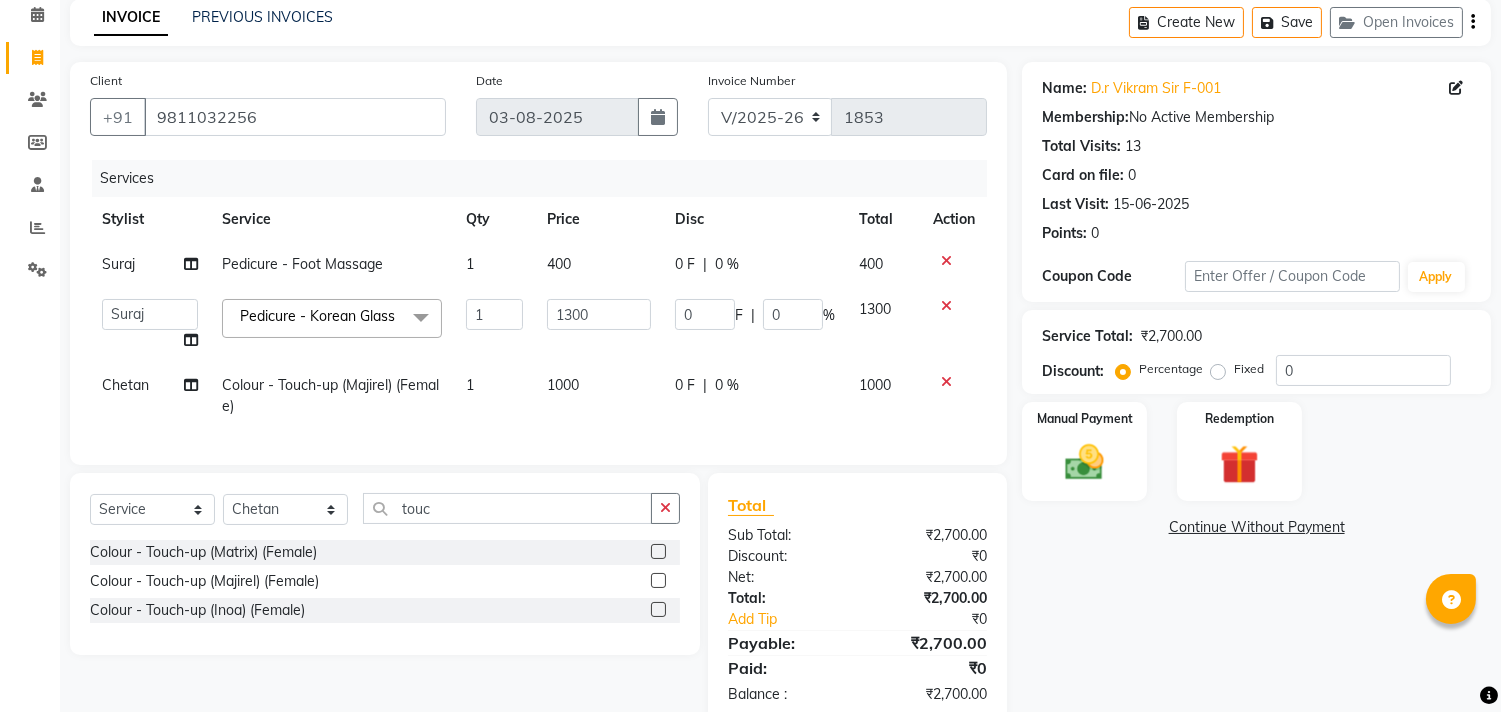 click on "1000" 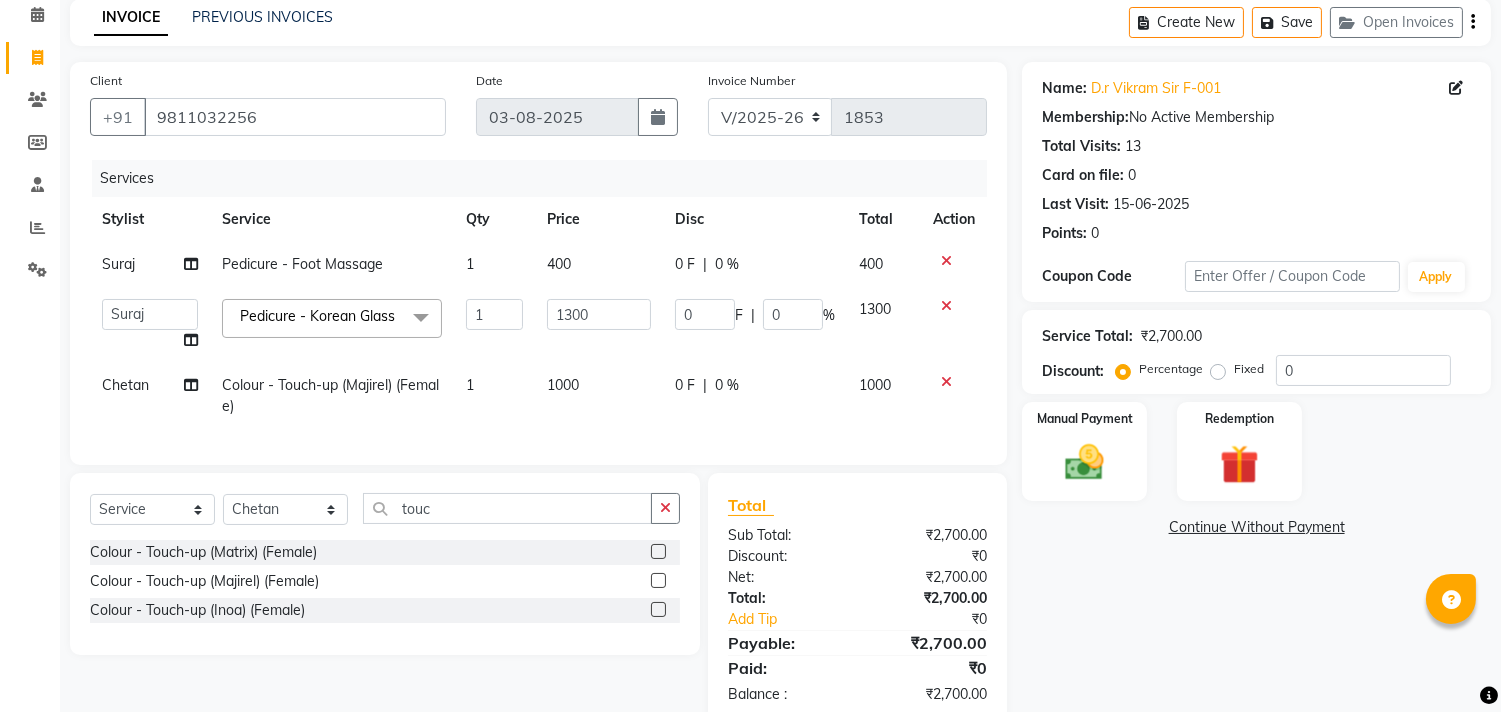 select on "62138" 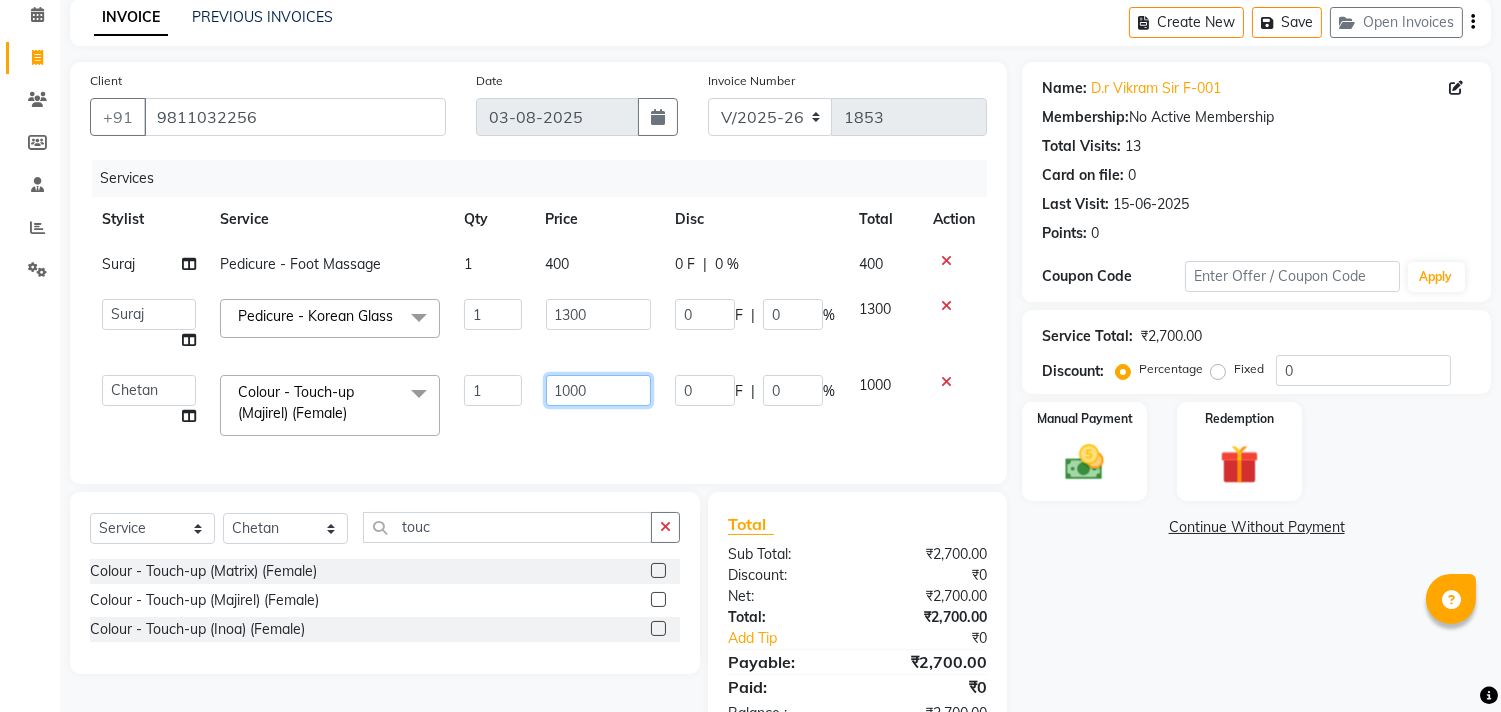 click on "1000" 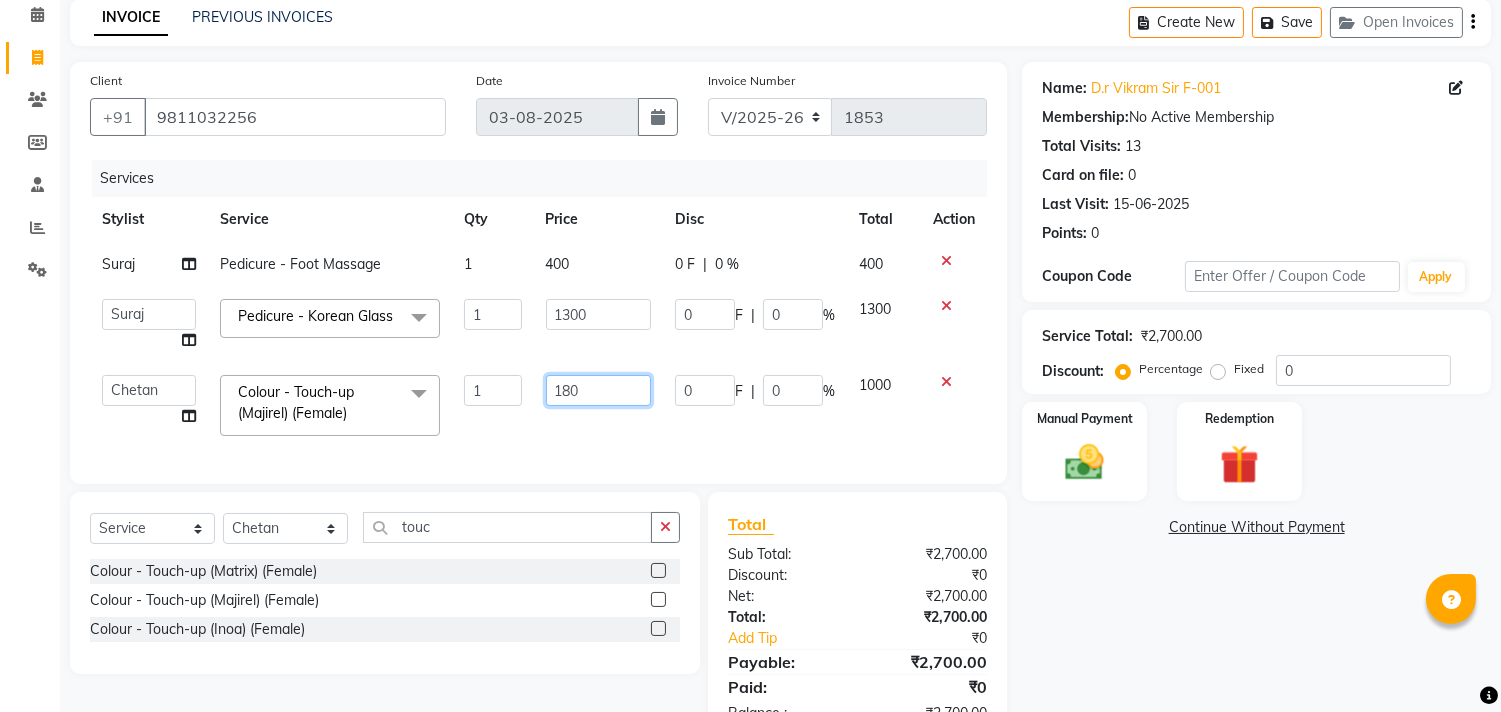 type on "1800" 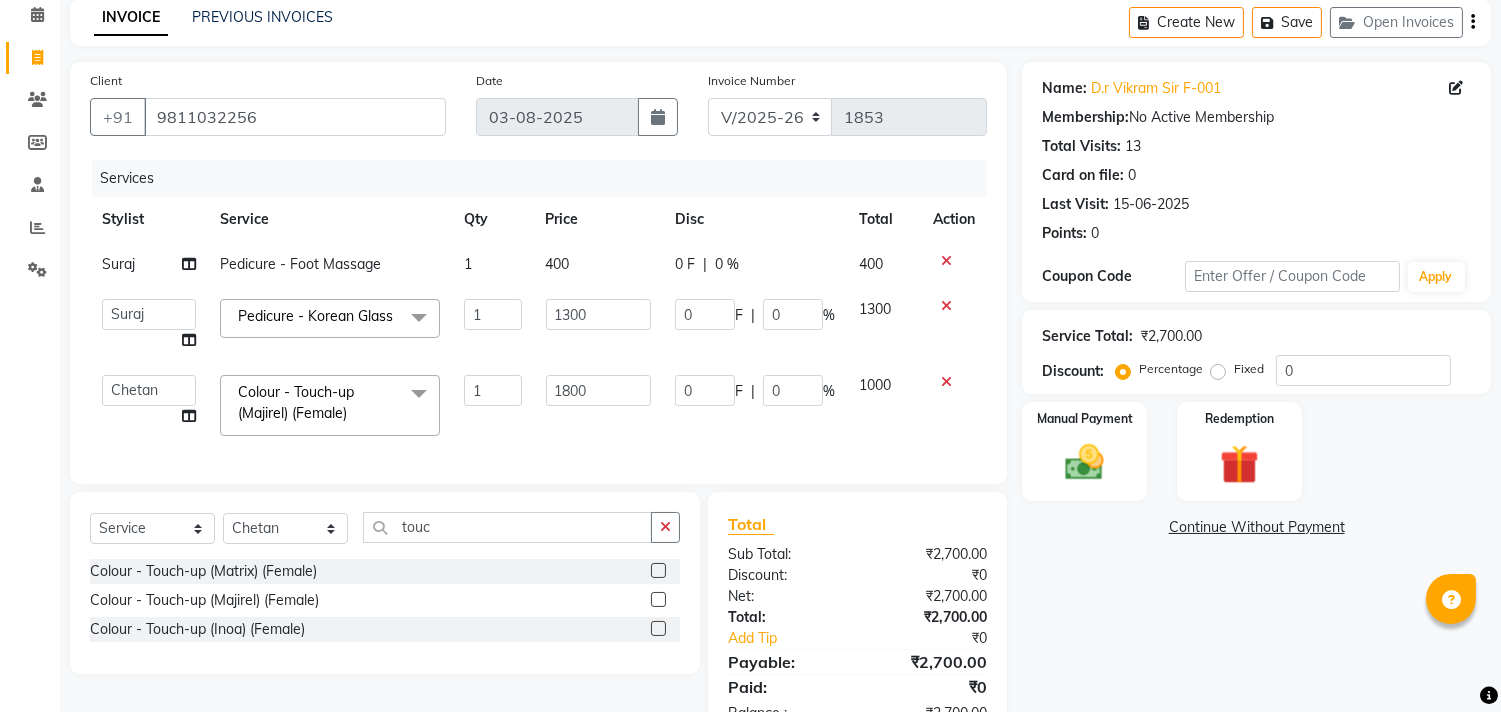 click on "1800" 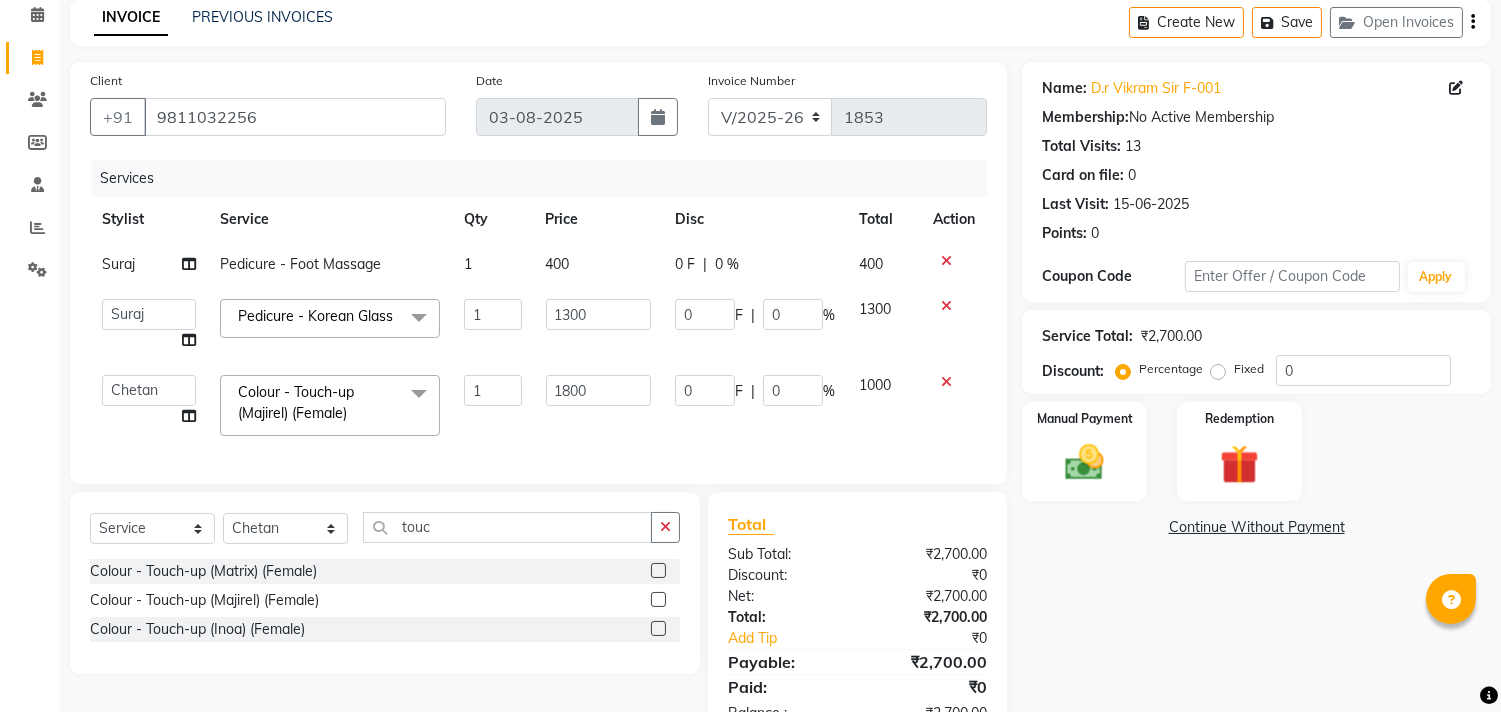 select on "62138" 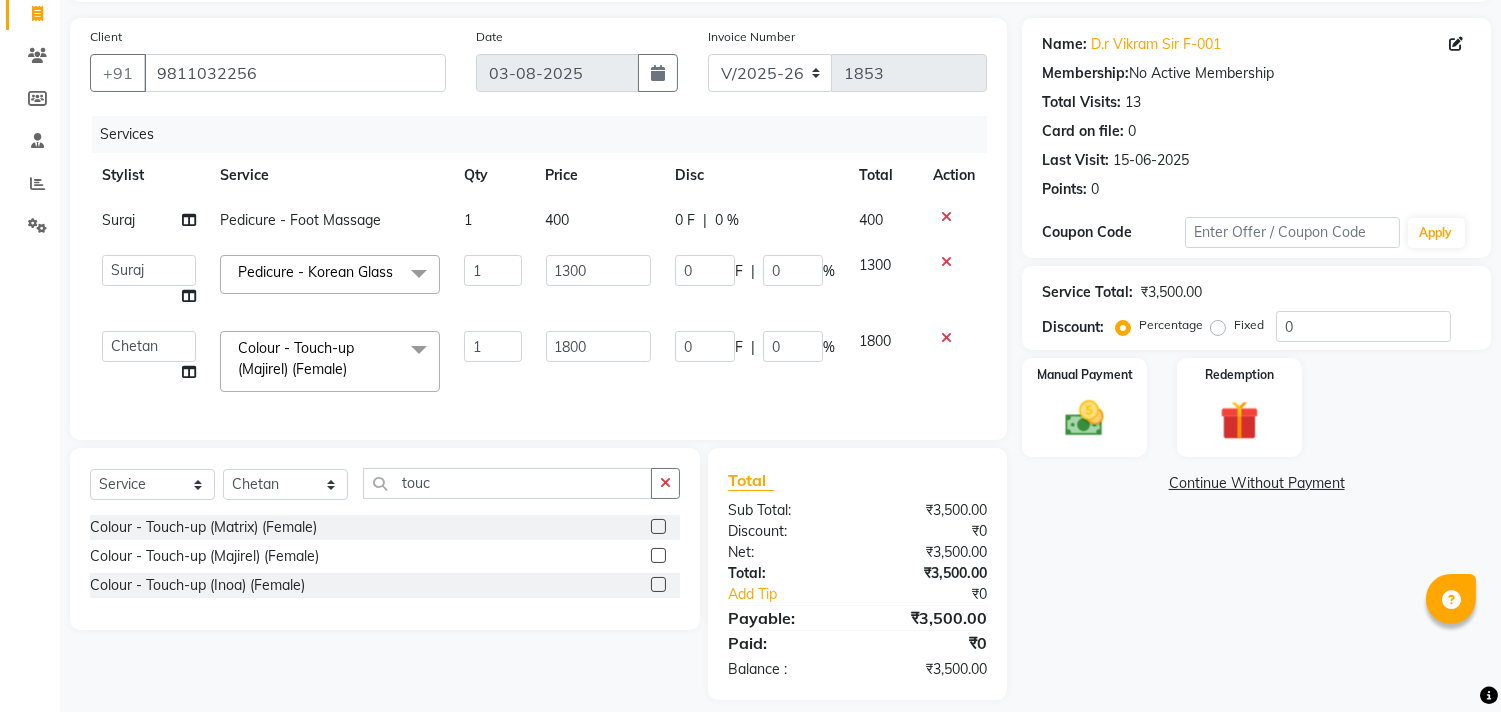 scroll, scrollTop: 175, scrollLeft: 0, axis: vertical 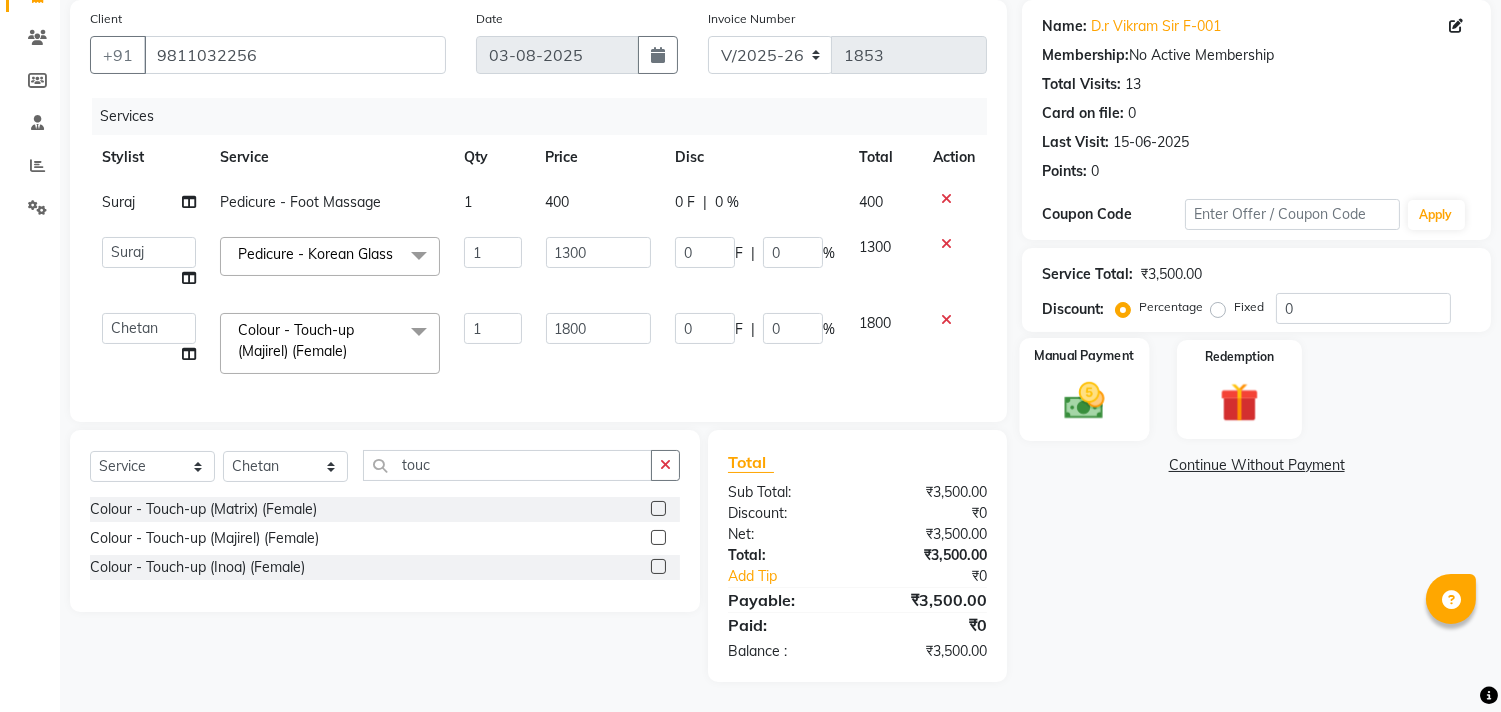 click 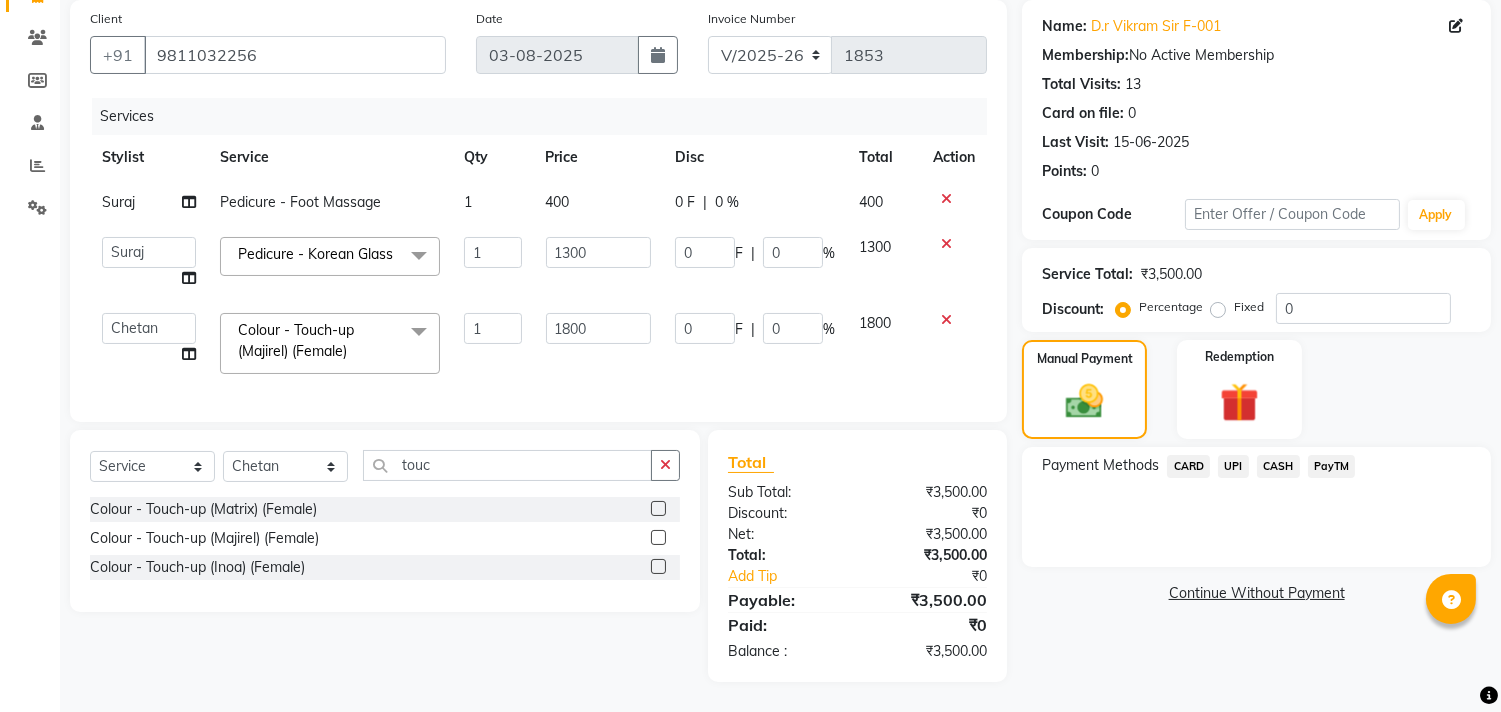 click on "CARD" 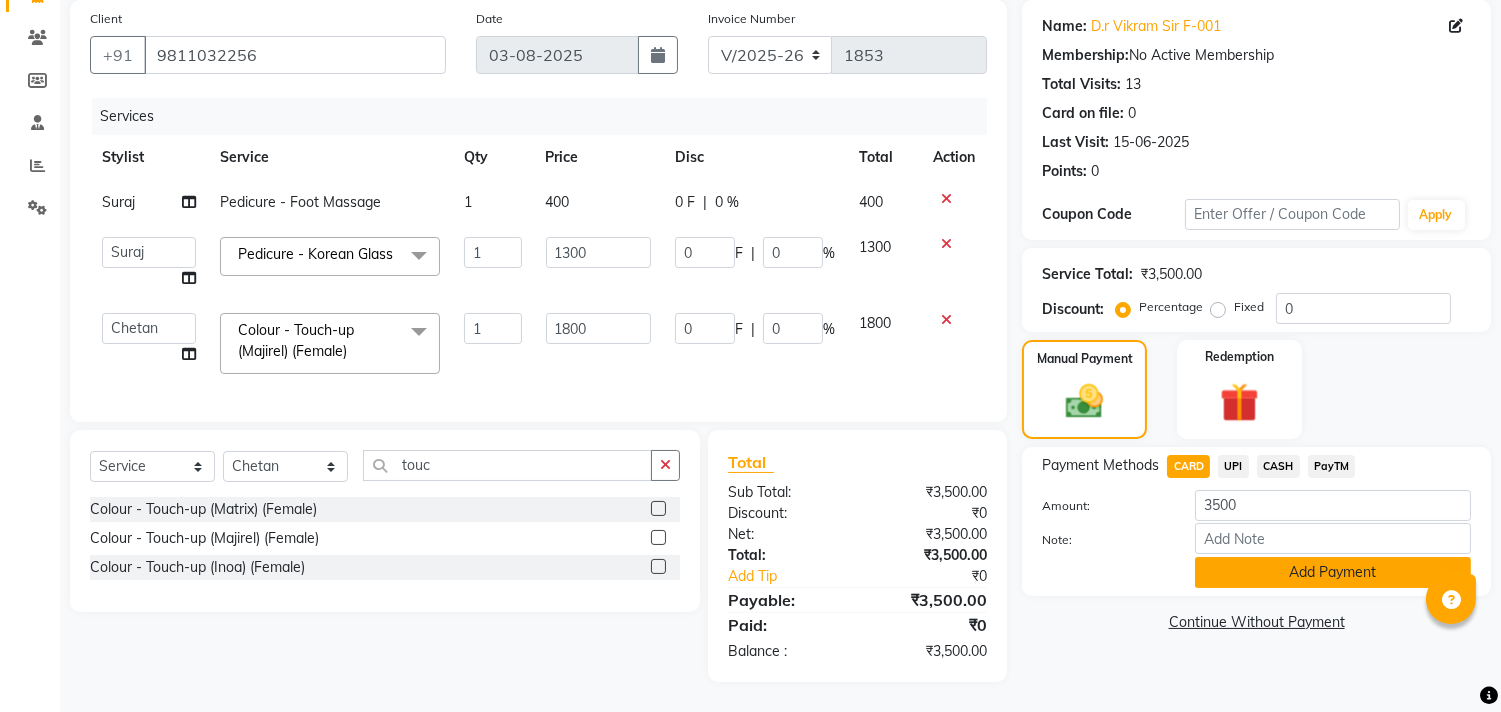 click on "Add Payment" 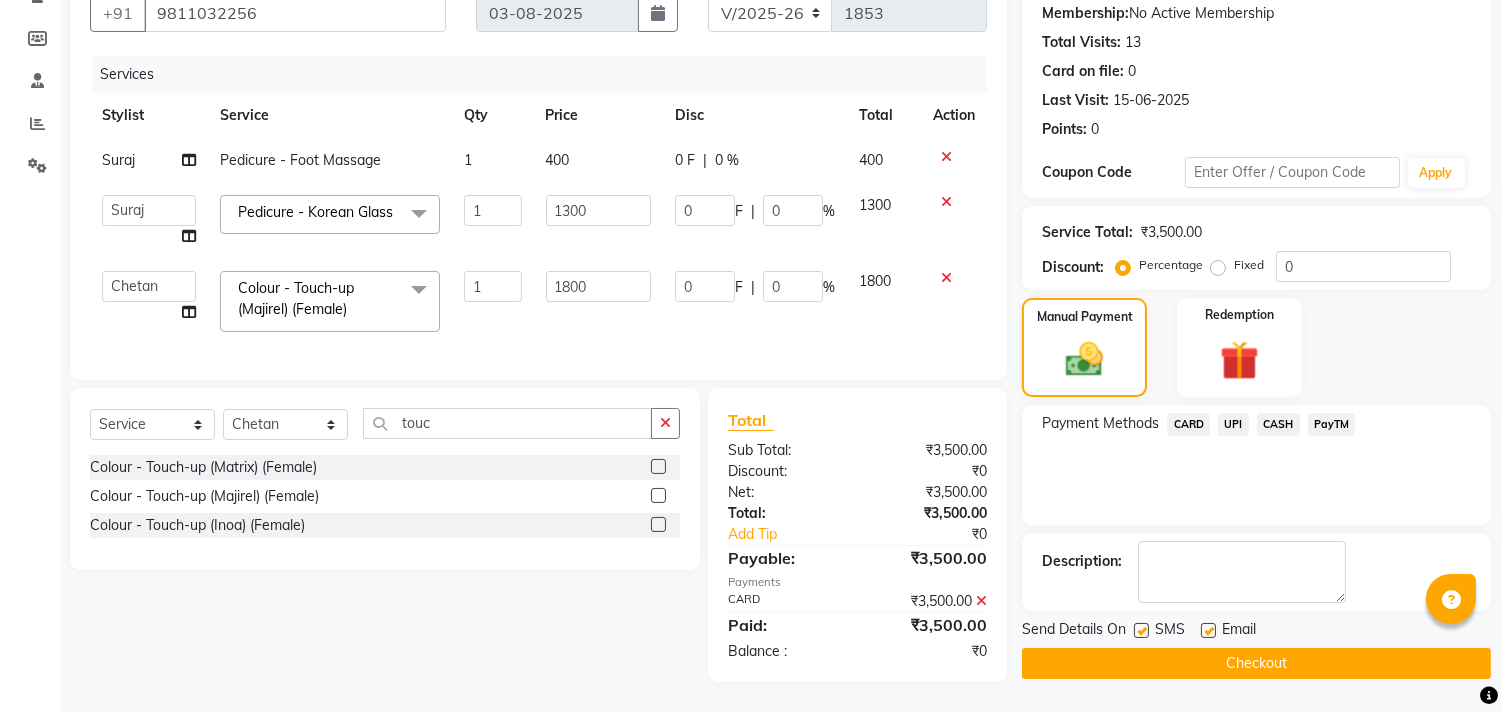 scroll, scrollTop: 217, scrollLeft: 0, axis: vertical 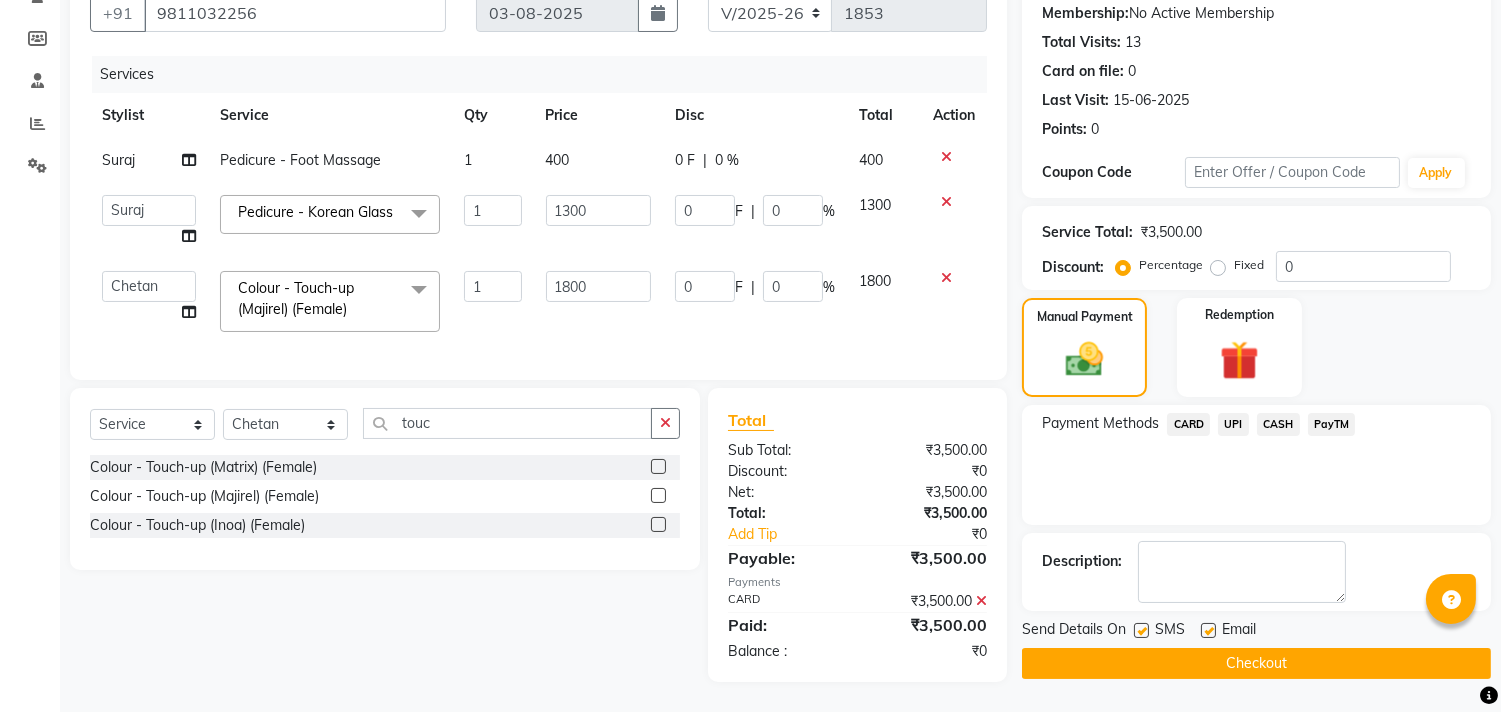 click on "Checkout" 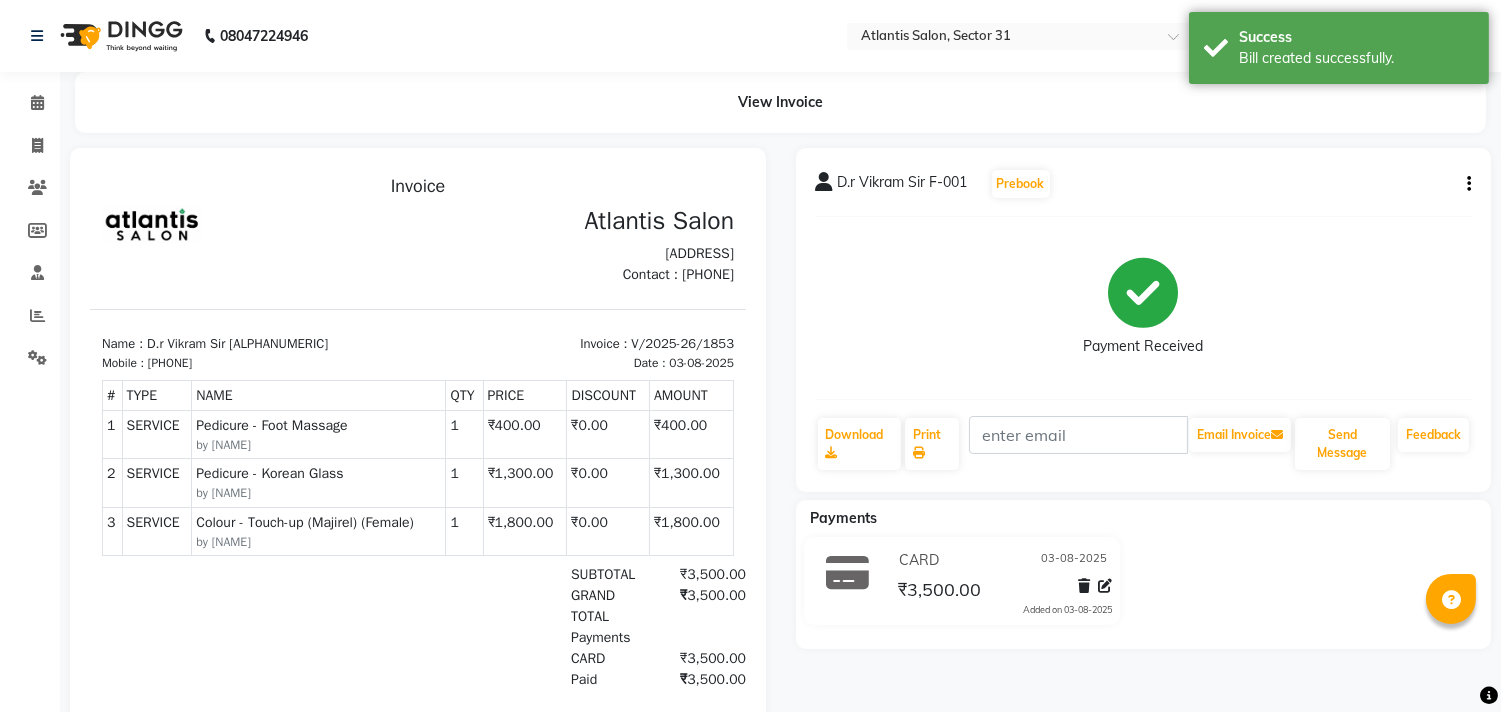 scroll, scrollTop: 0, scrollLeft: 0, axis: both 